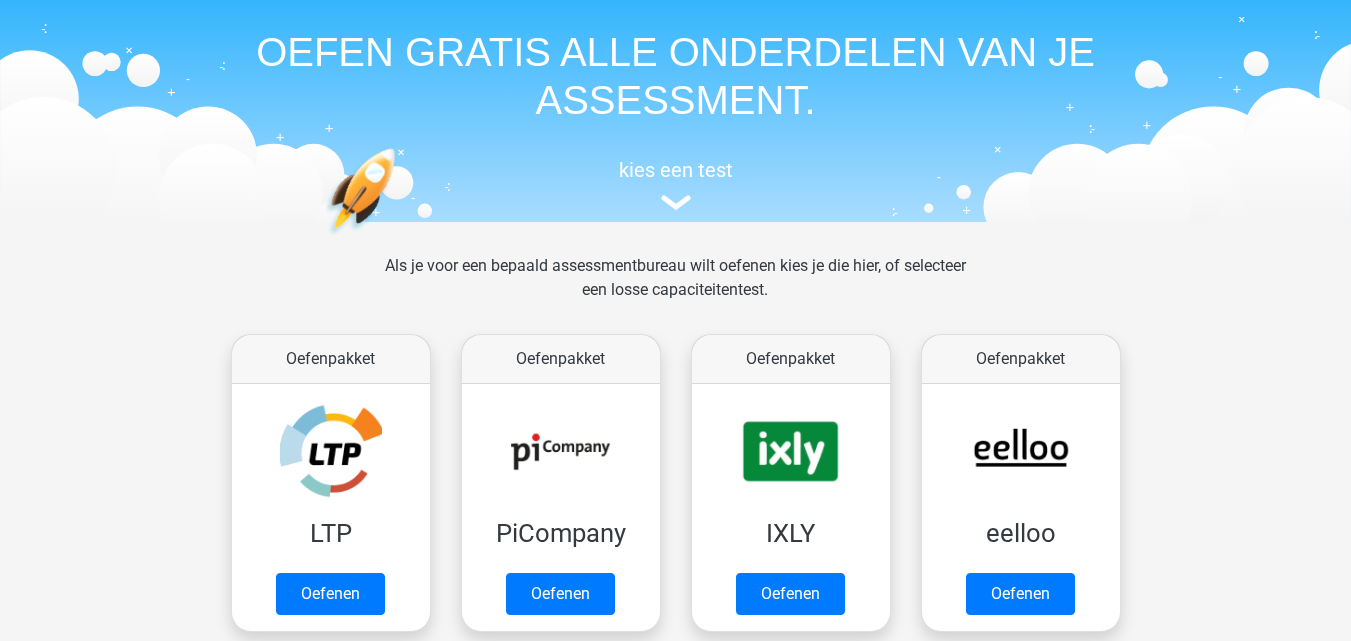 scroll, scrollTop: 200, scrollLeft: 0, axis: vertical 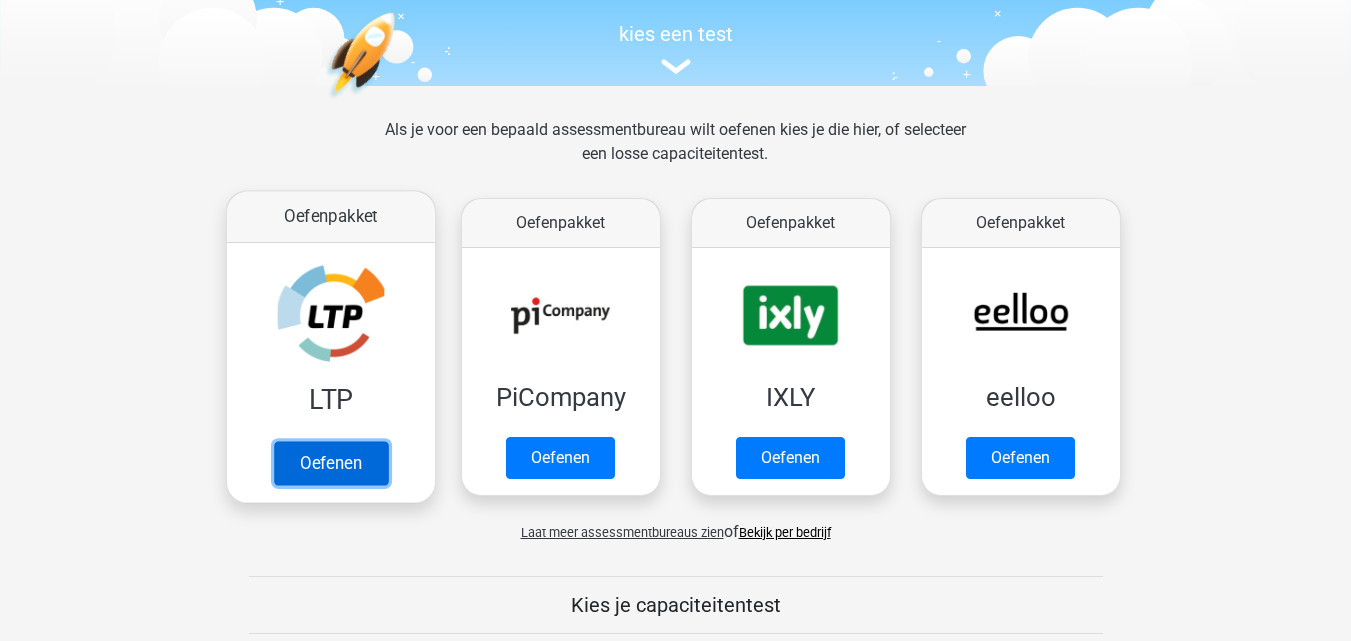 click on "Oefenen" at bounding box center (330, 463) 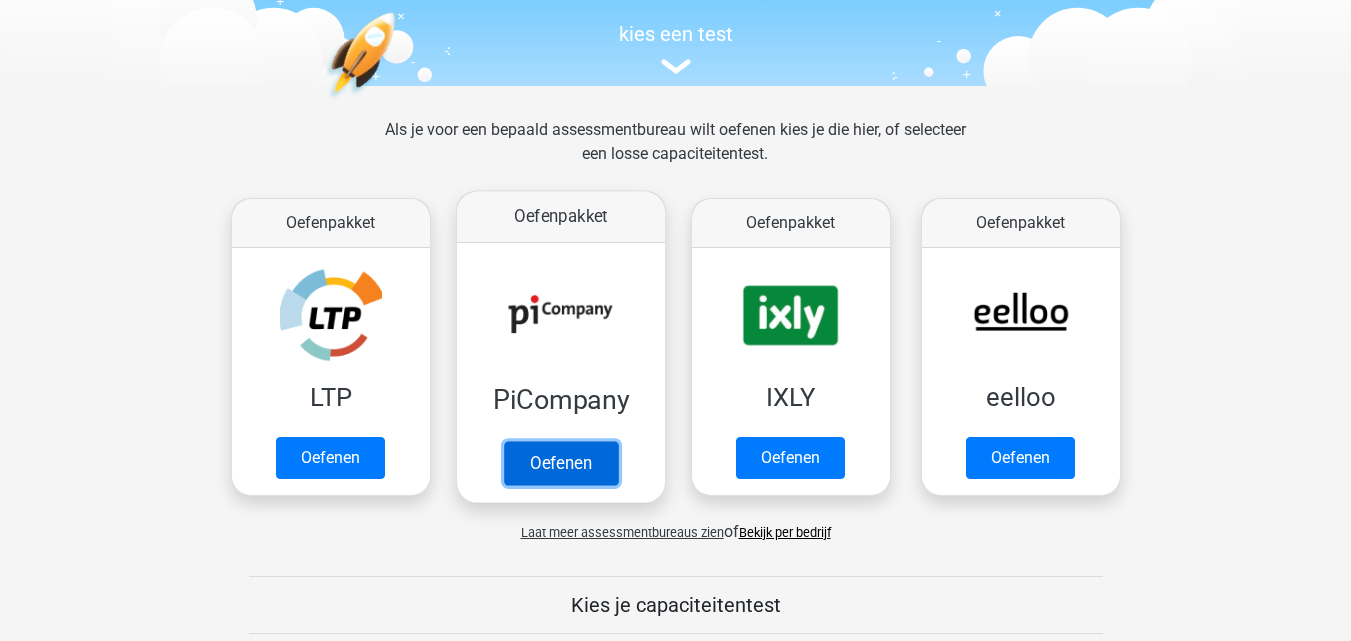 click on "Oefenen" at bounding box center [560, 463] 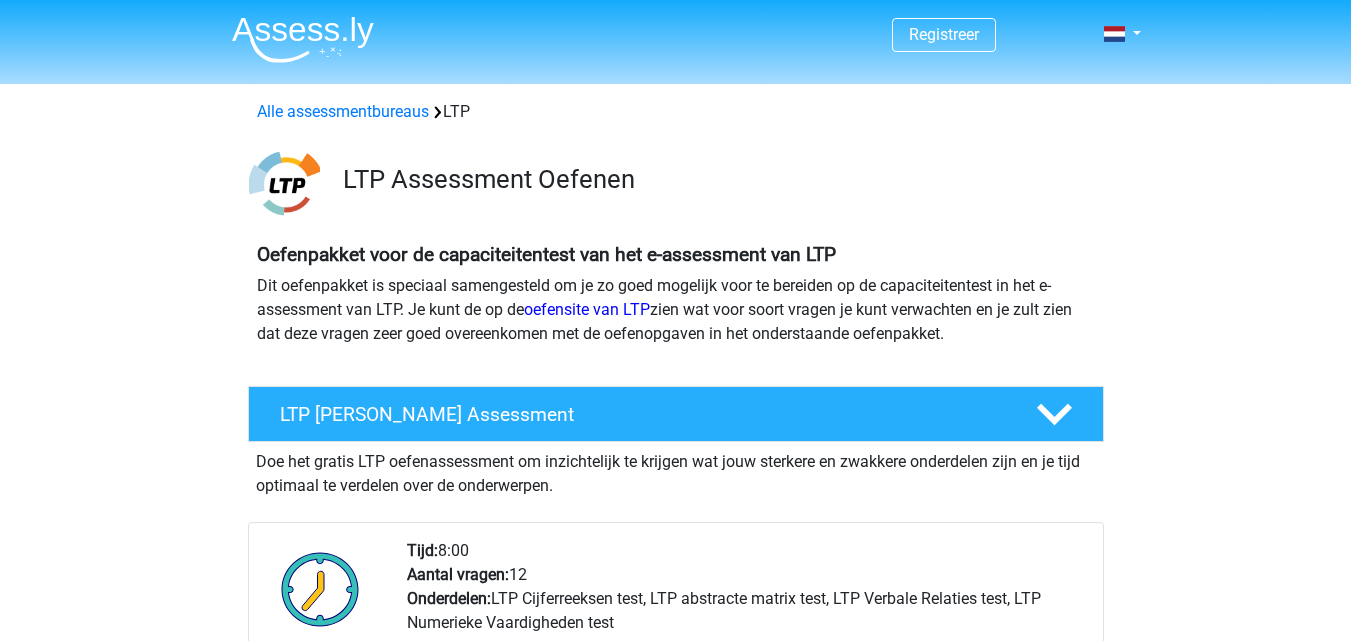 scroll, scrollTop: 0, scrollLeft: 0, axis: both 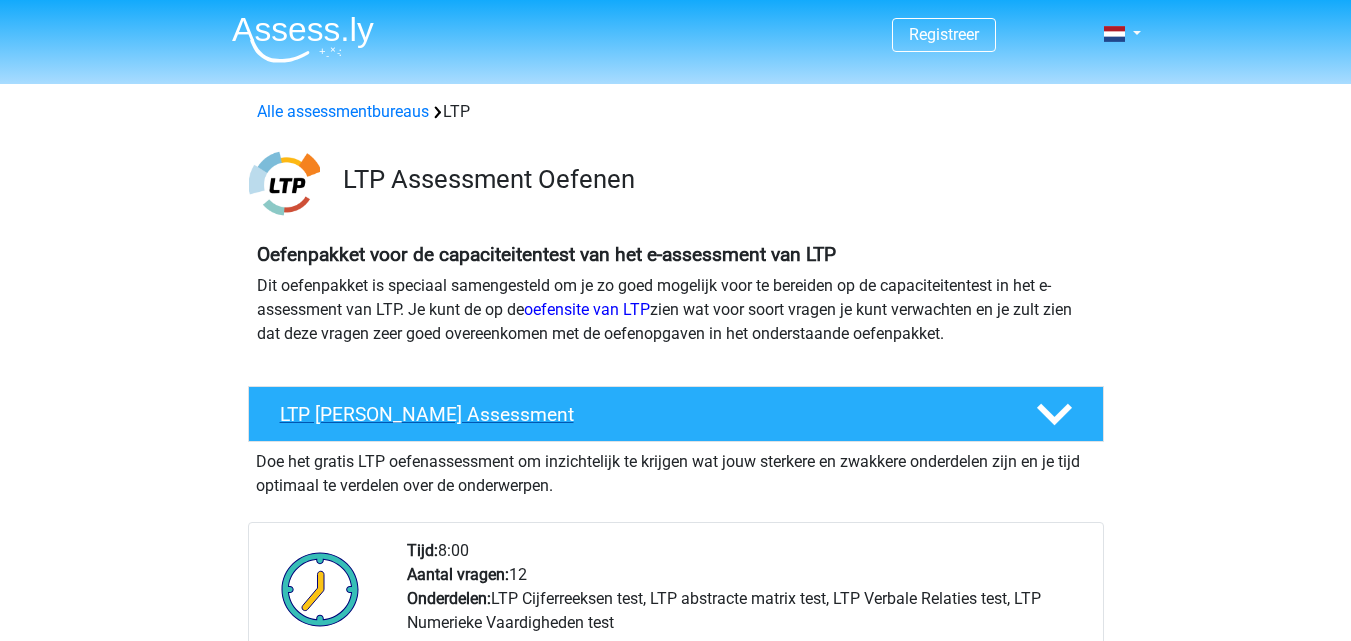 click on "LTP Gratis Oefen Assessment" at bounding box center [642, 414] 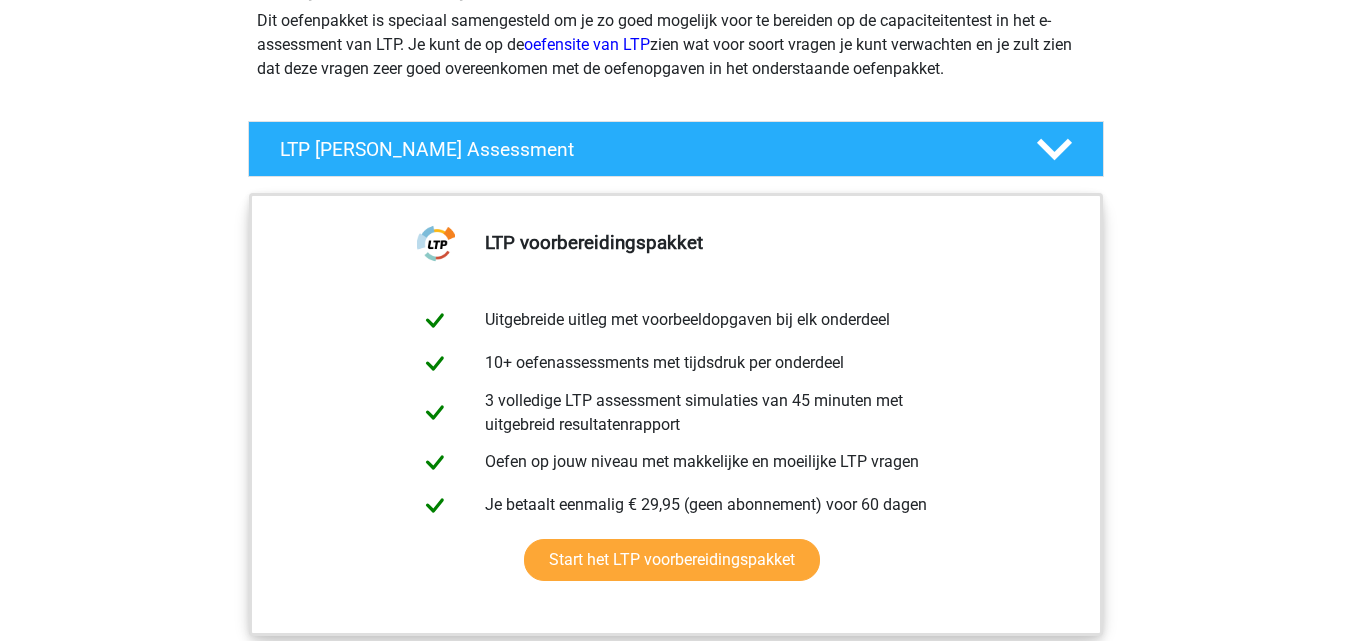 scroll, scrollTop: 300, scrollLeft: 0, axis: vertical 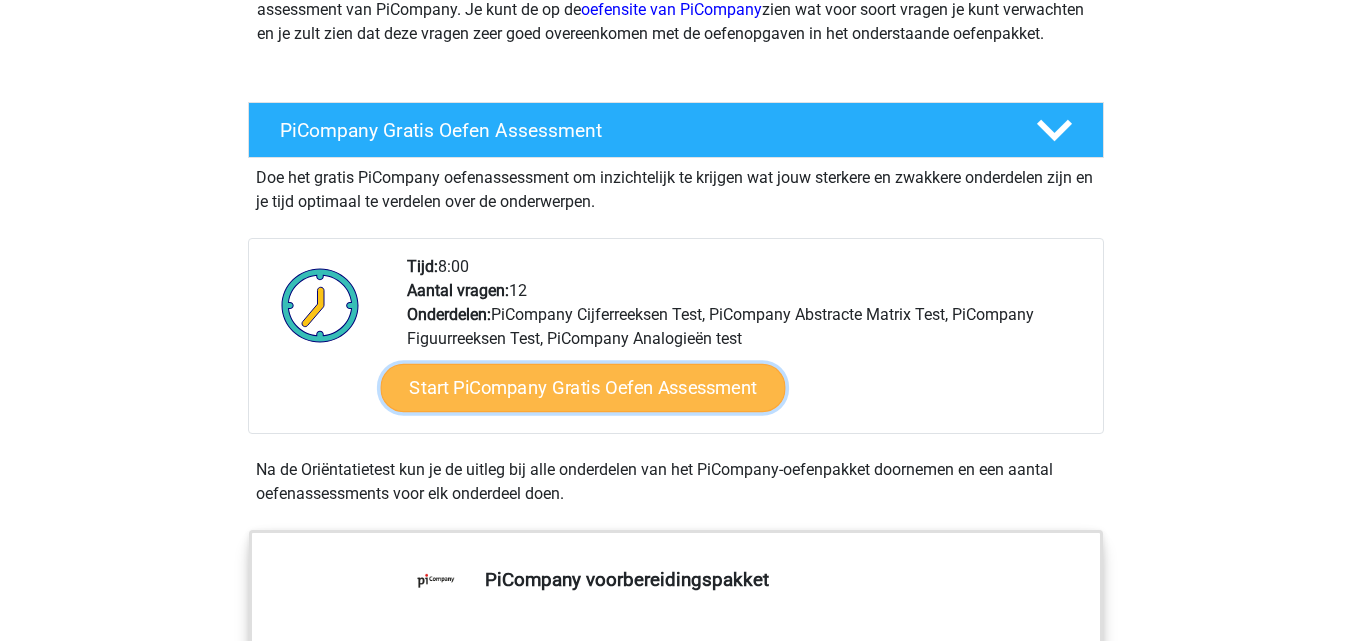 click on "Start PiCompany Gratis Oefen Assessment" at bounding box center [582, 388] 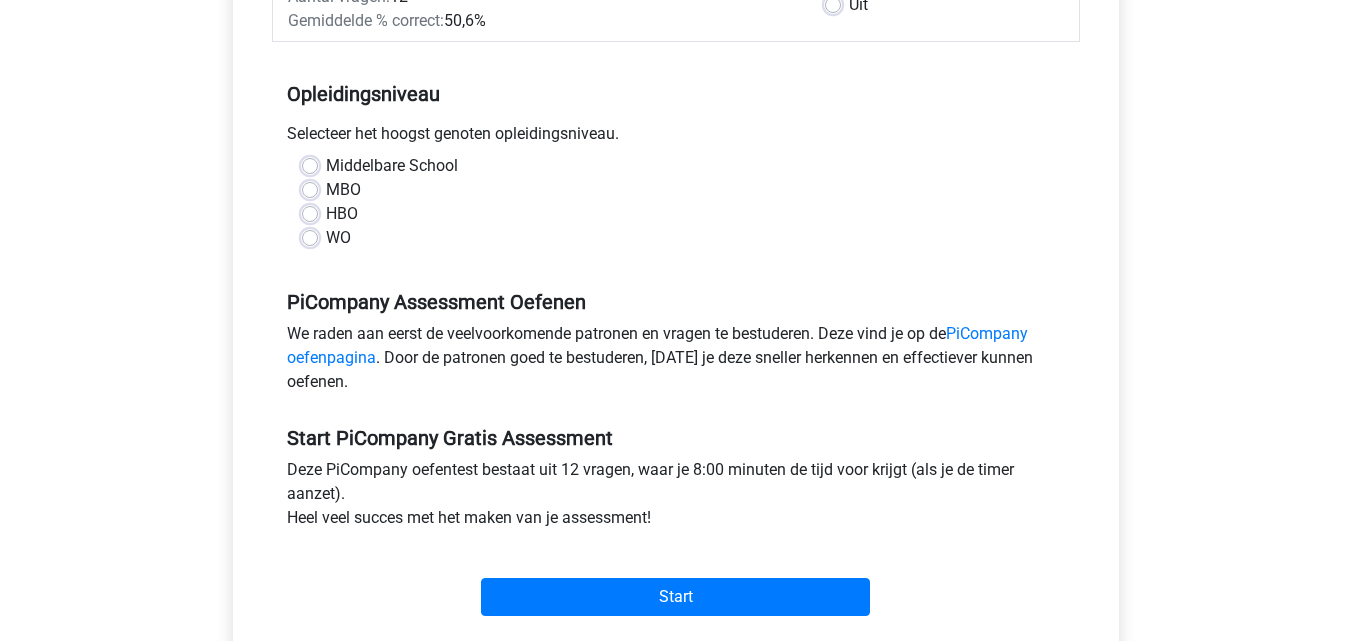 scroll, scrollTop: 400, scrollLeft: 0, axis: vertical 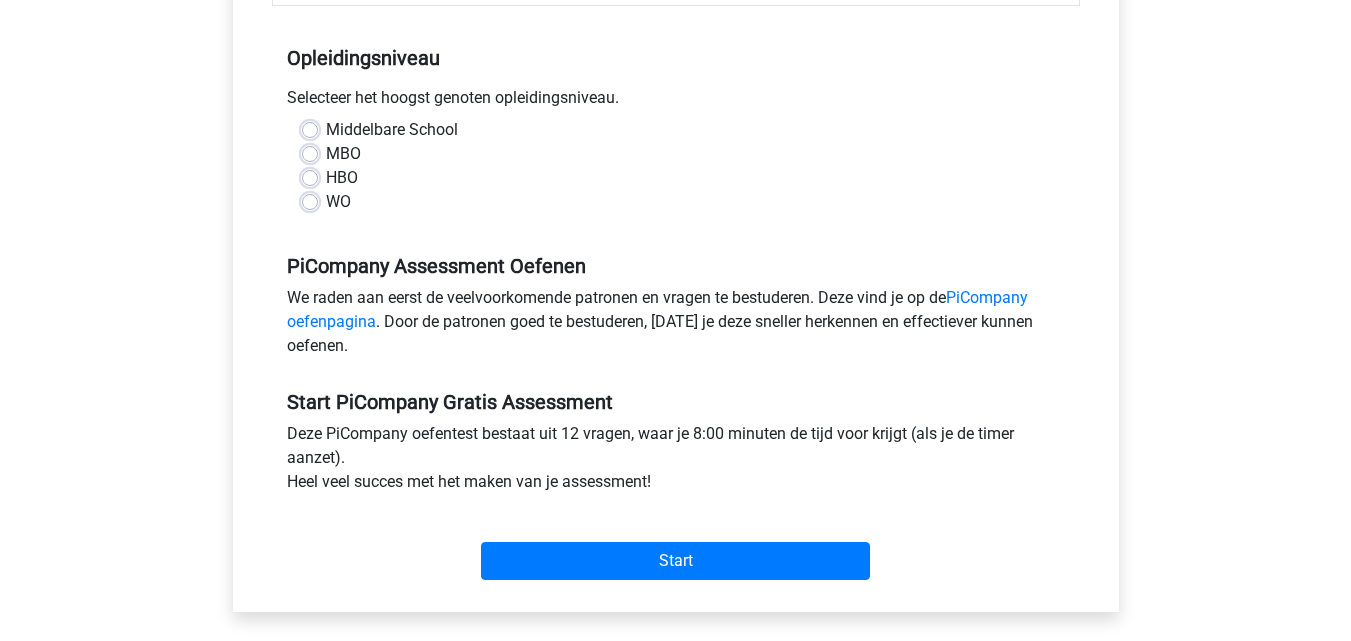 click on "WO" at bounding box center [338, 202] 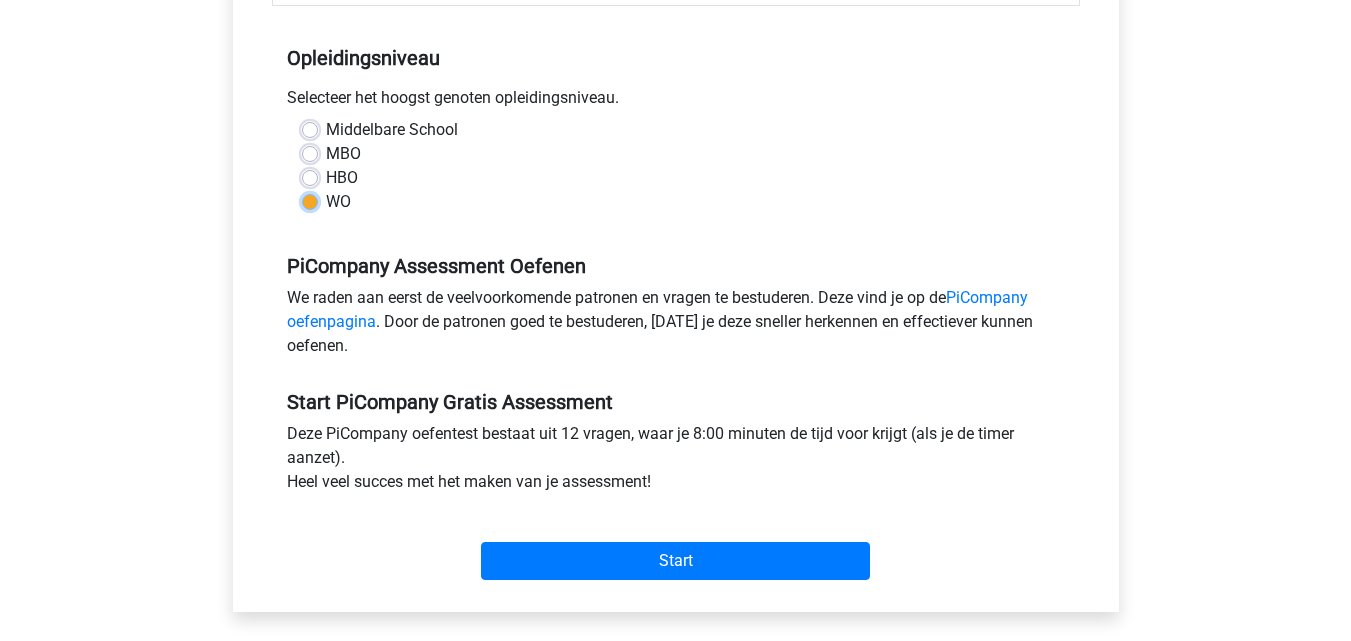click on "WO" at bounding box center (310, 200) 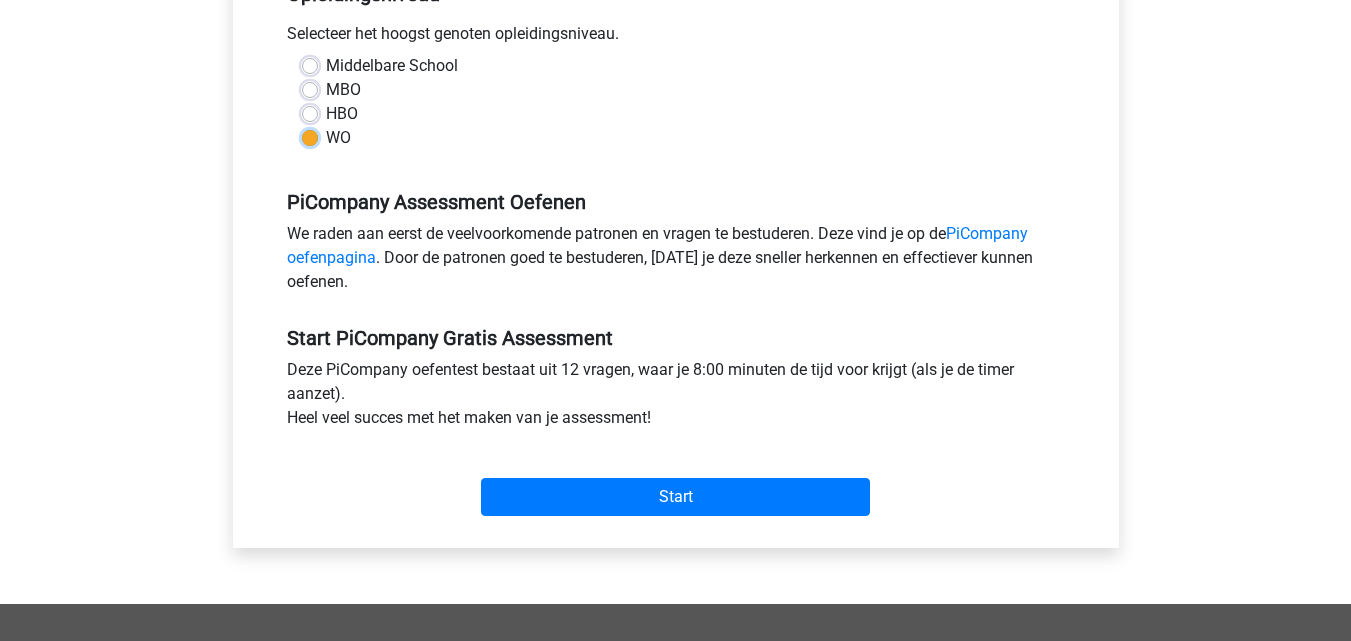 scroll, scrollTop: 500, scrollLeft: 0, axis: vertical 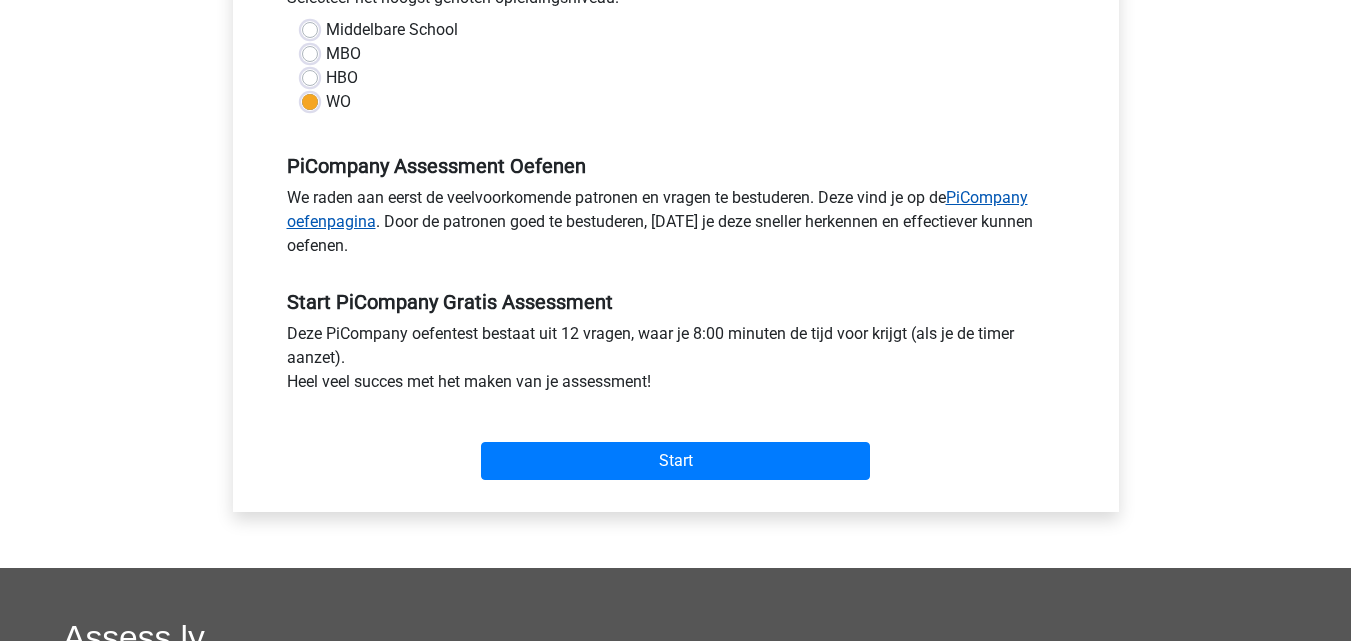 click on "PiCompany
oefenpagina" at bounding box center (657, 209) 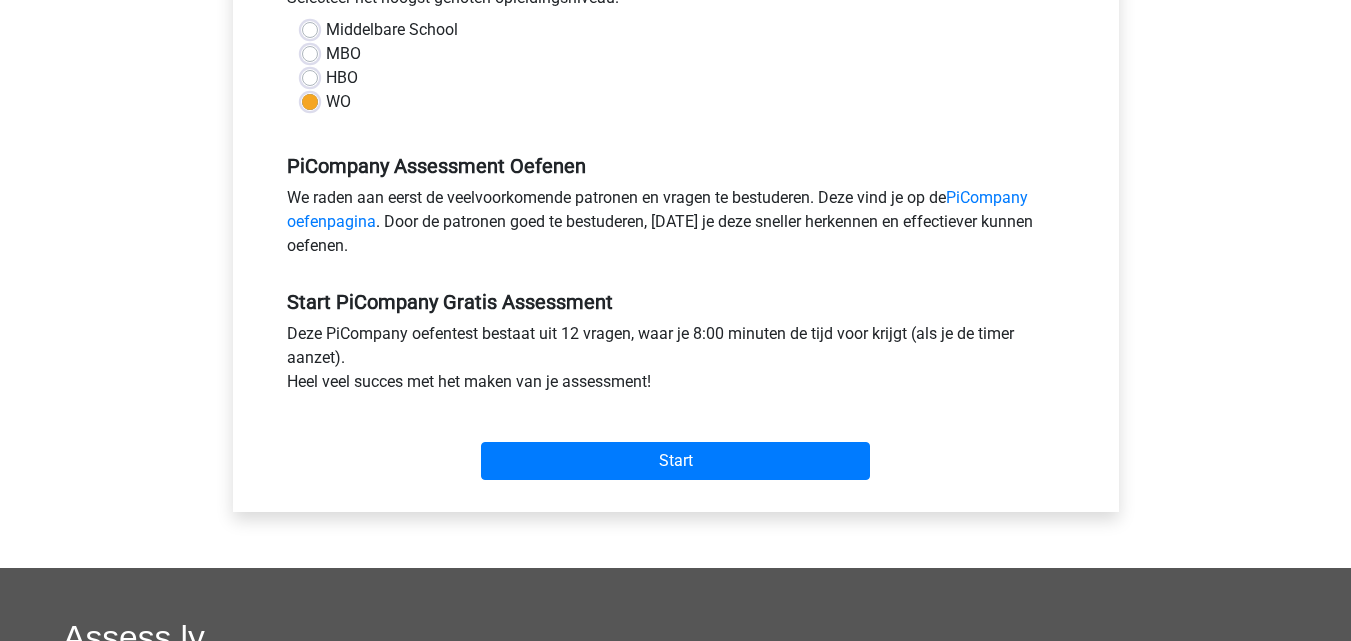 click on "WO" at bounding box center (676, 102) 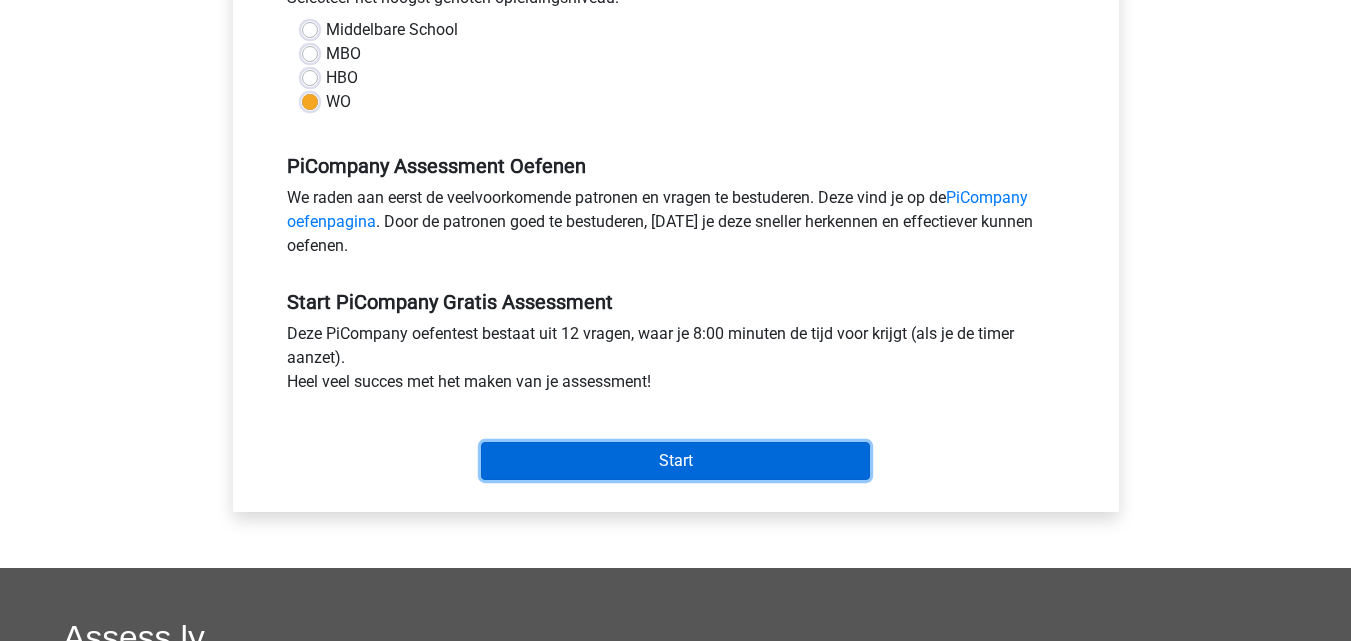 click on "Start" at bounding box center [675, 461] 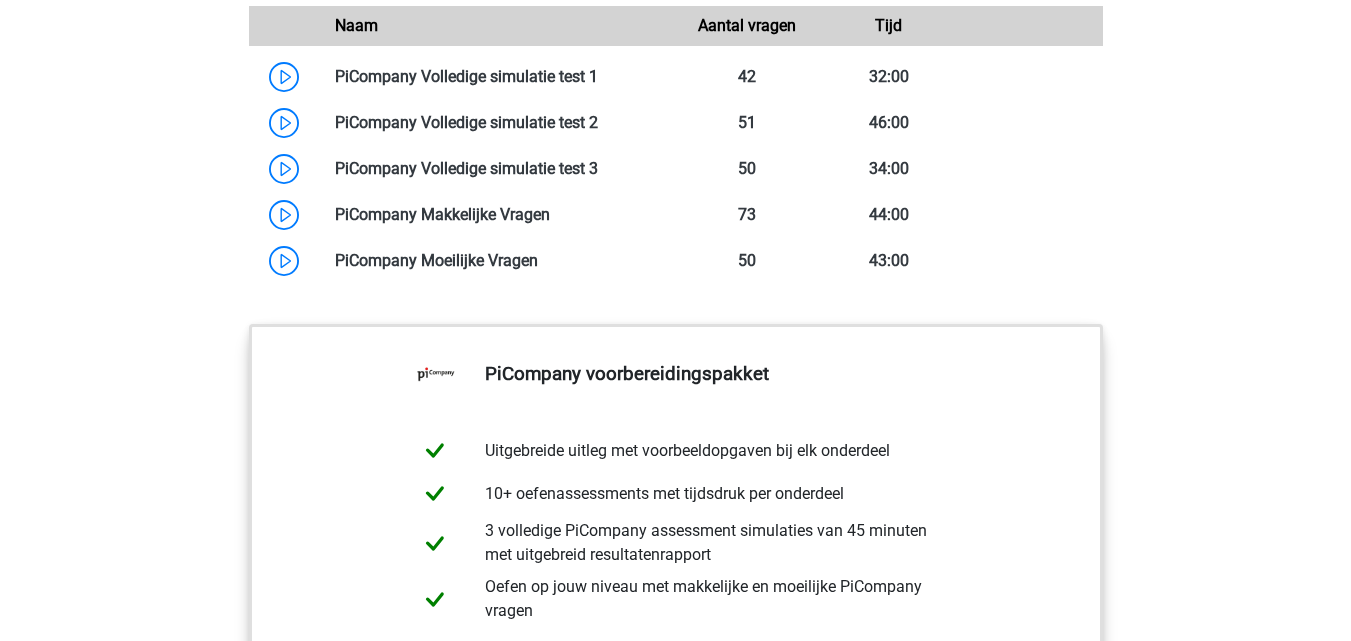 scroll, scrollTop: 1800, scrollLeft: 0, axis: vertical 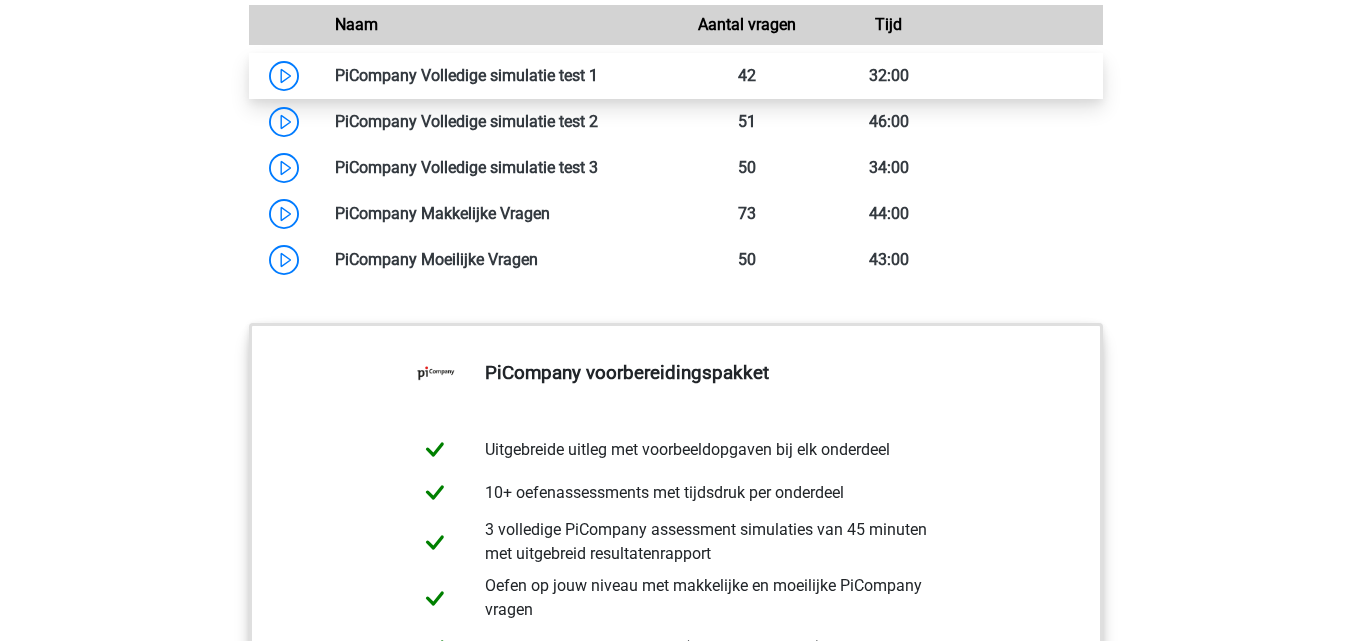 click at bounding box center [598, 75] 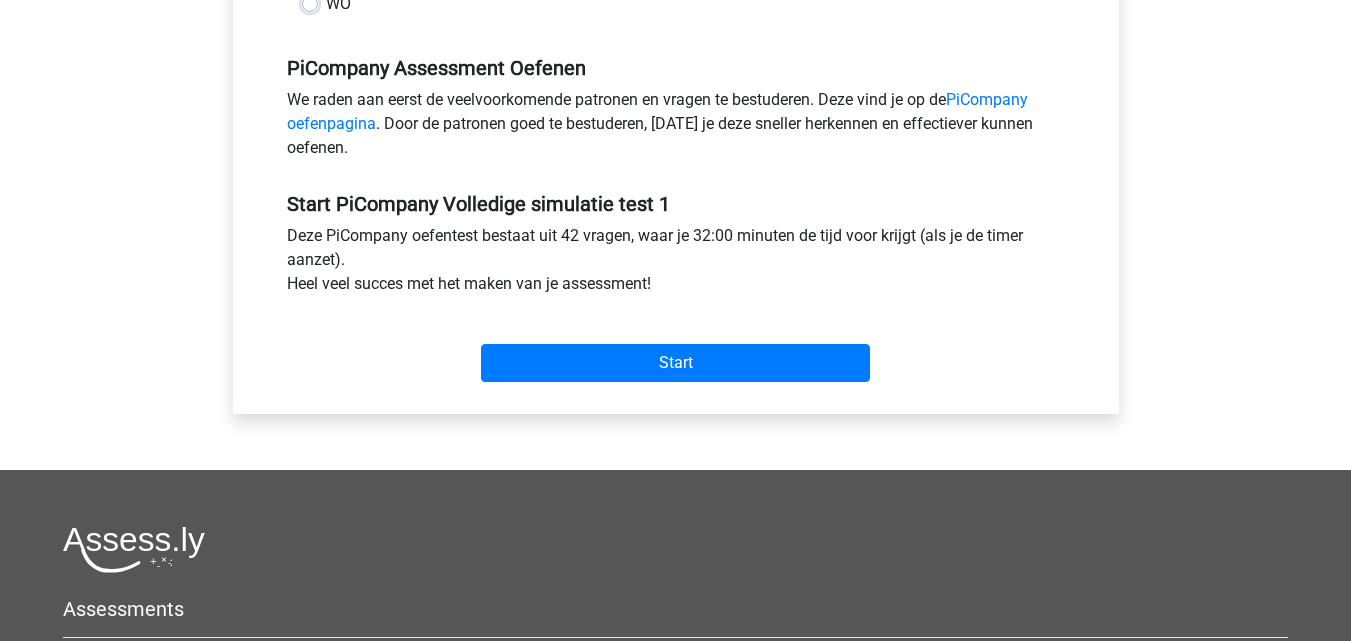 scroll, scrollTop: 600, scrollLeft: 0, axis: vertical 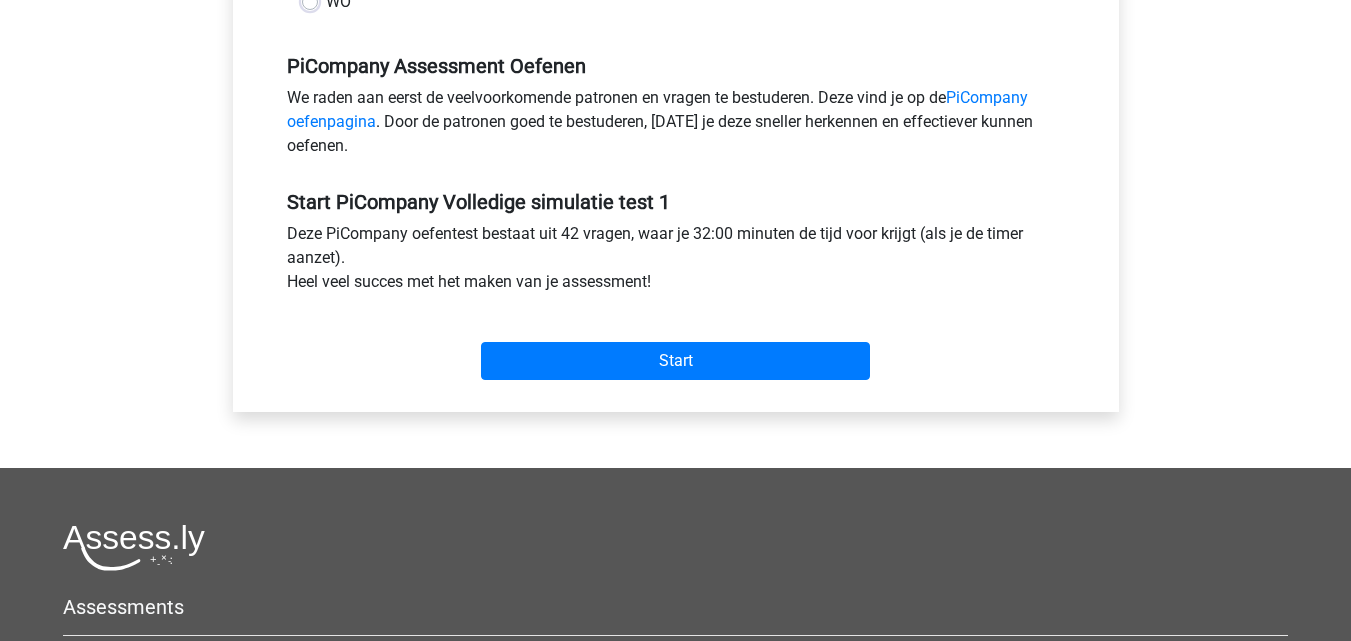 click on "WO" at bounding box center [338, 2] 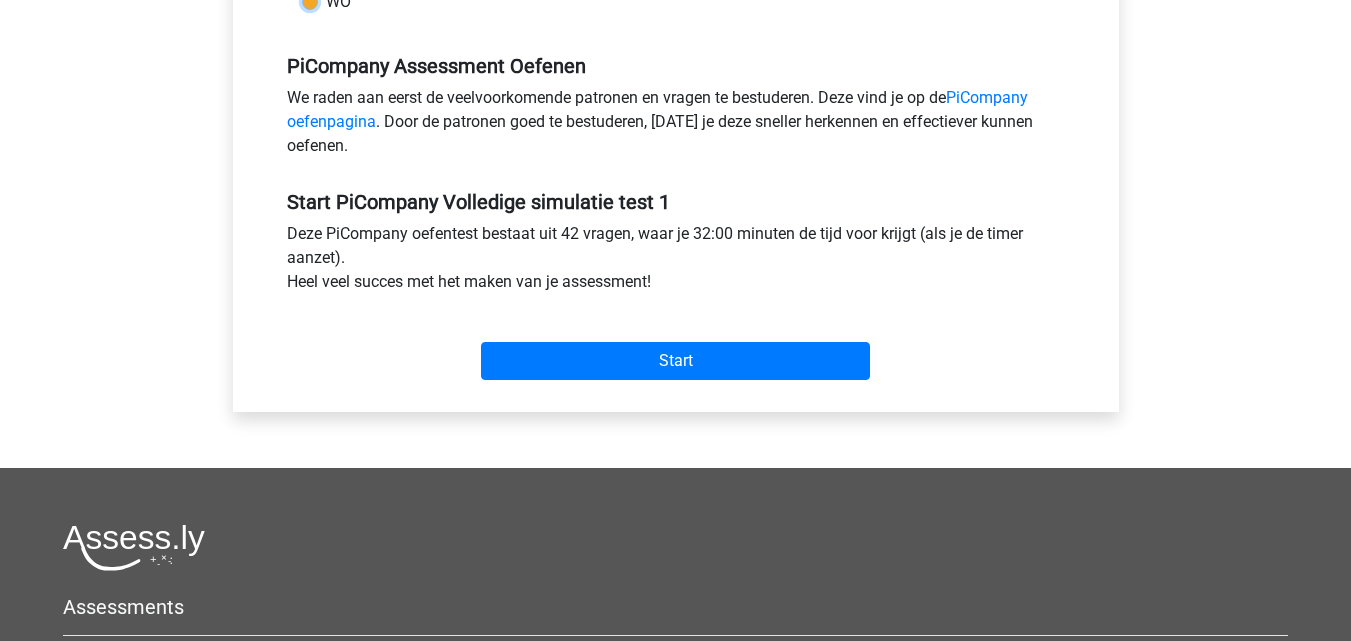 click on "WO" at bounding box center (310, 0) 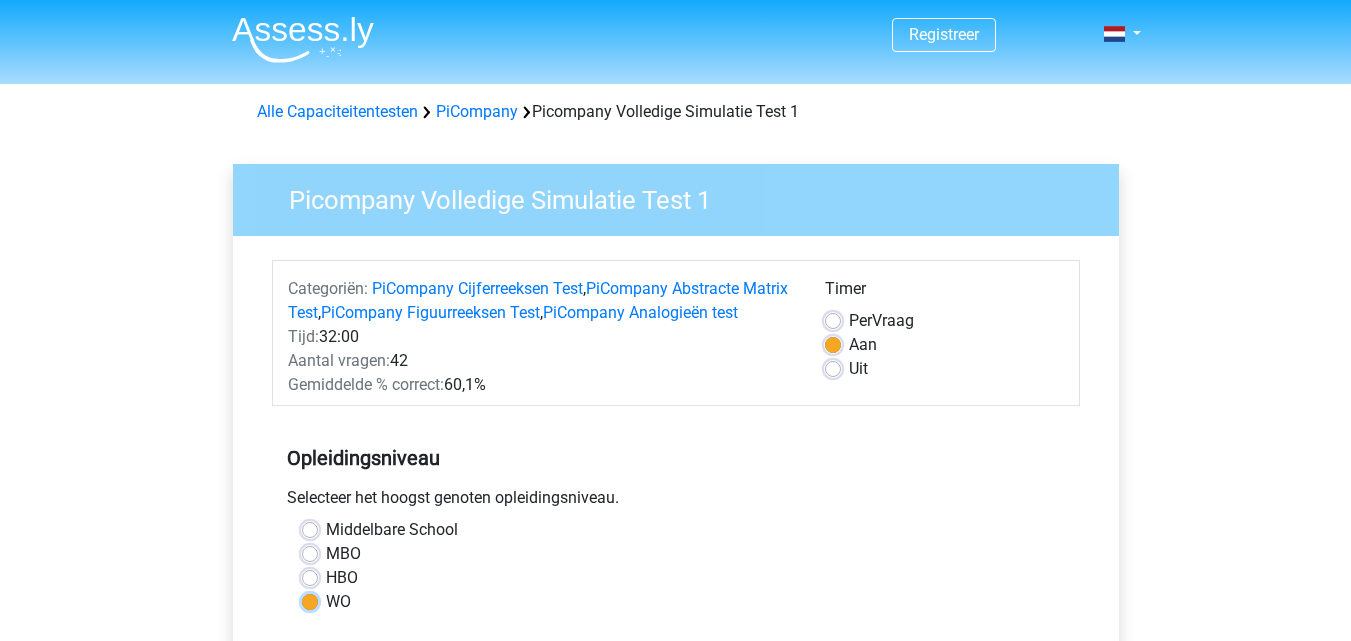 scroll, scrollTop: 700, scrollLeft: 0, axis: vertical 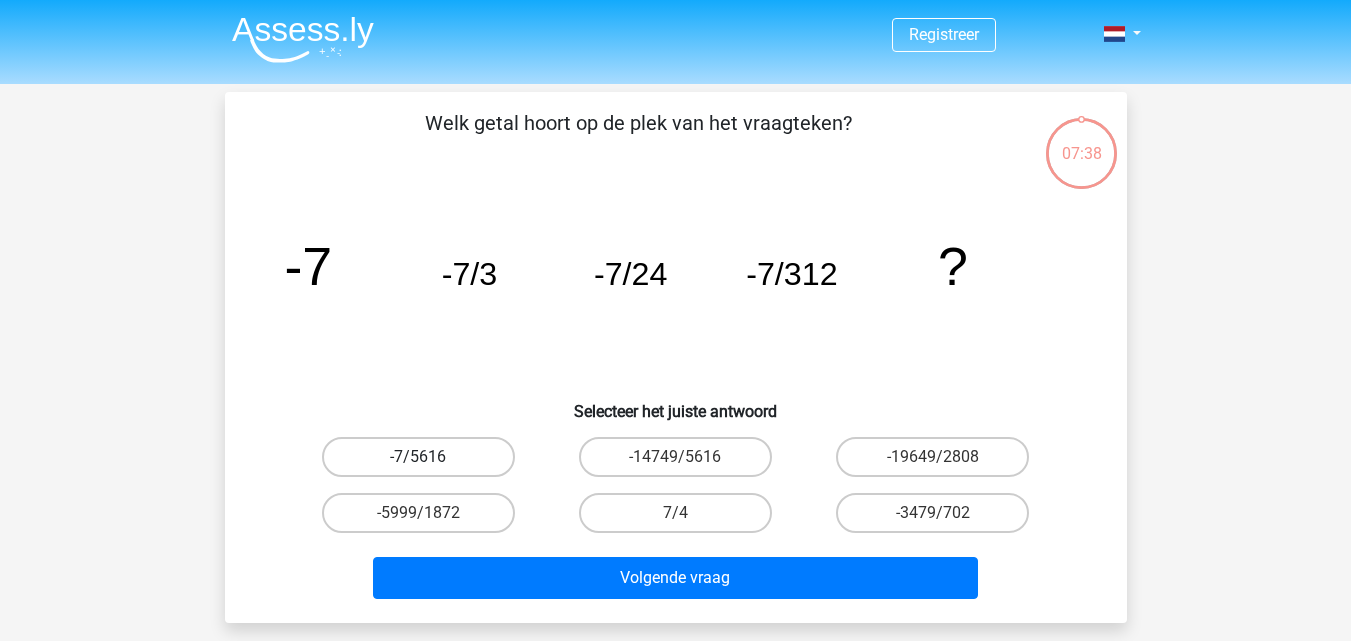 click on "-7/5616" at bounding box center (418, 457) 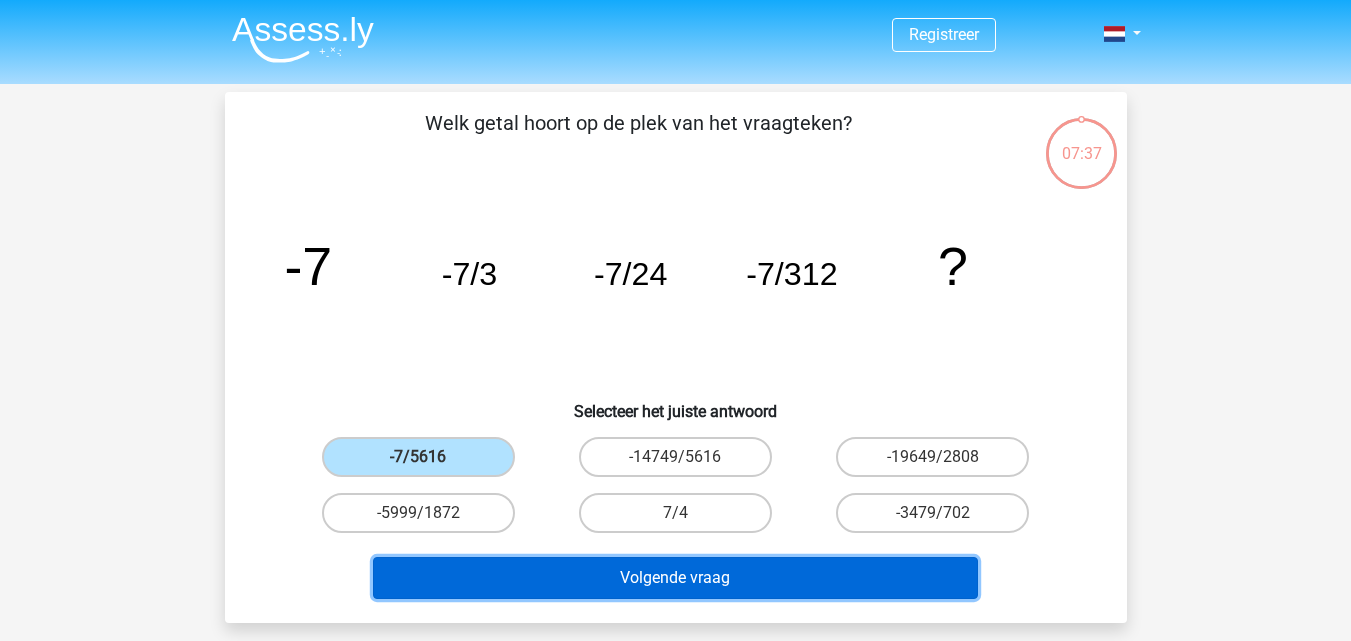 click on "Volgende vraag" at bounding box center [675, 578] 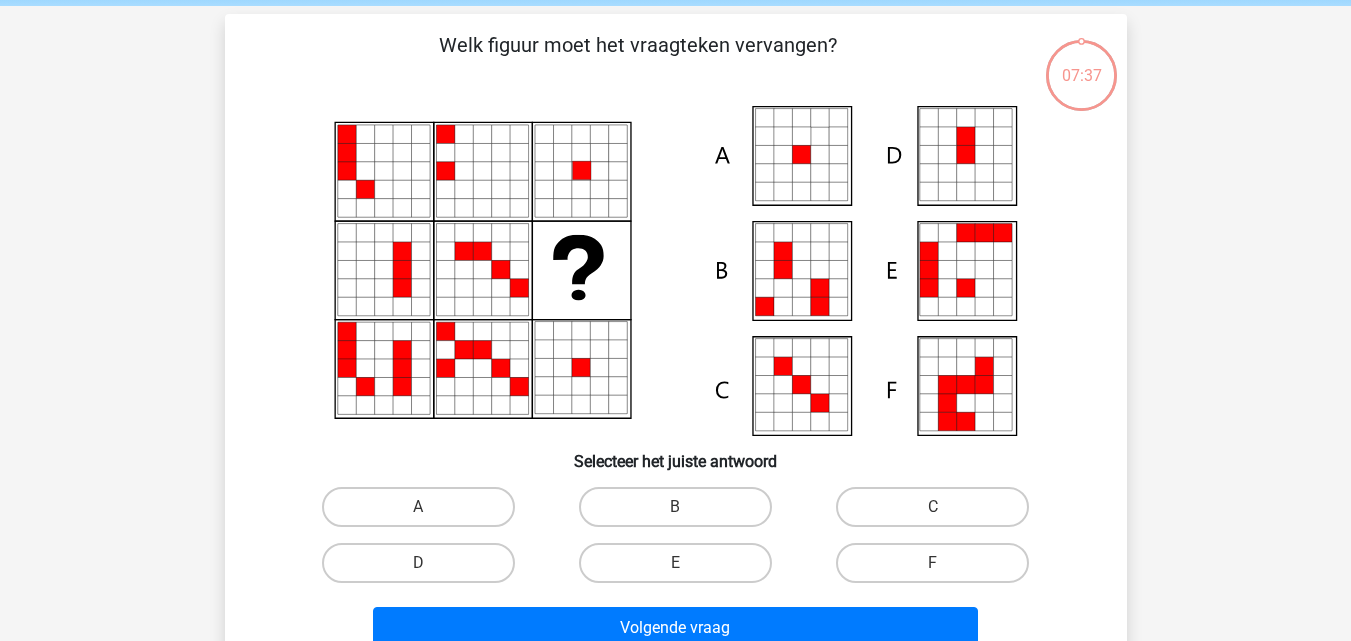 scroll, scrollTop: 92, scrollLeft: 0, axis: vertical 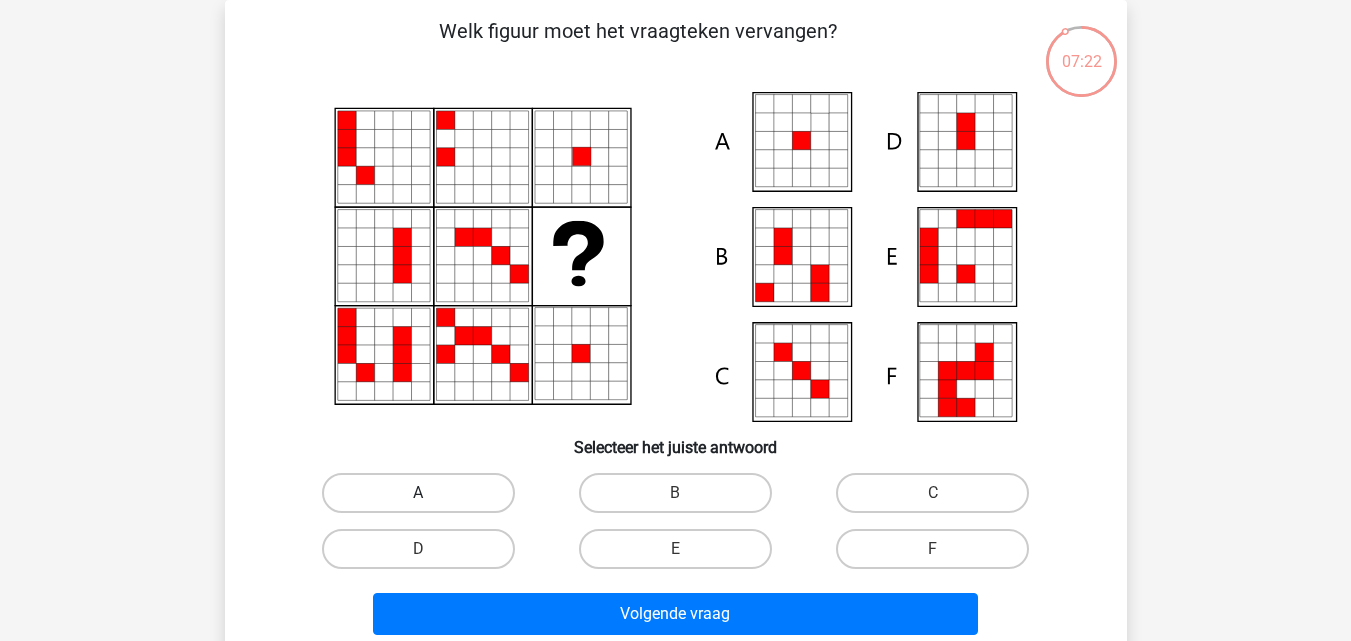 click on "A" at bounding box center (418, 493) 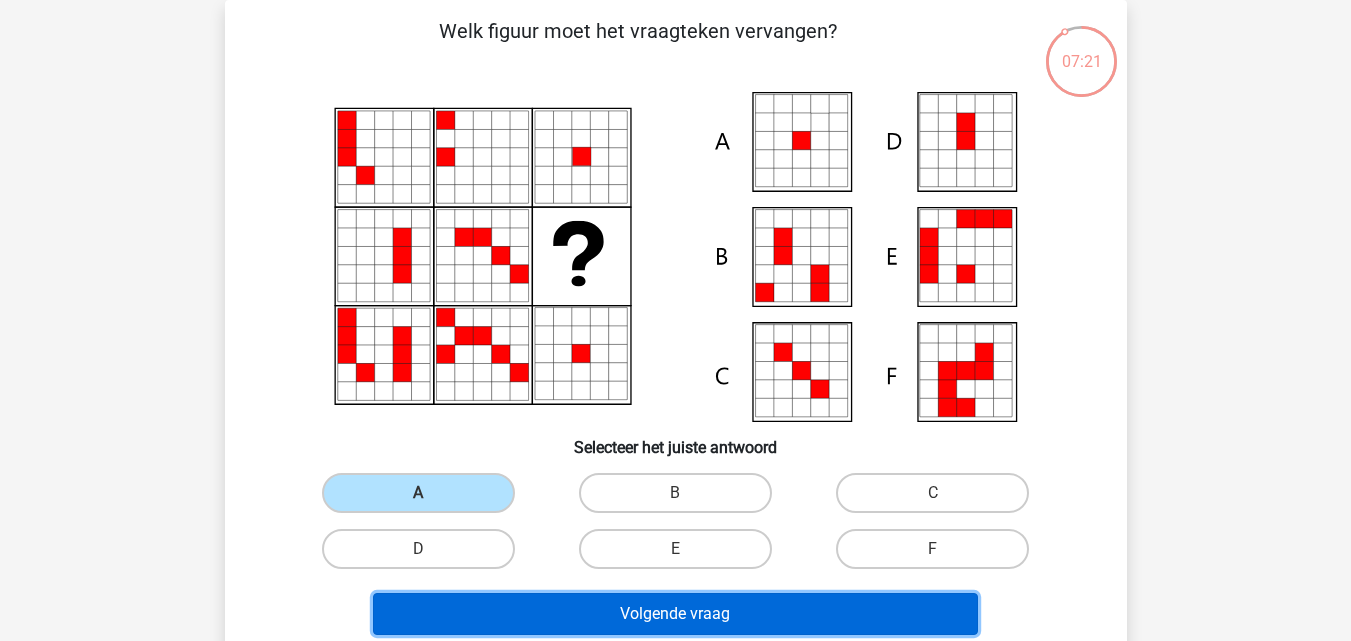click on "Volgende vraag" at bounding box center (675, 614) 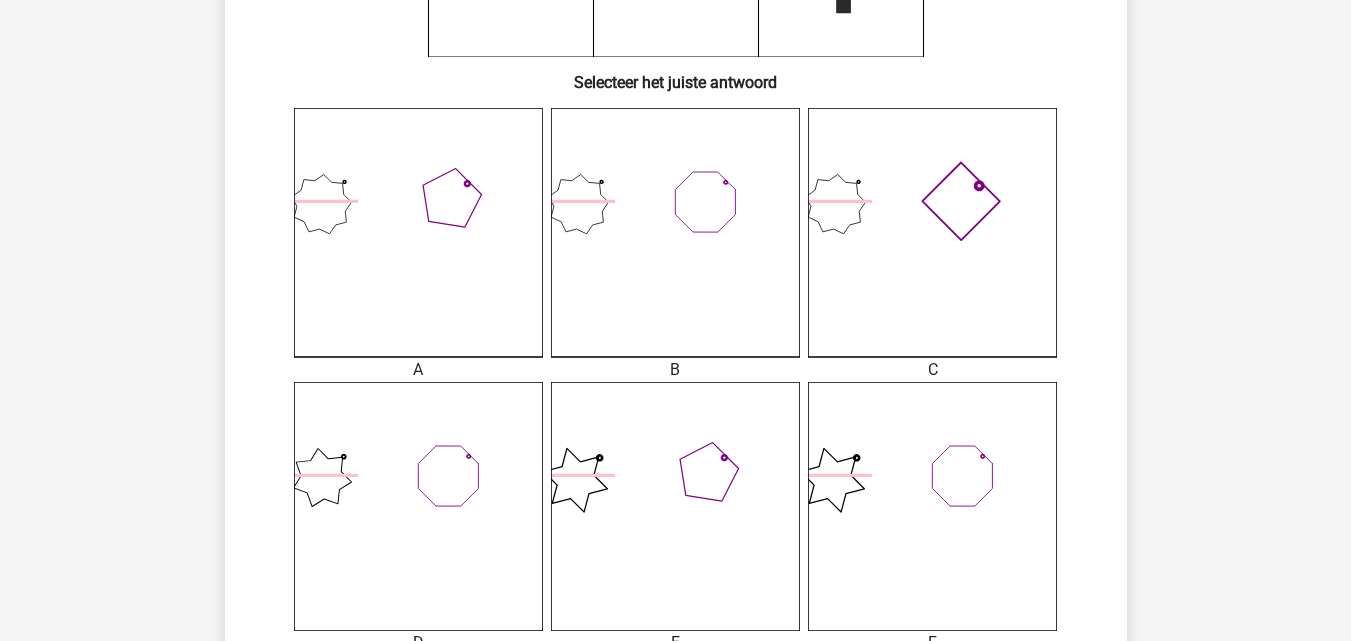 scroll, scrollTop: 492, scrollLeft: 0, axis: vertical 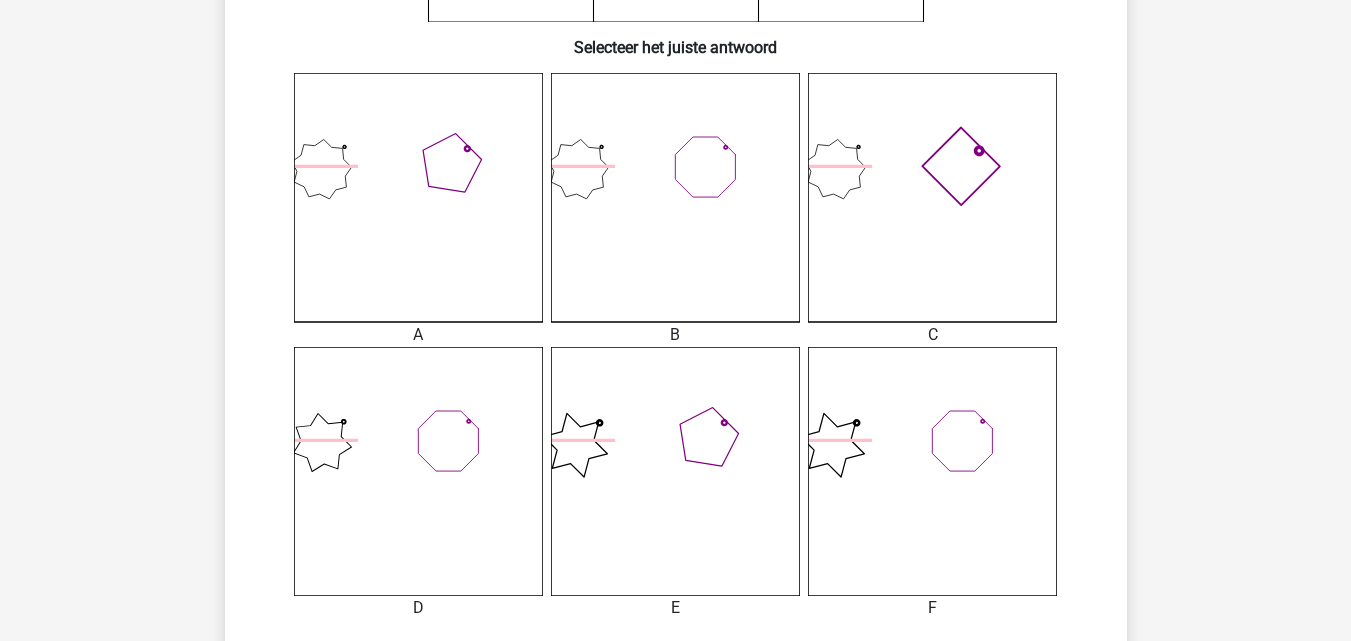 click 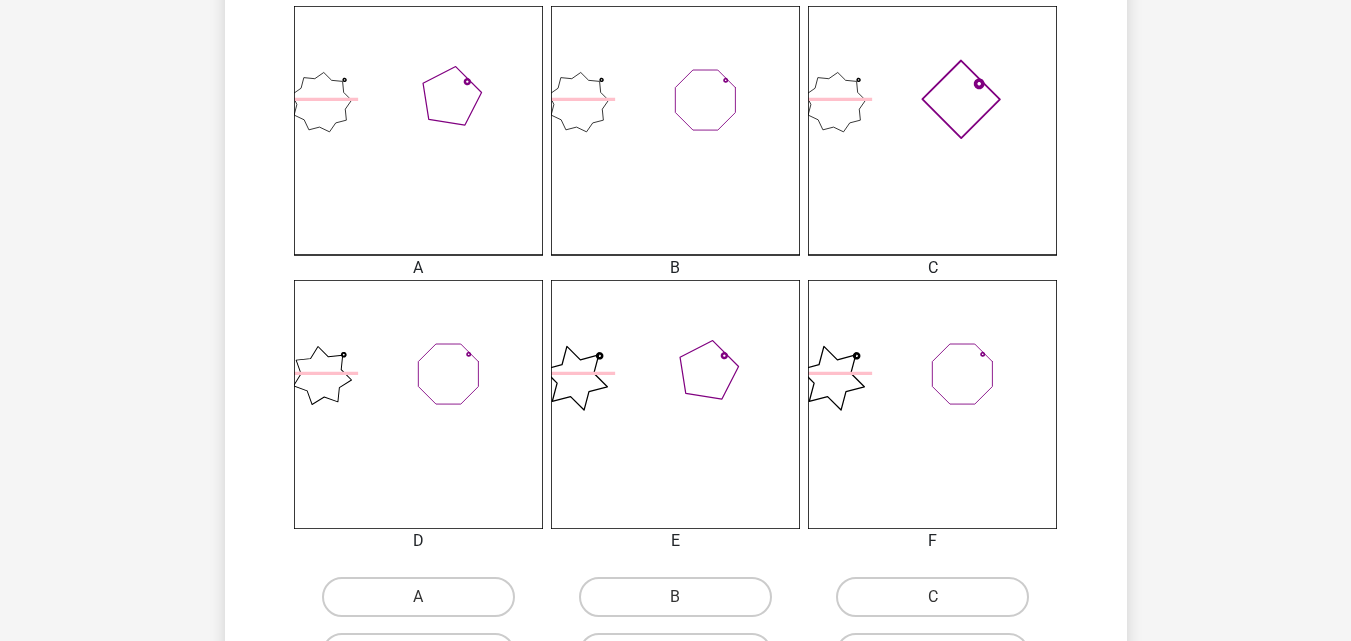 scroll, scrollTop: 692, scrollLeft: 0, axis: vertical 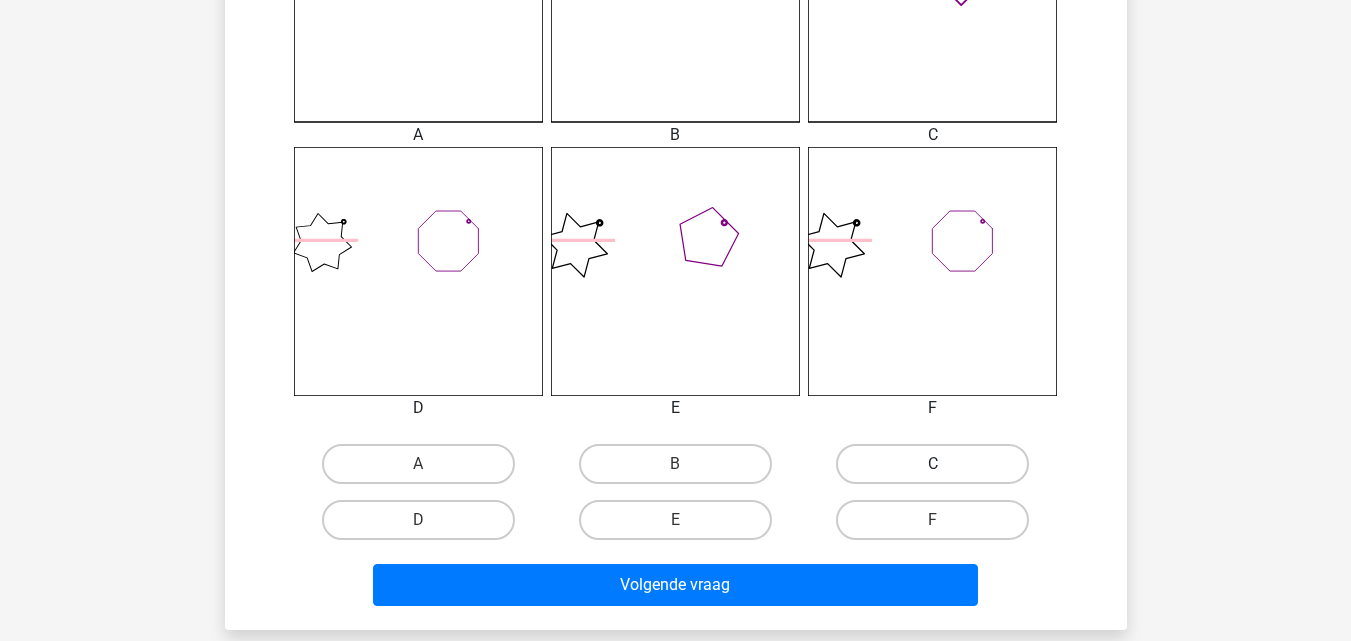 click on "C" at bounding box center (932, 464) 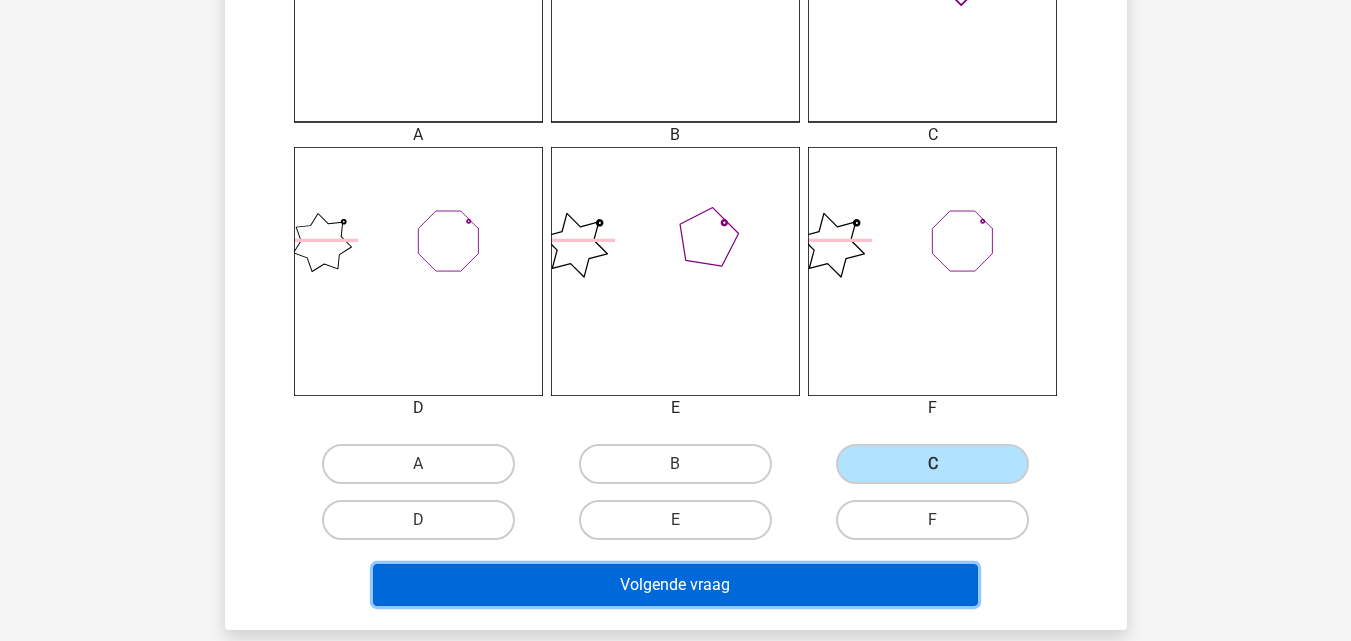 click on "Volgende vraag" at bounding box center (675, 585) 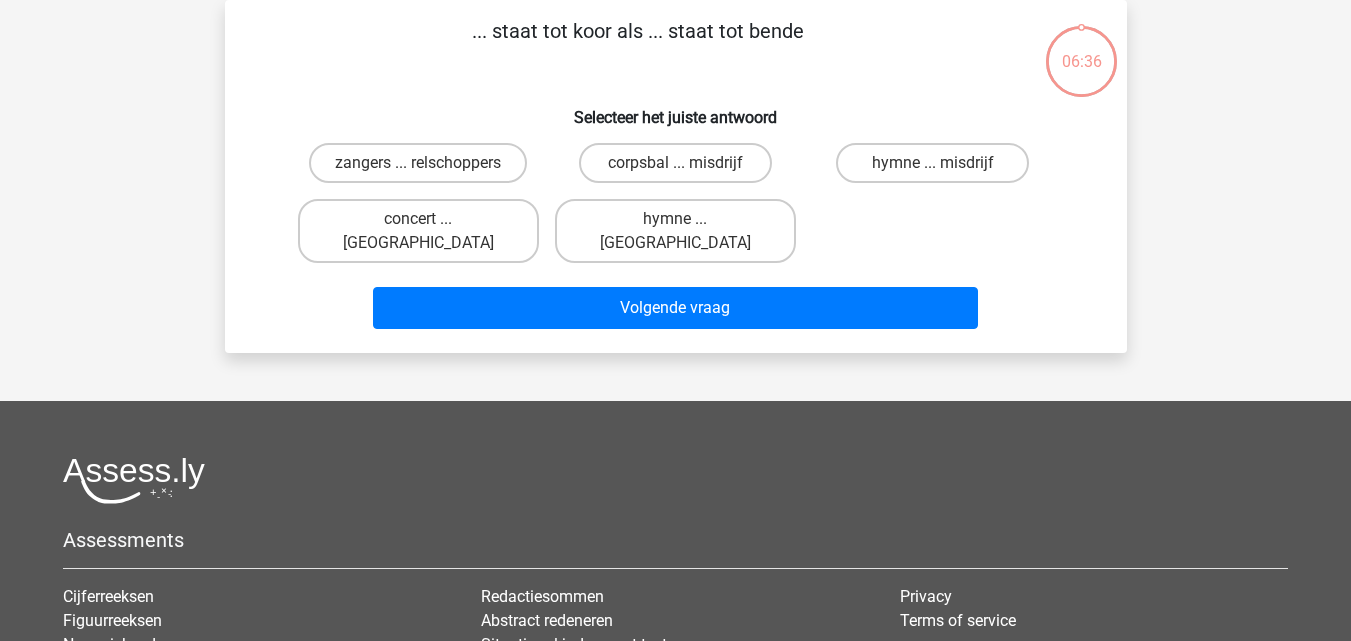 scroll, scrollTop: 0, scrollLeft: 0, axis: both 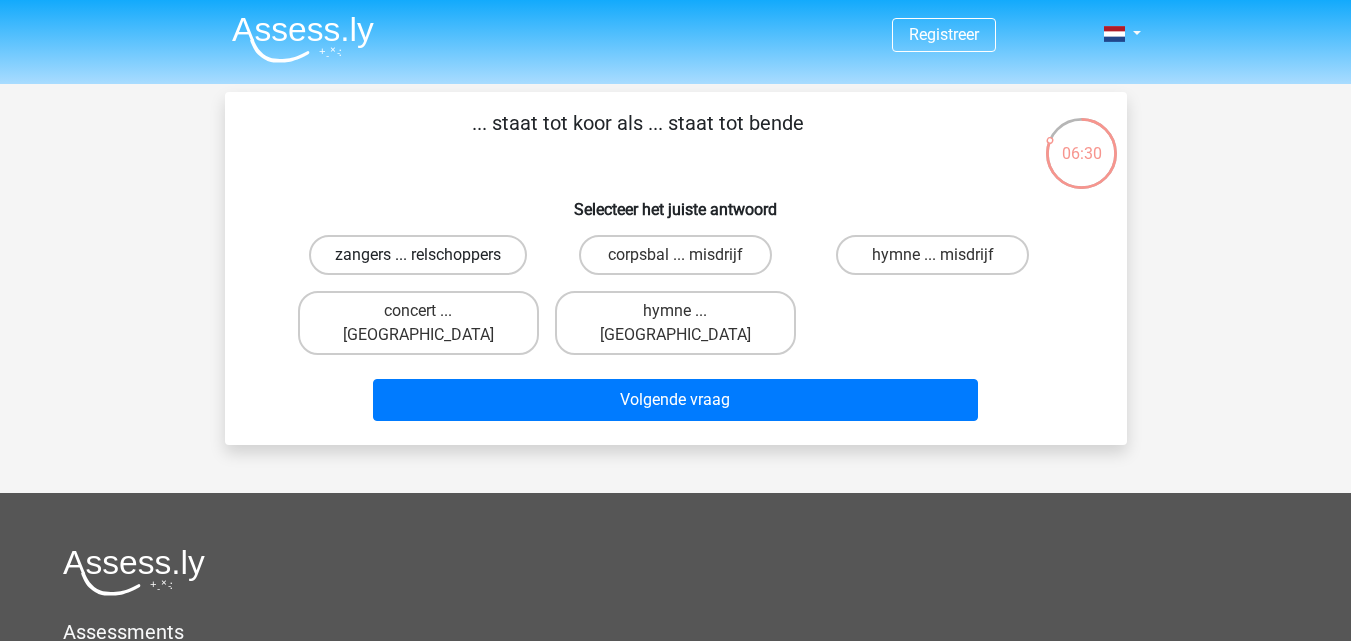 click on "zangers ... relschoppers" at bounding box center [418, 255] 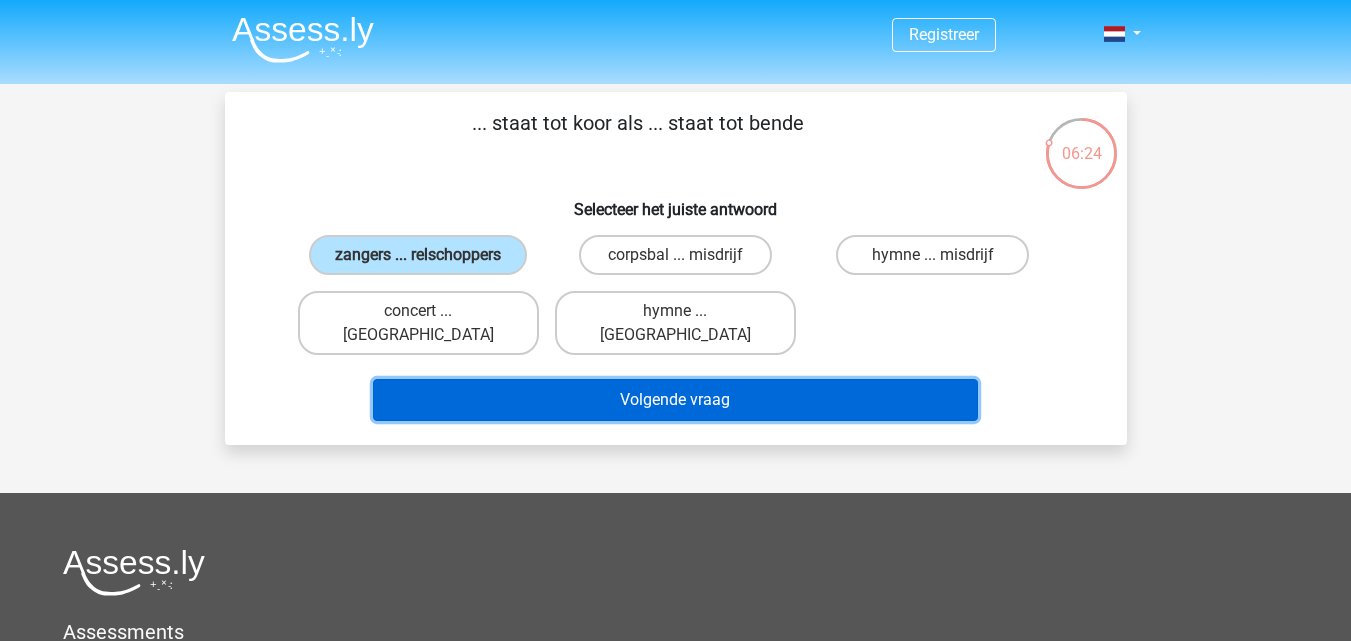 click on "Volgende vraag" at bounding box center [675, 400] 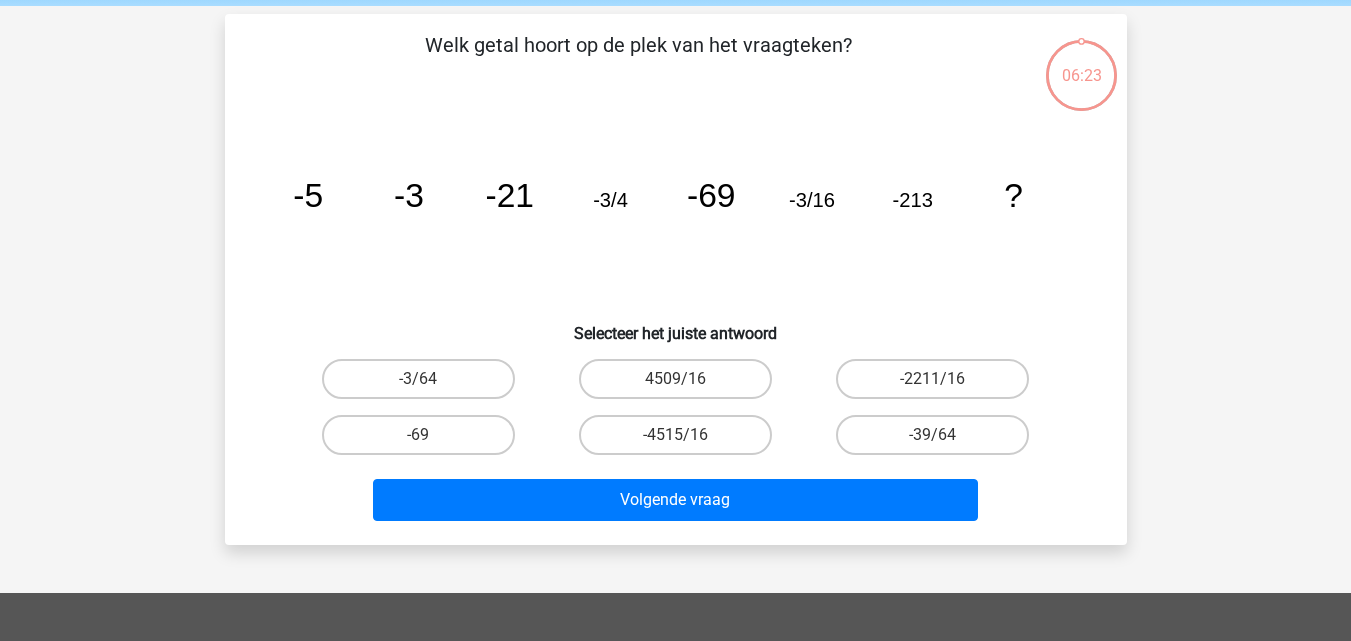 scroll, scrollTop: 92, scrollLeft: 0, axis: vertical 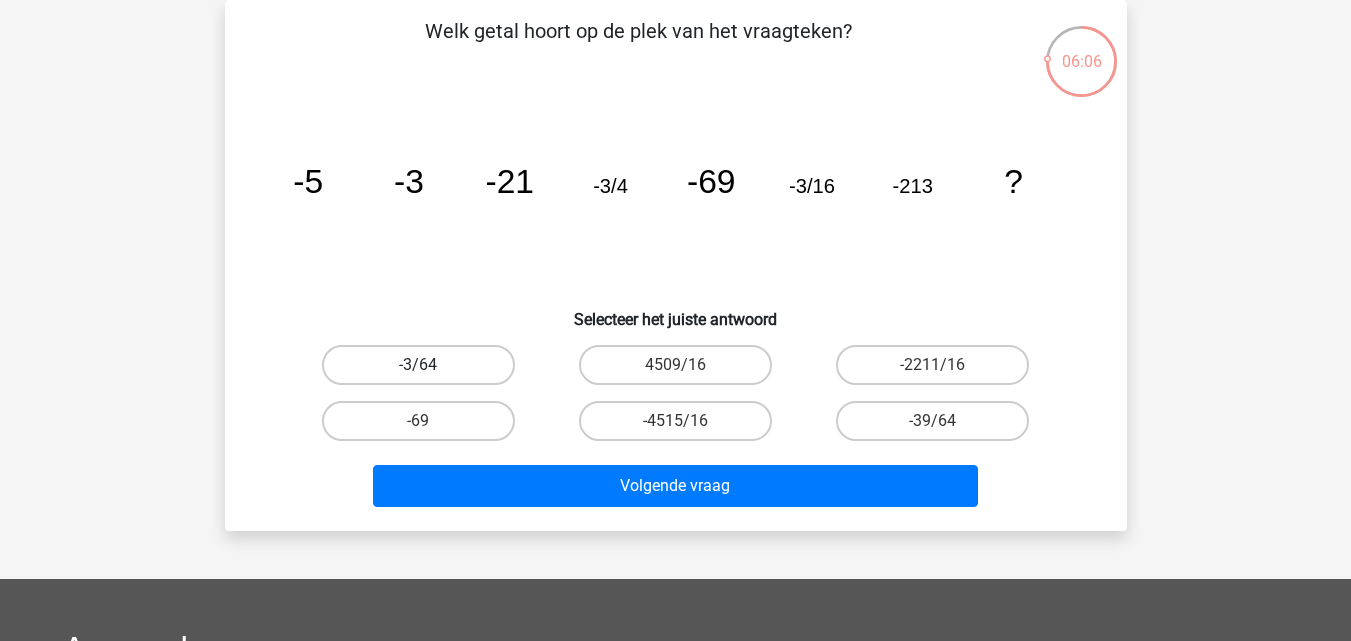 click on "-3/64" at bounding box center [418, 365] 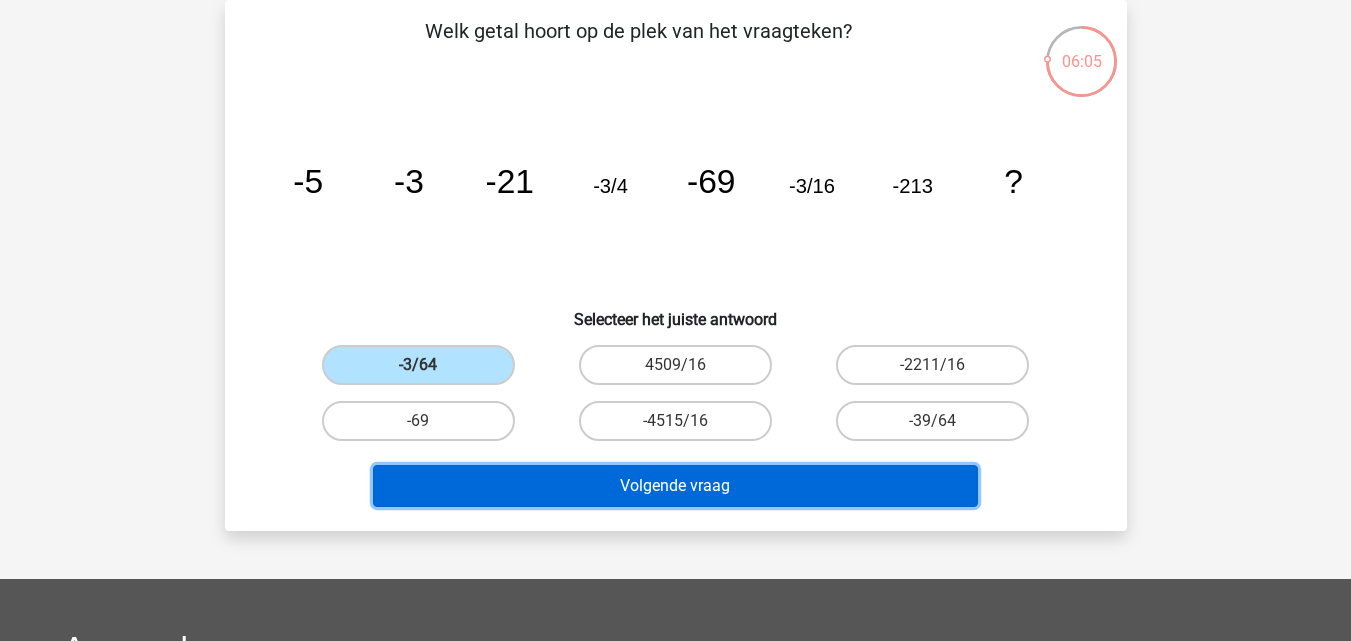 click on "Volgende vraag" at bounding box center (675, 486) 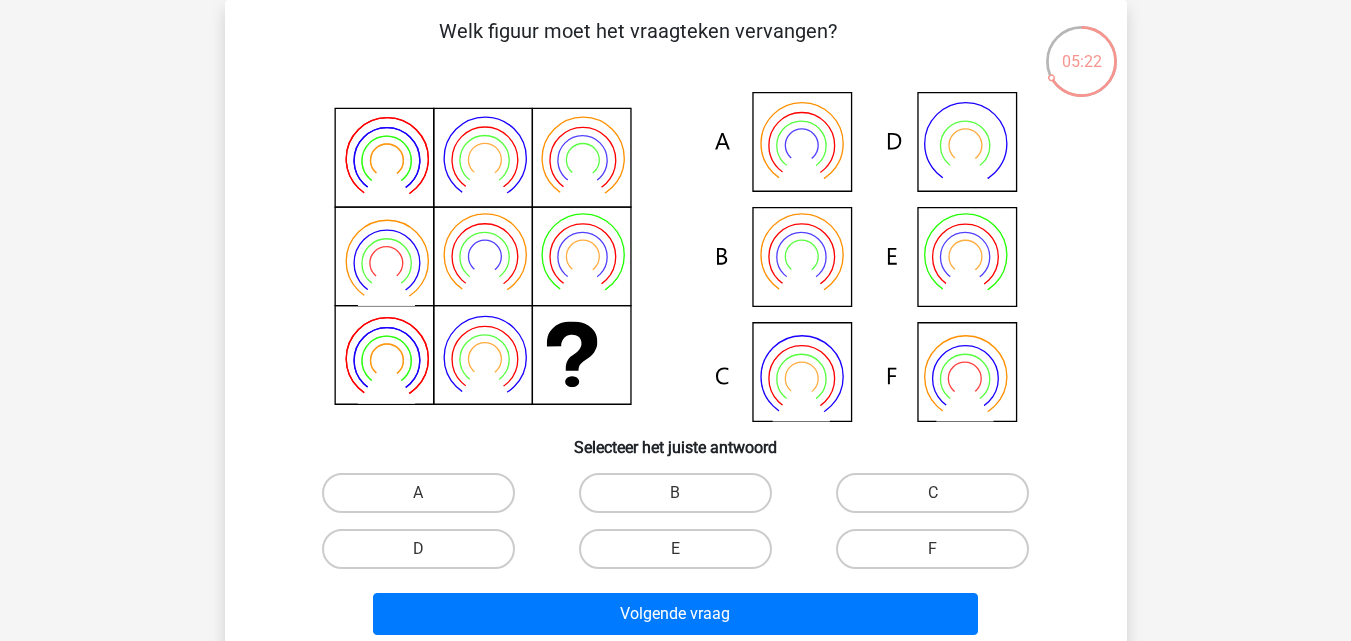 click 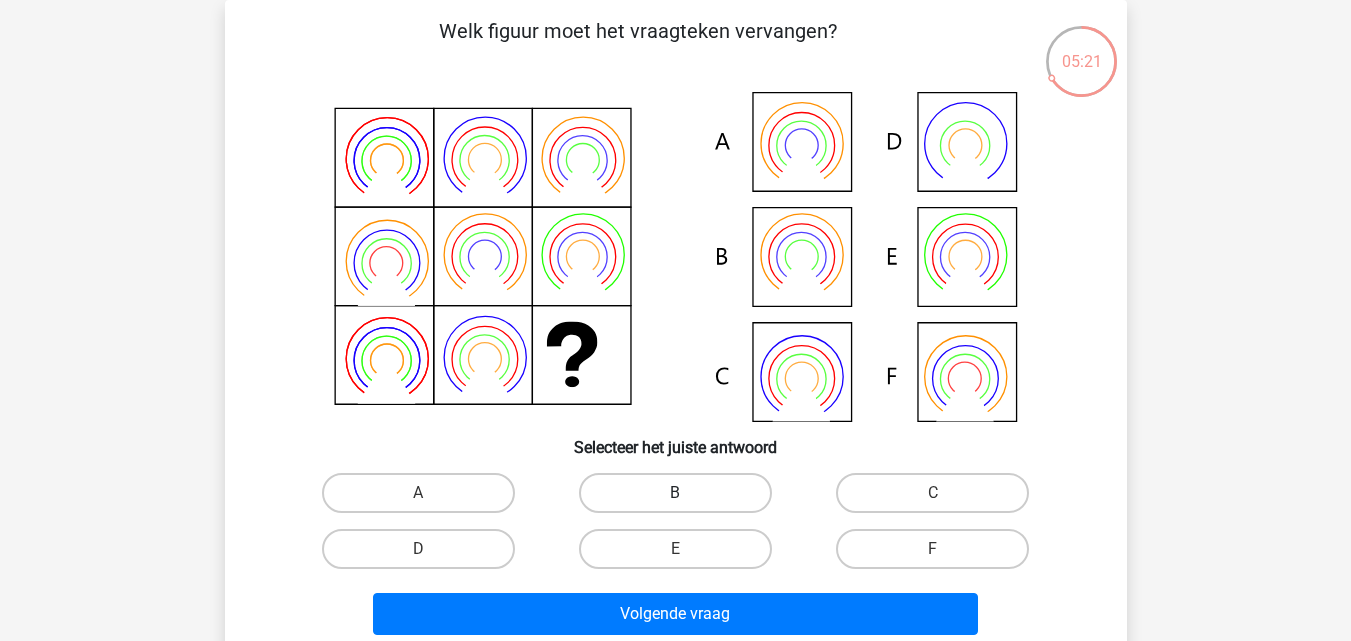 click on "B" at bounding box center (675, 493) 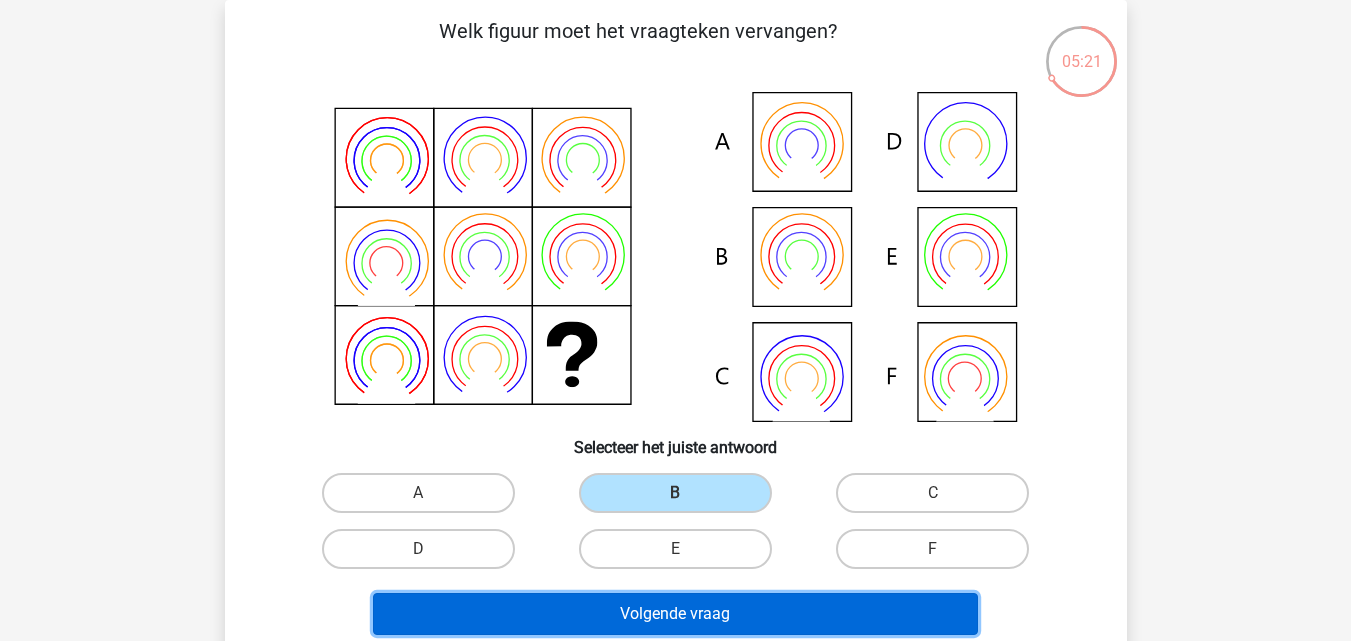 click on "Volgende vraag" at bounding box center (675, 614) 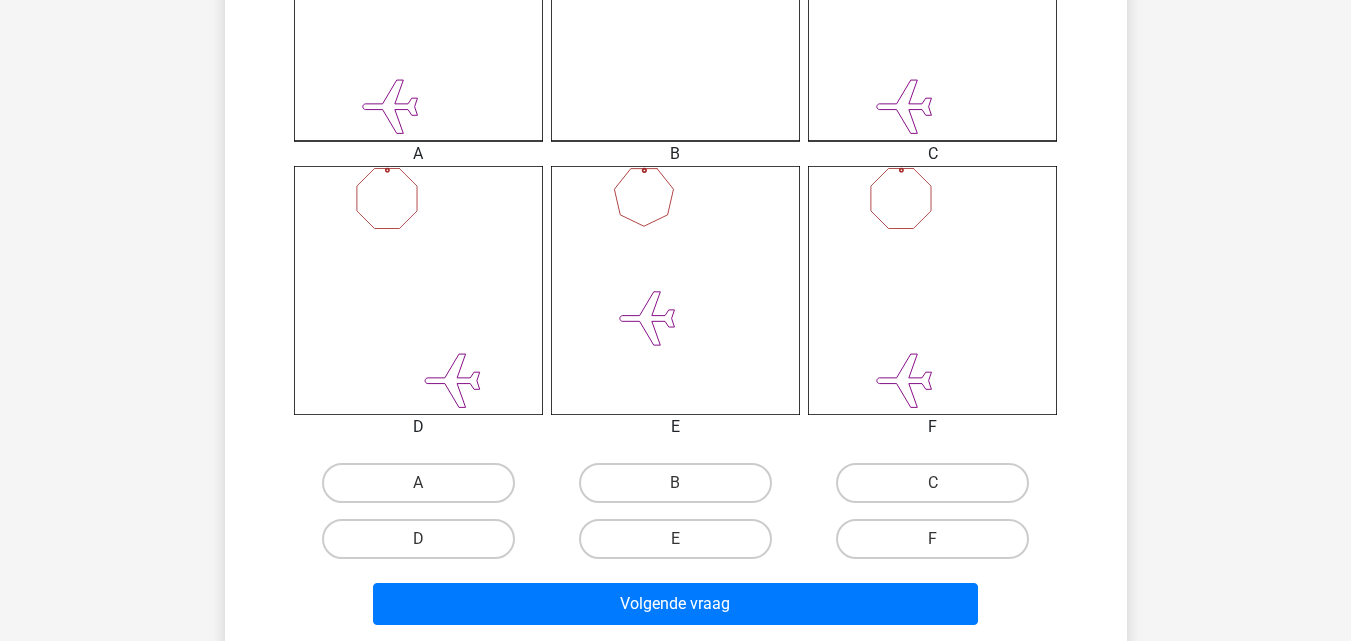 scroll, scrollTop: 700, scrollLeft: 0, axis: vertical 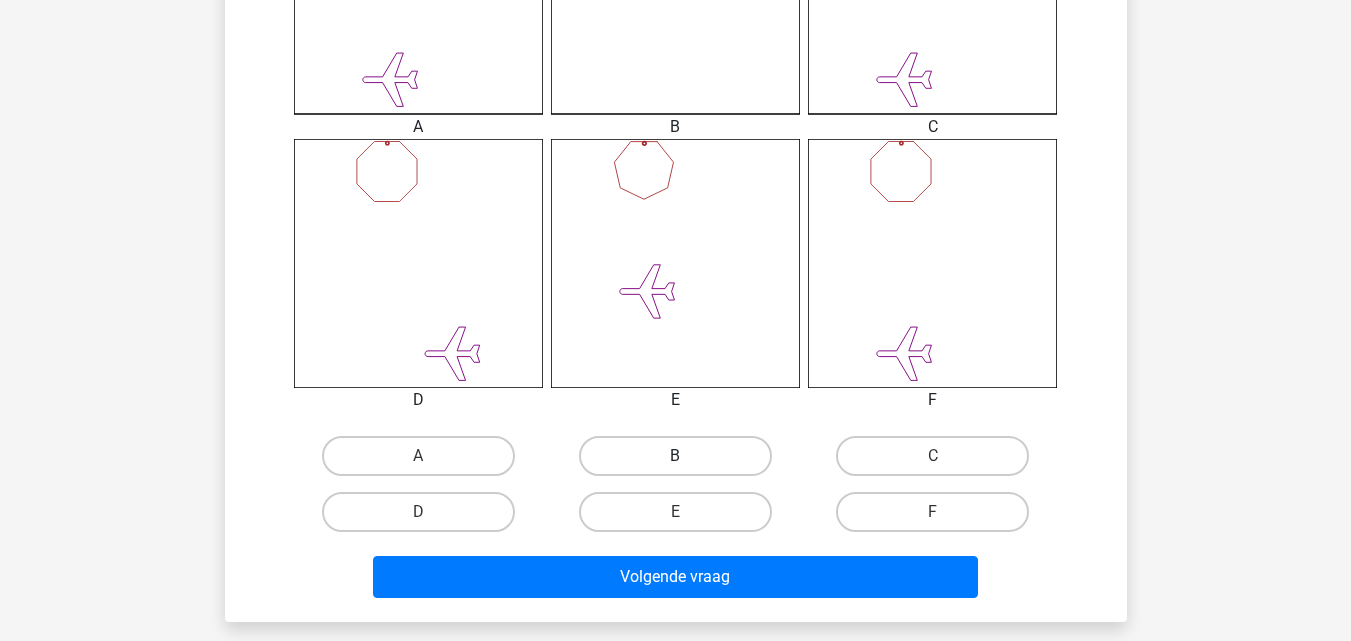 click on "B" at bounding box center (675, 456) 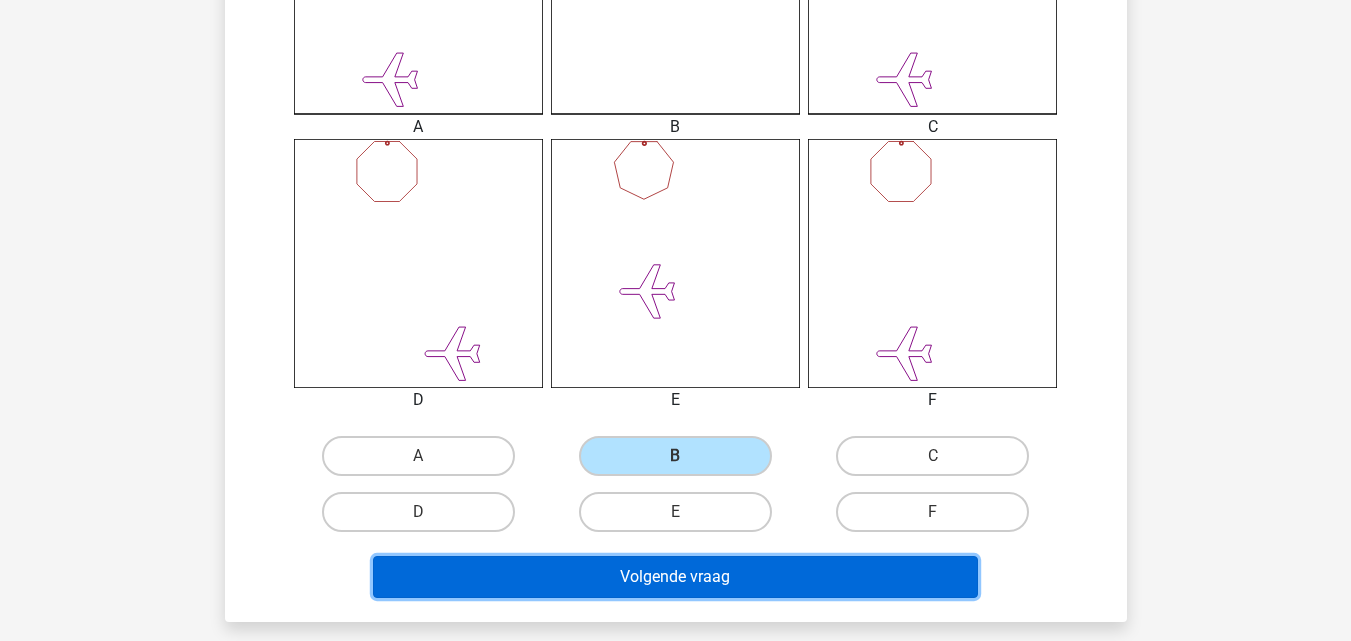 click on "Volgende vraag" at bounding box center (675, 577) 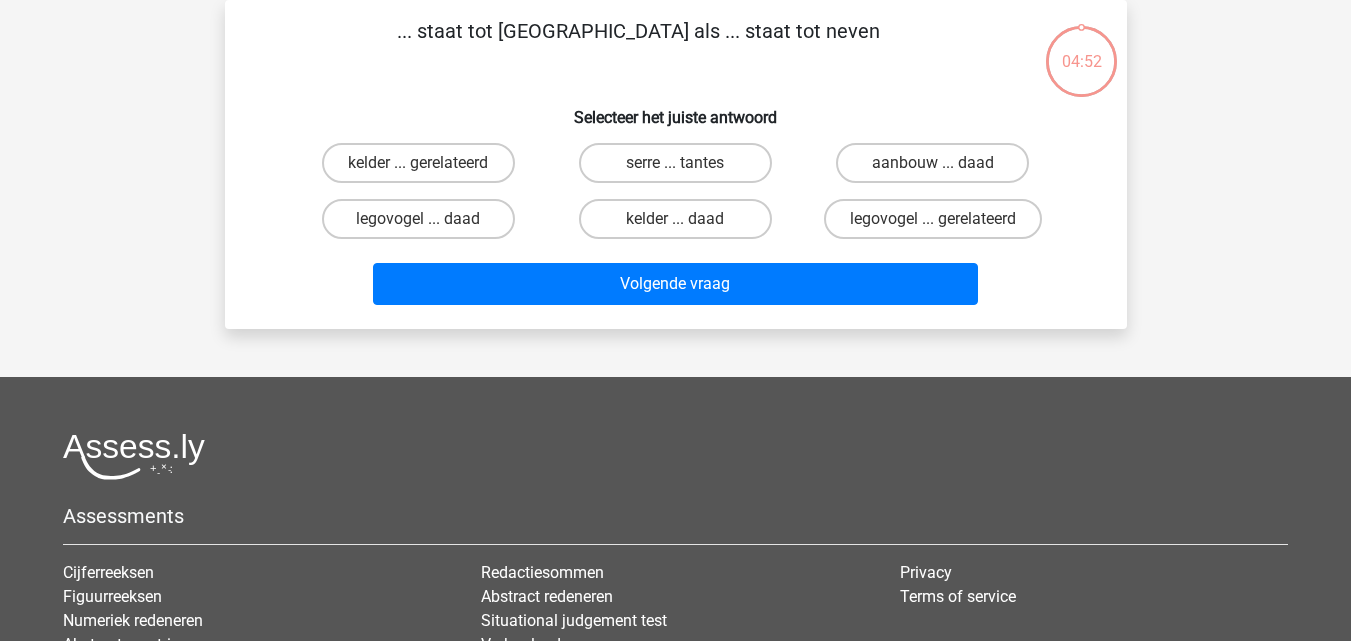 scroll, scrollTop: 0, scrollLeft: 0, axis: both 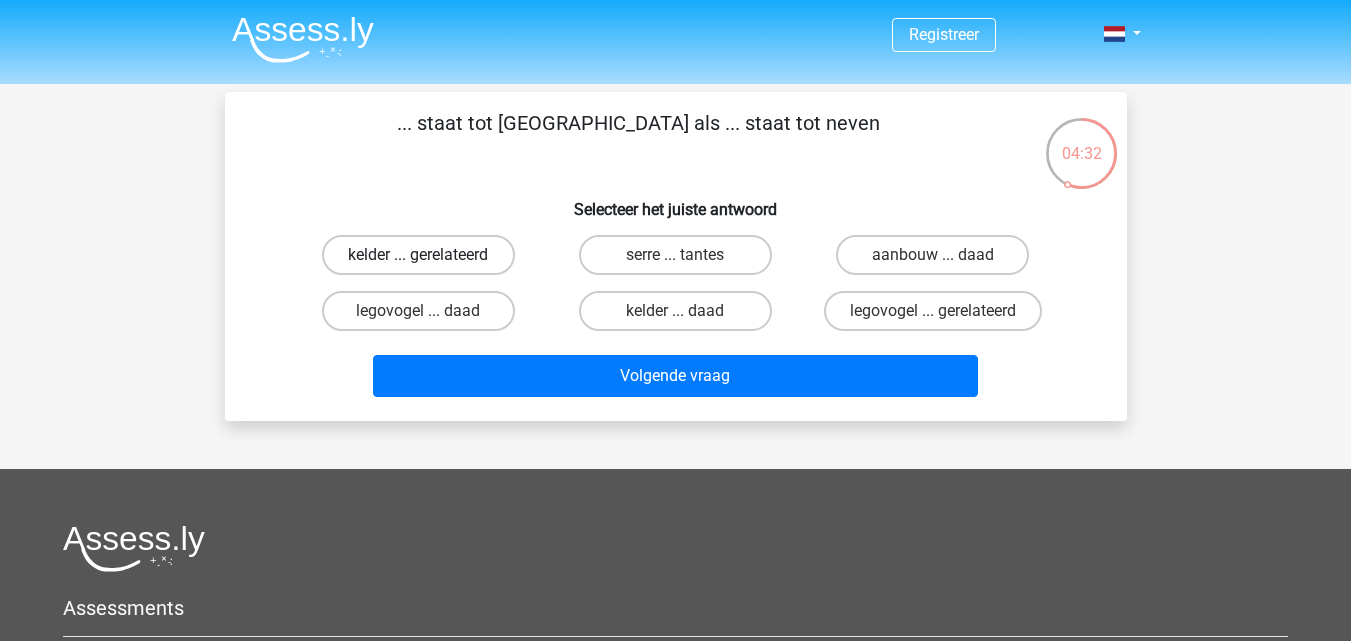 click on "kelder ... gerelateerd" at bounding box center [418, 255] 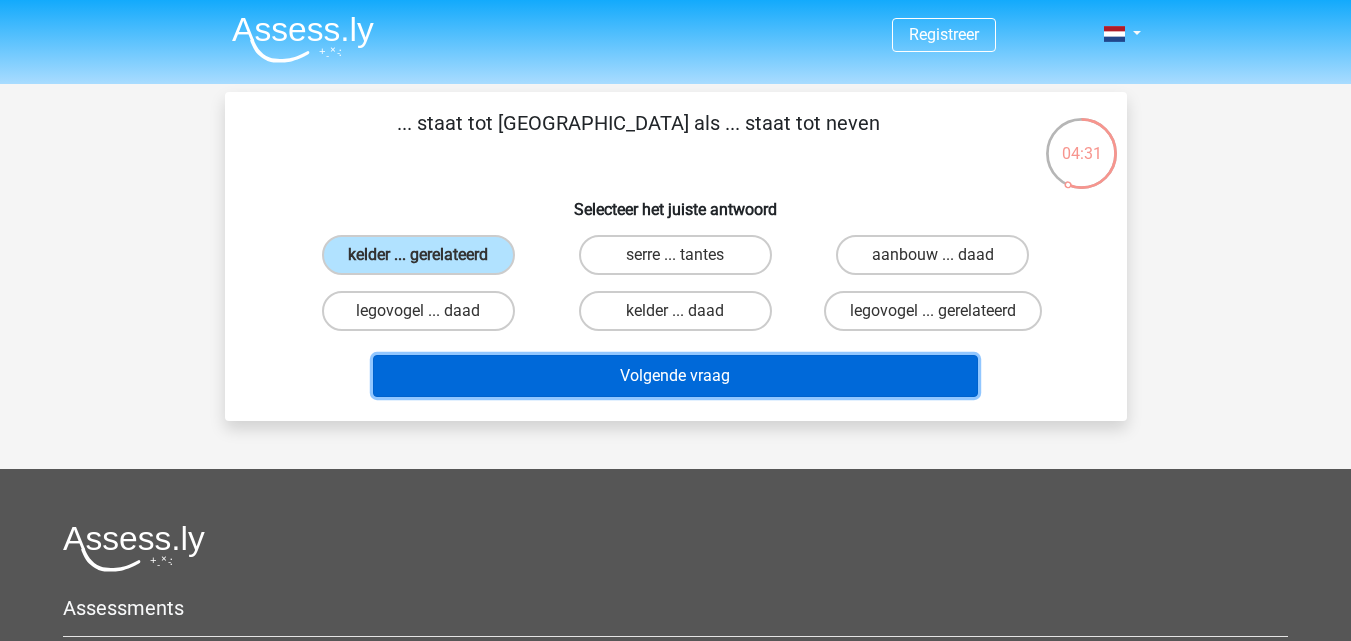 click on "Volgende vraag" at bounding box center (675, 376) 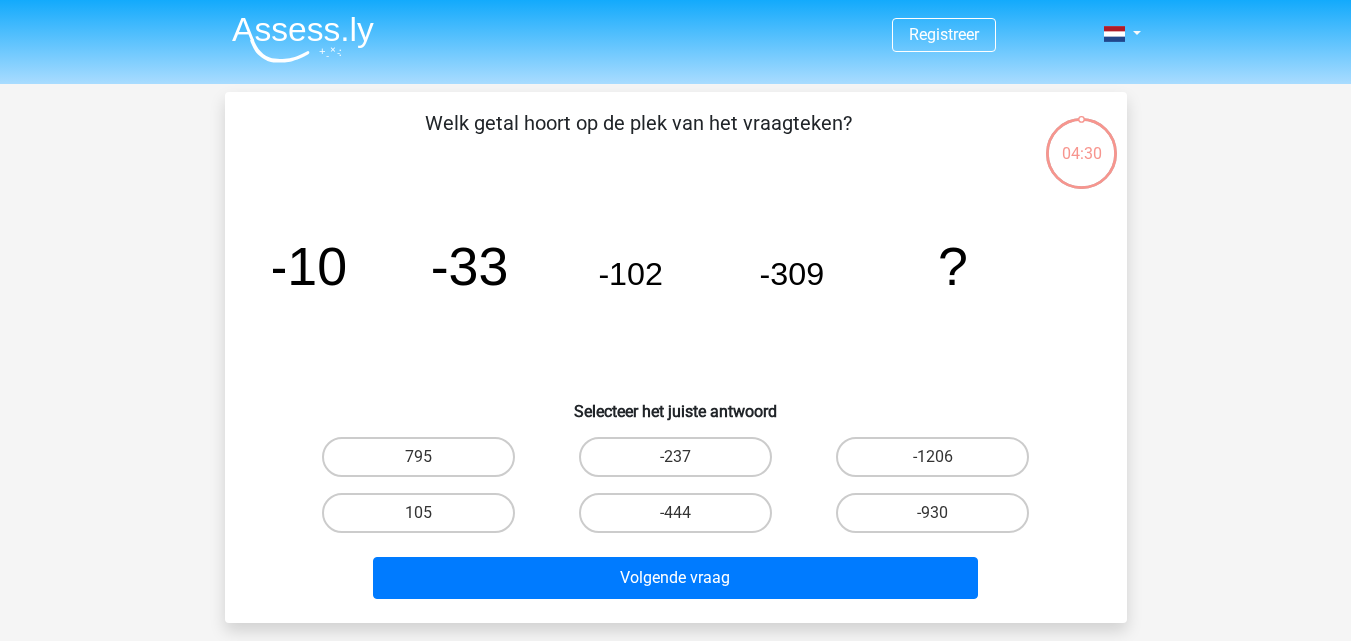 scroll, scrollTop: 92, scrollLeft: 0, axis: vertical 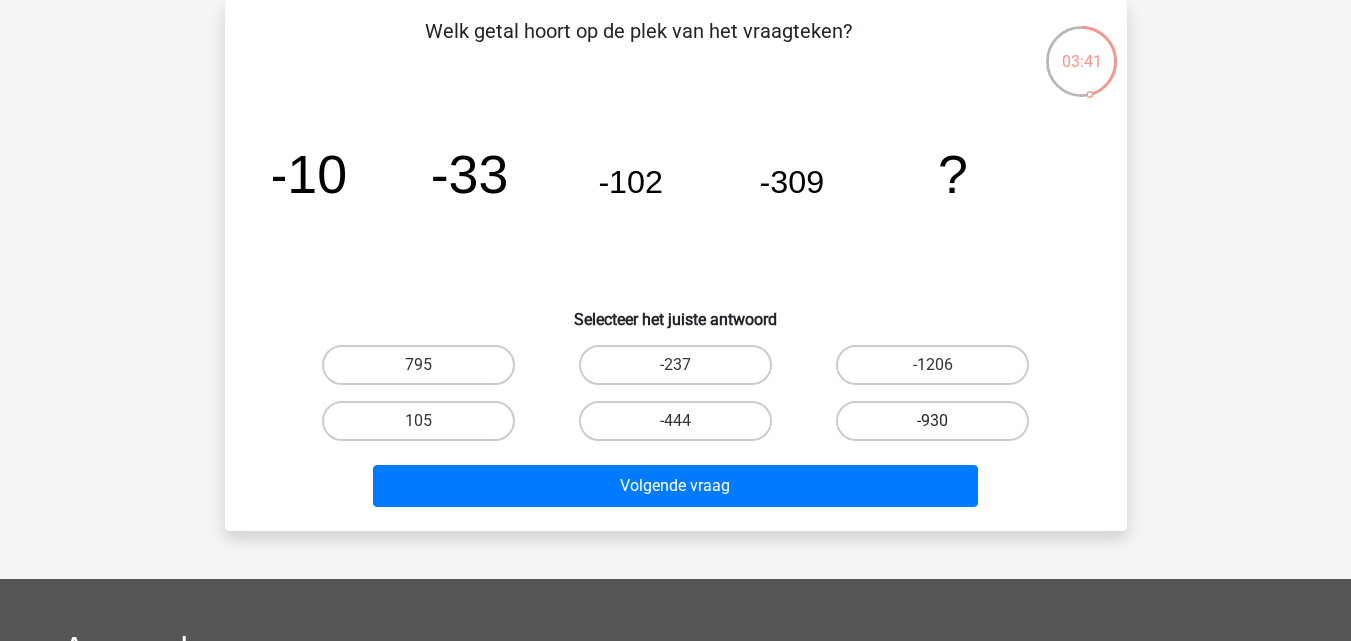 click on "-930" at bounding box center (932, 421) 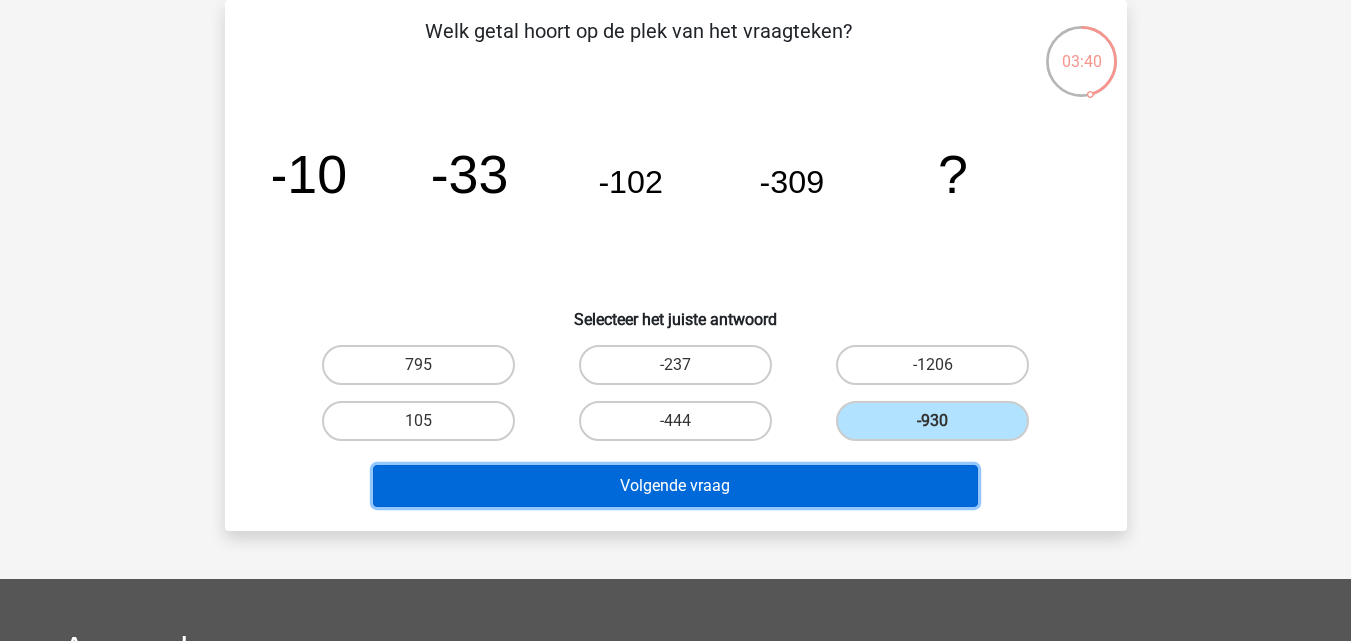 click on "Volgende vraag" at bounding box center (675, 486) 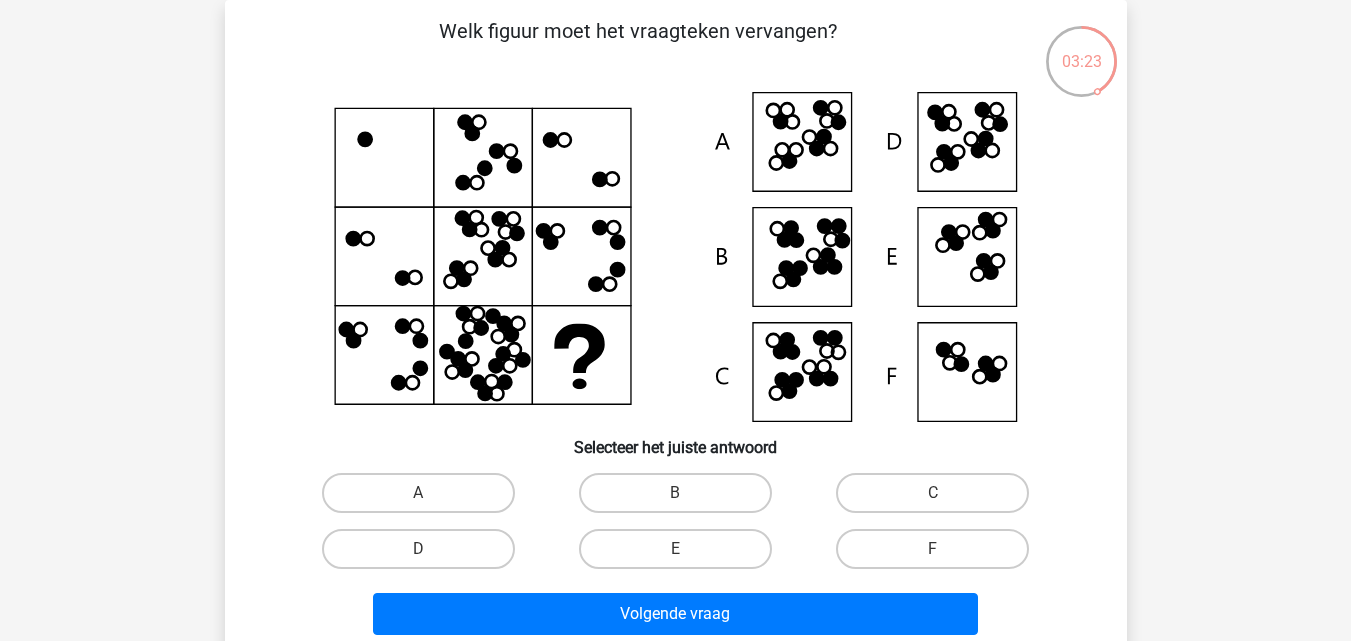 click 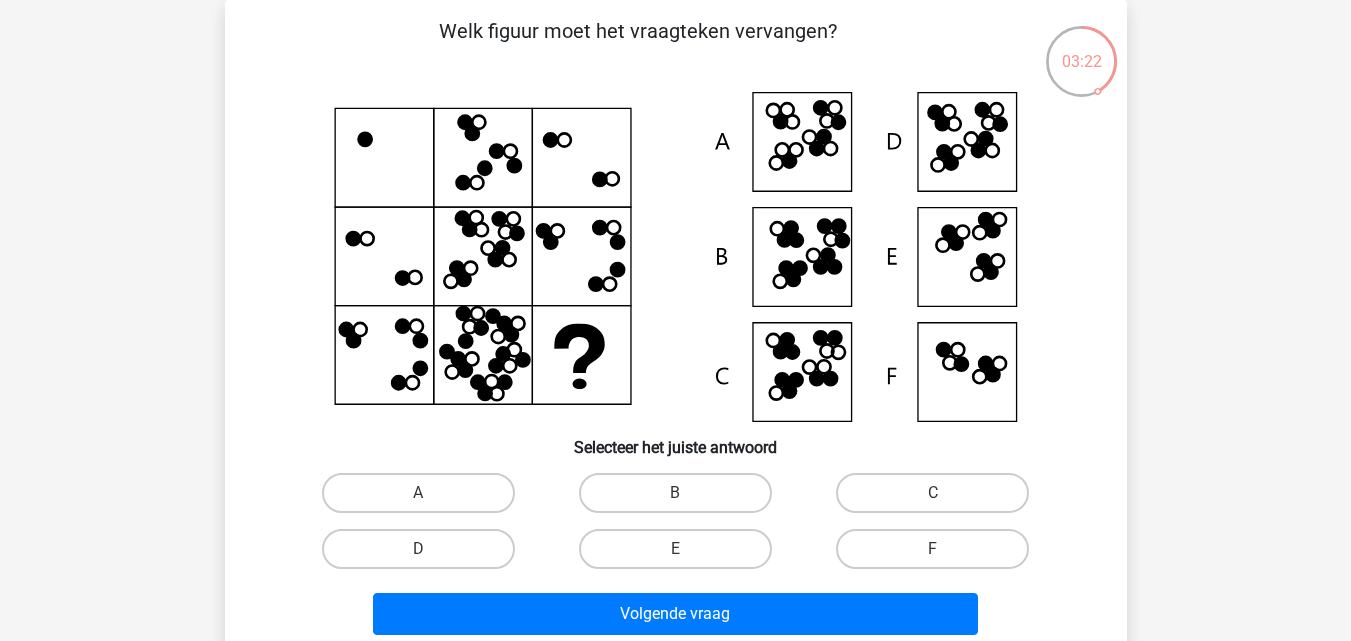 click 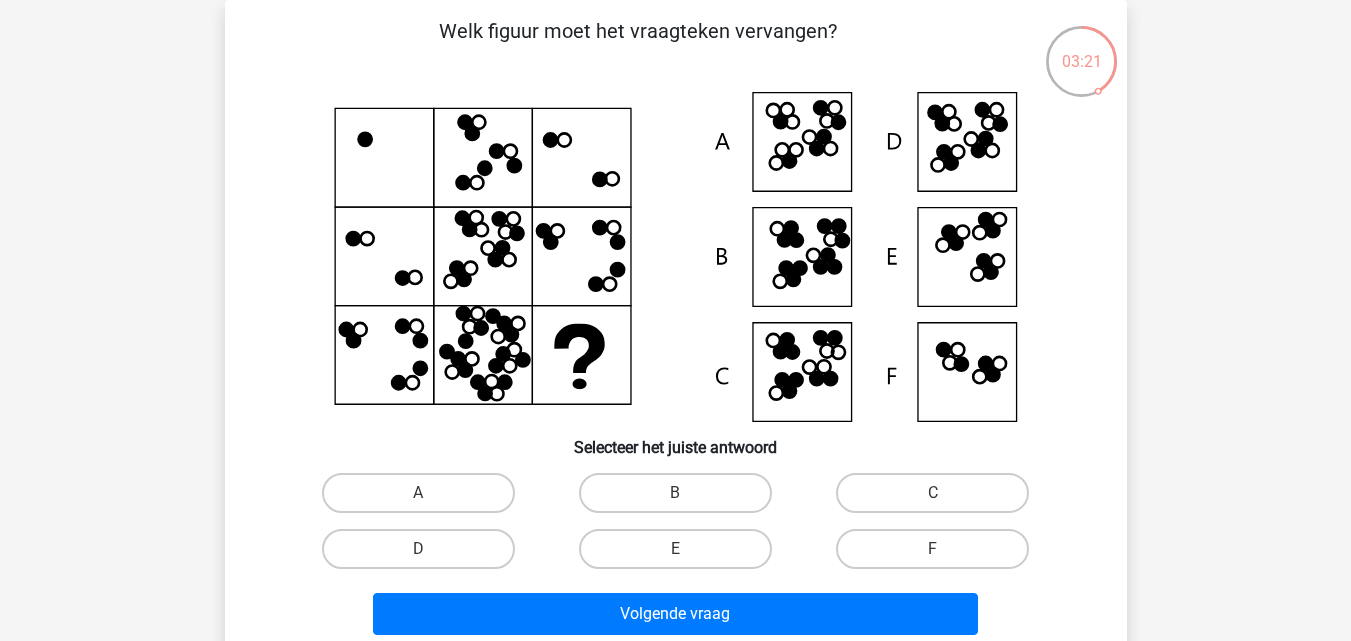 click 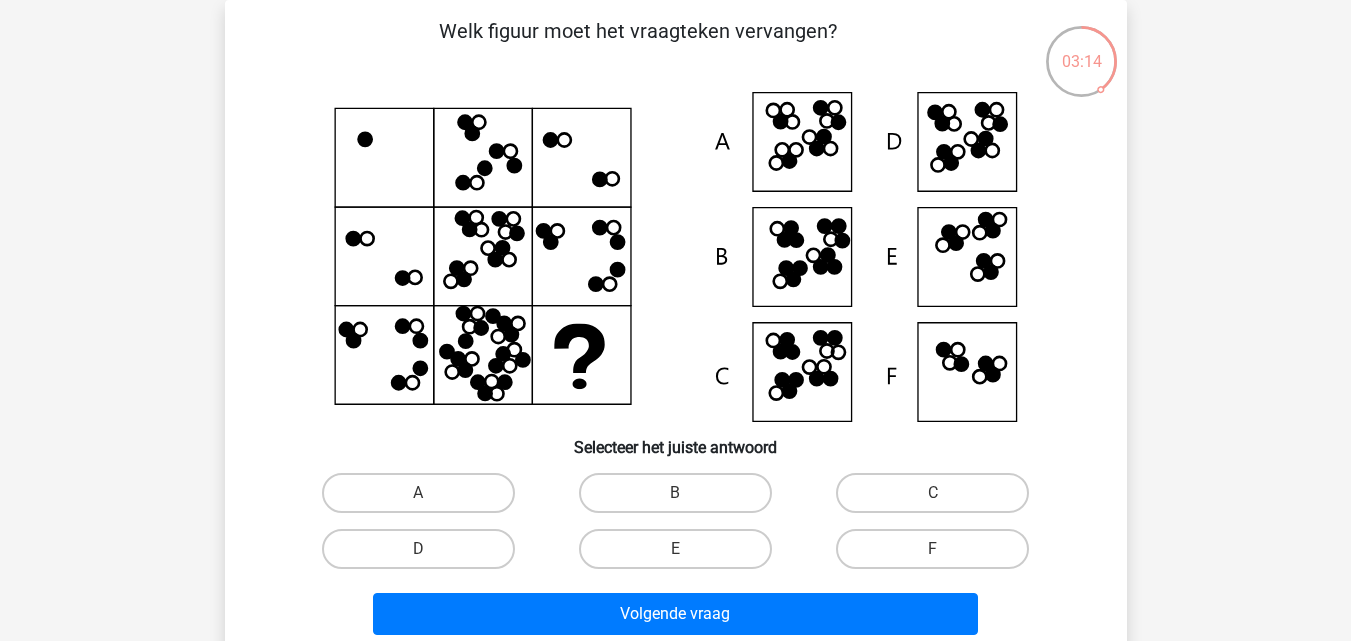 click 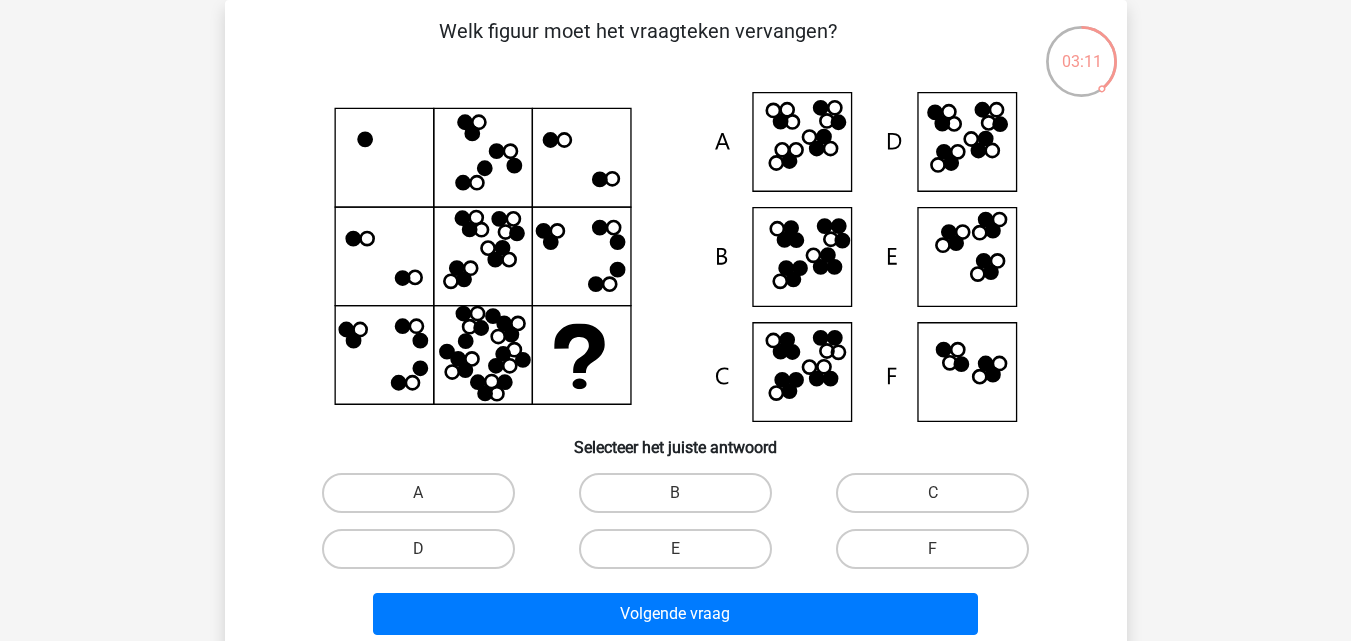 click 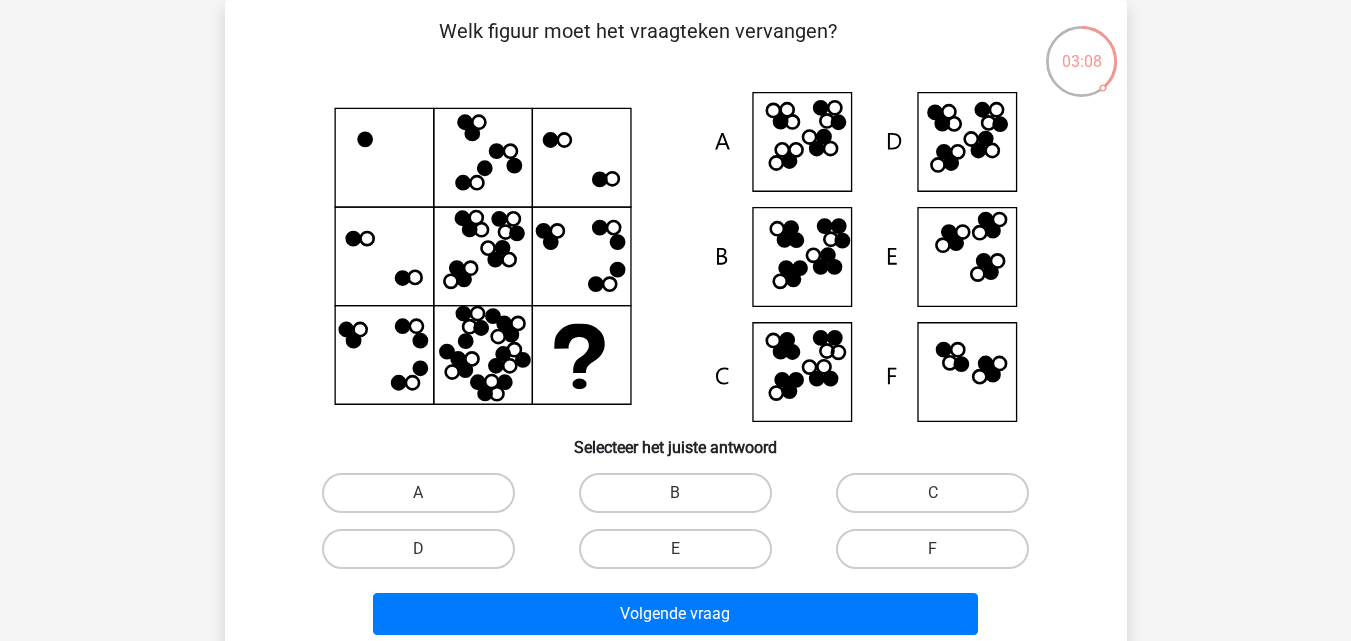 click 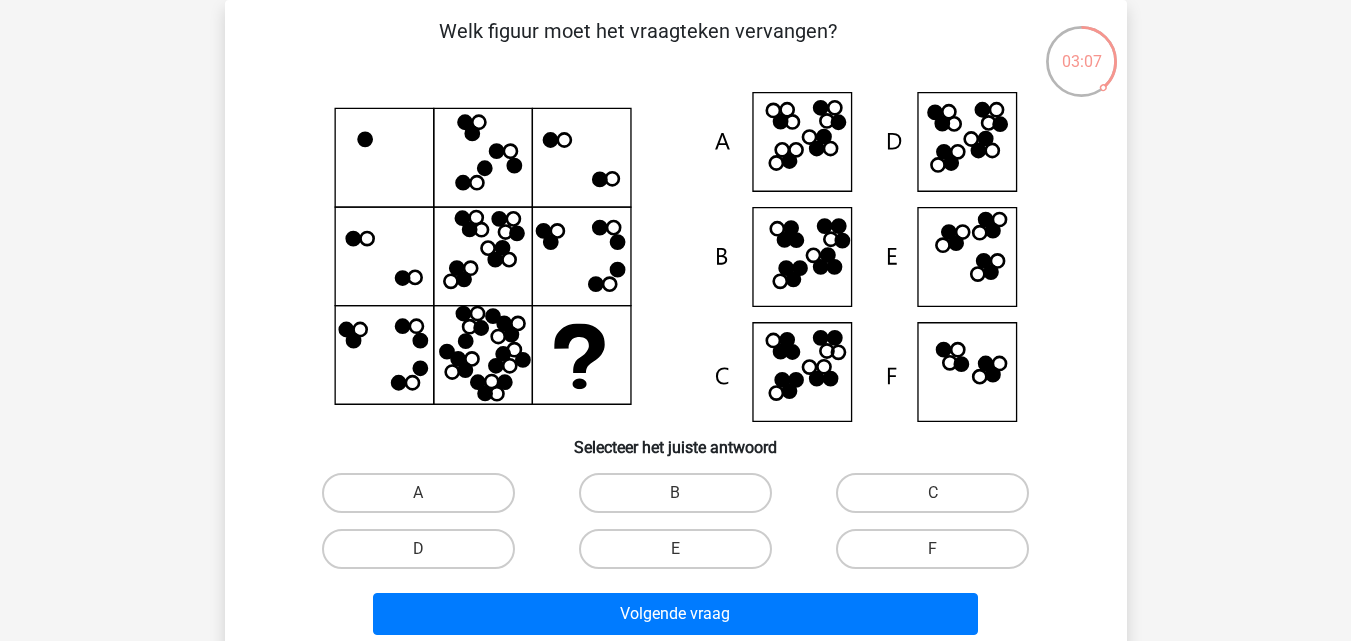 click 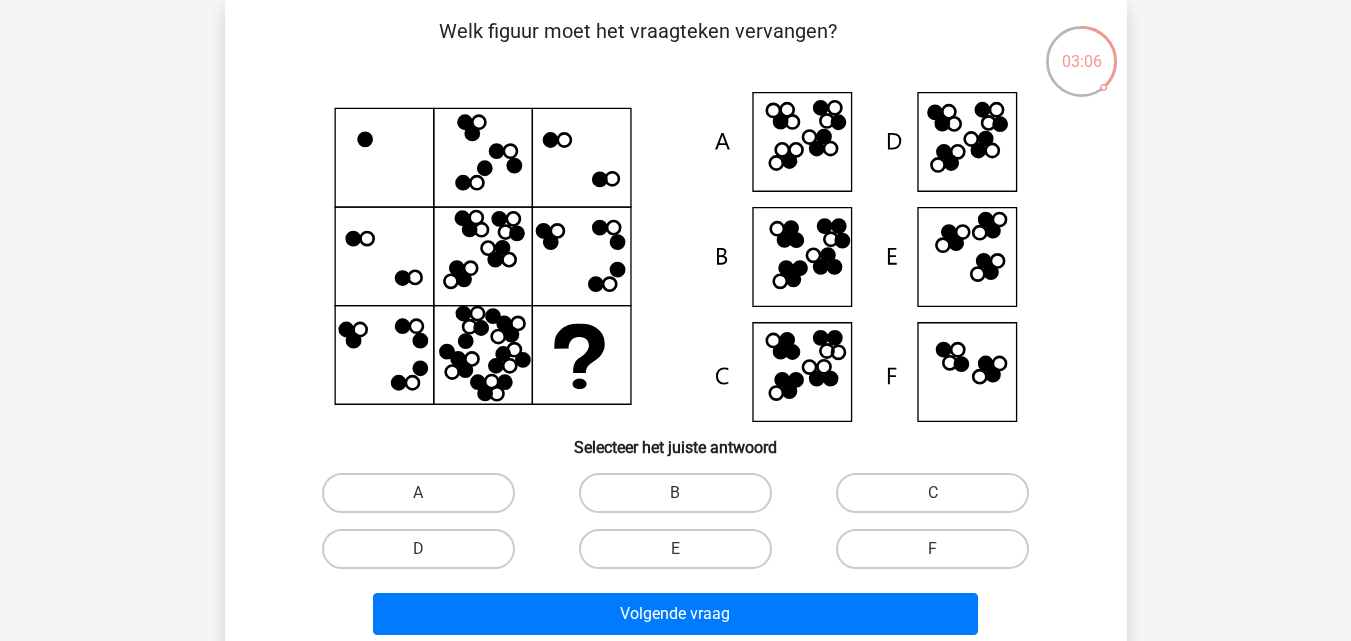 click 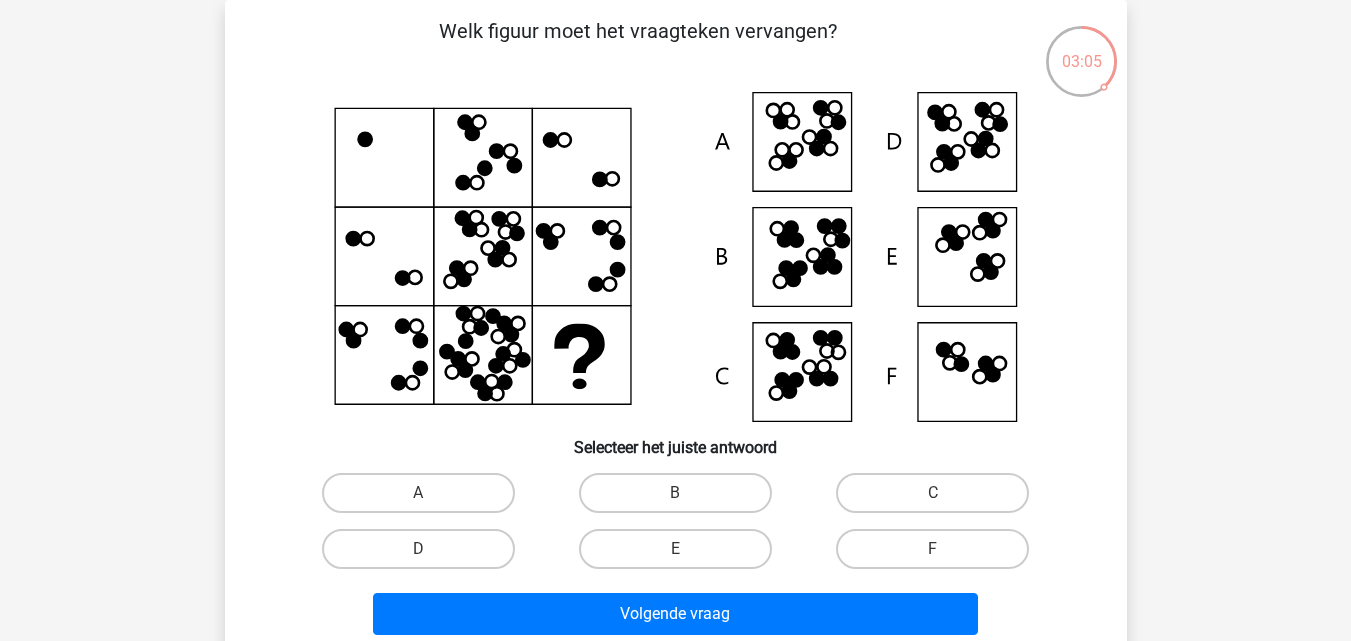 drag, startPoint x: 497, startPoint y: 152, endPoint x: 477, endPoint y: 123, distance: 35.22783 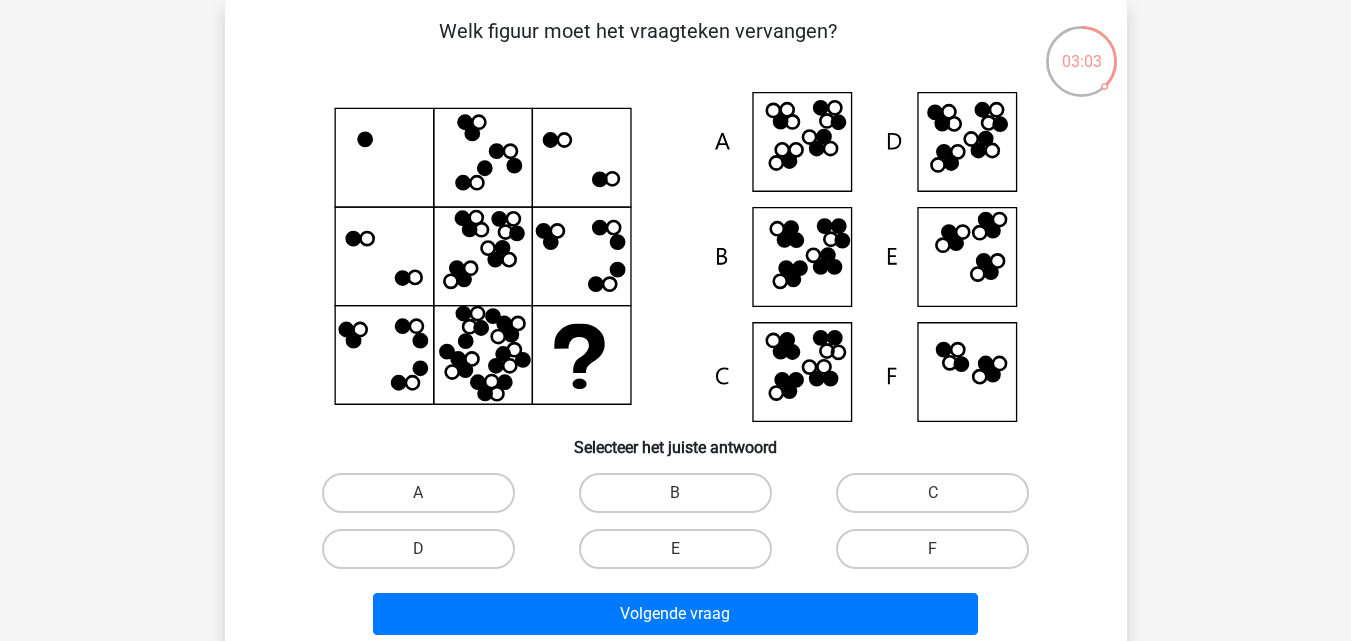 drag, startPoint x: 472, startPoint y: 218, endPoint x: 482, endPoint y: 219, distance: 10.049875 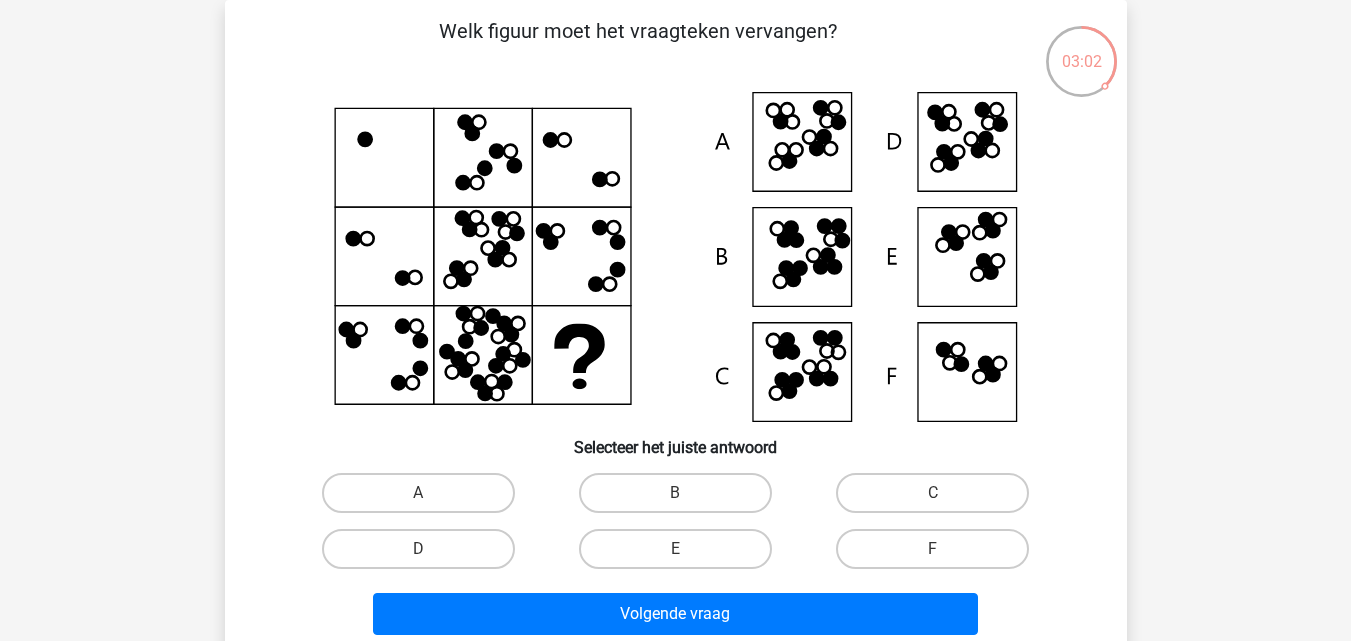 click 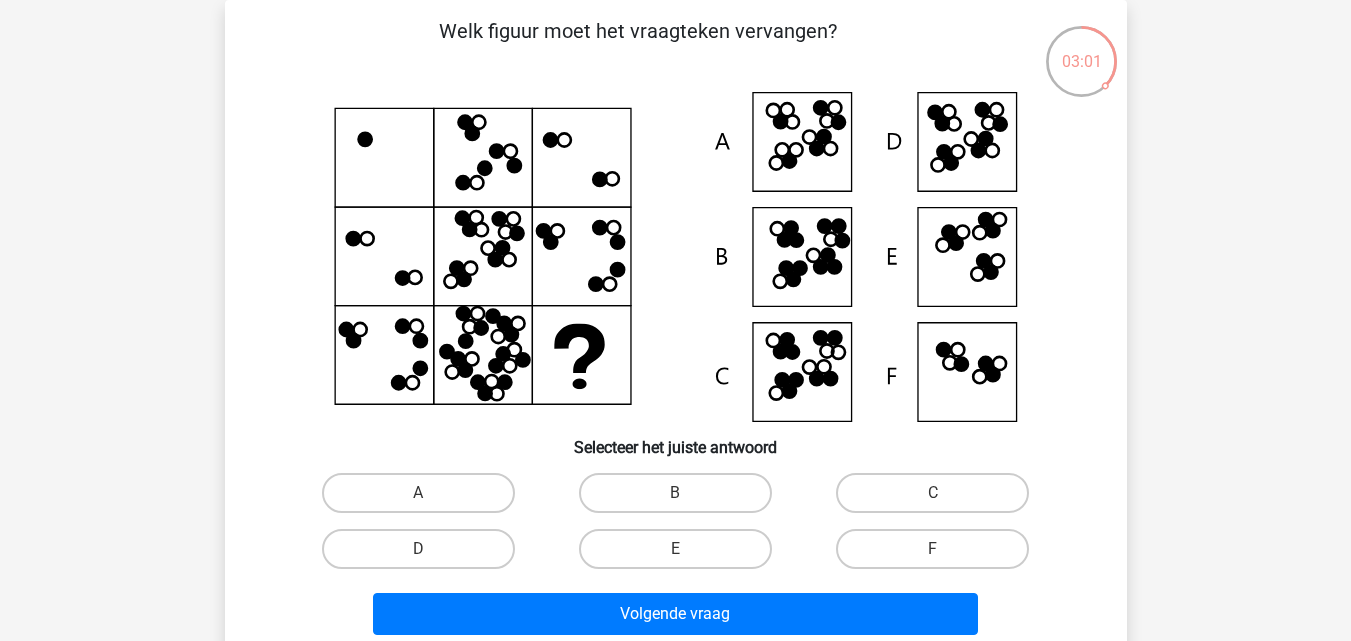 click 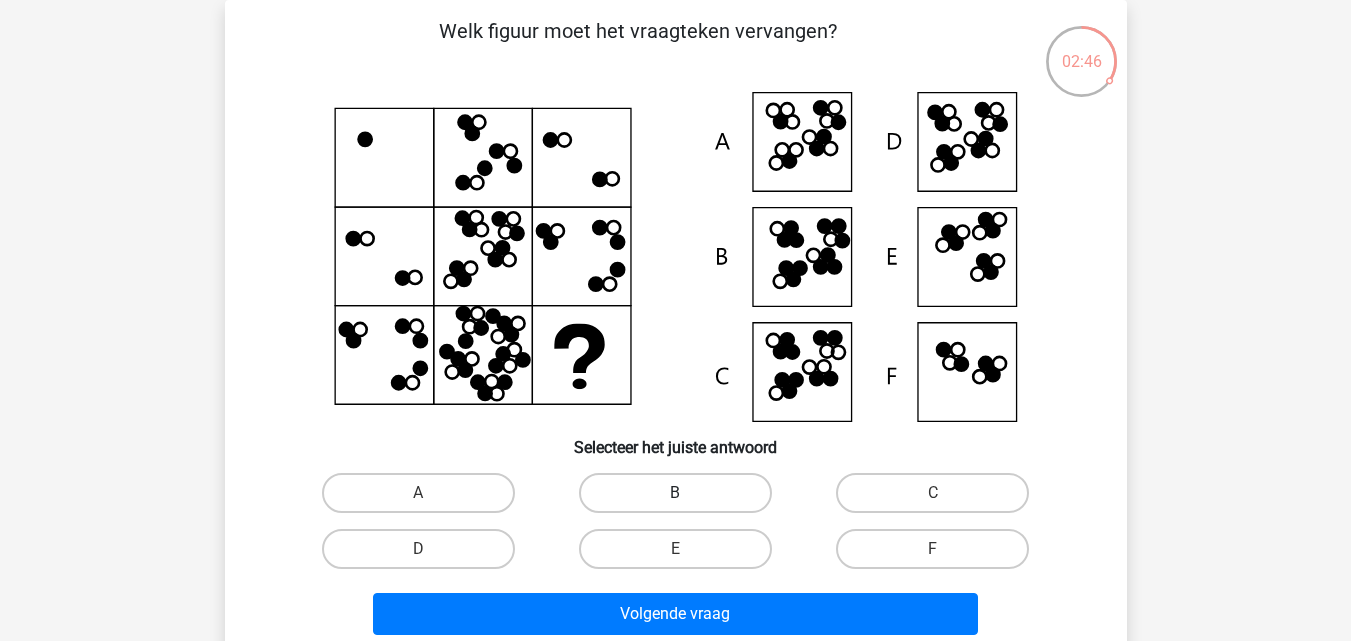 click on "B" at bounding box center (675, 493) 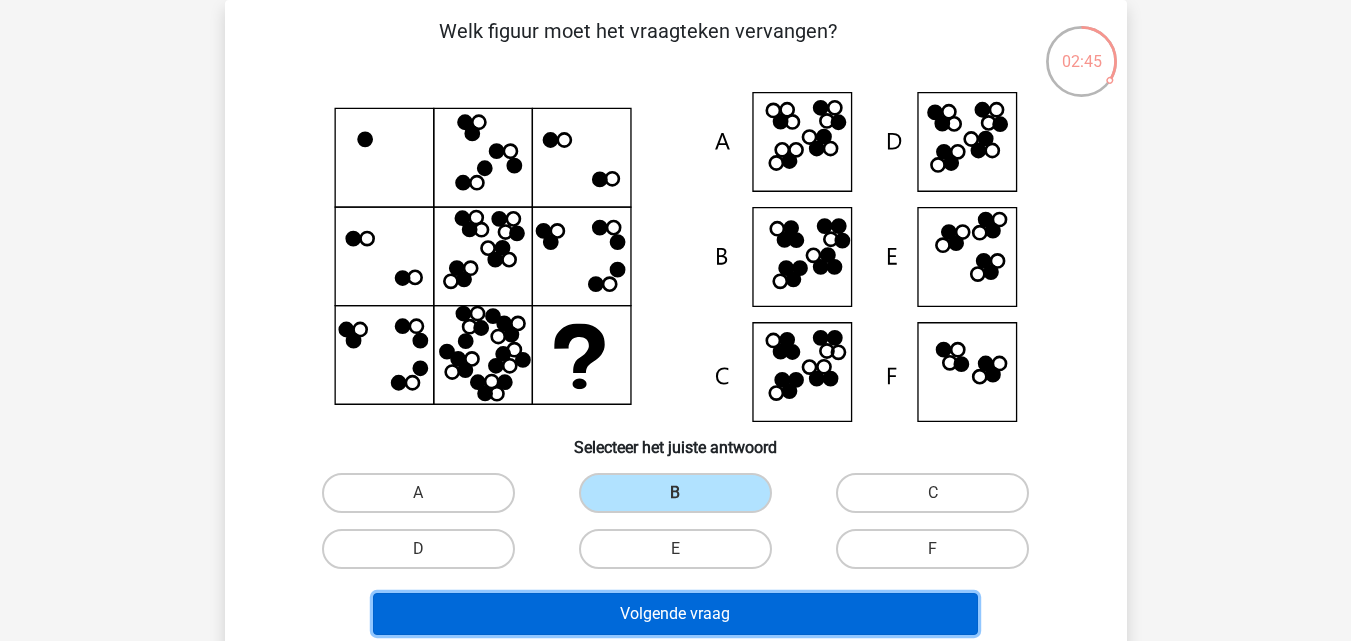 click on "Volgende vraag" at bounding box center (675, 614) 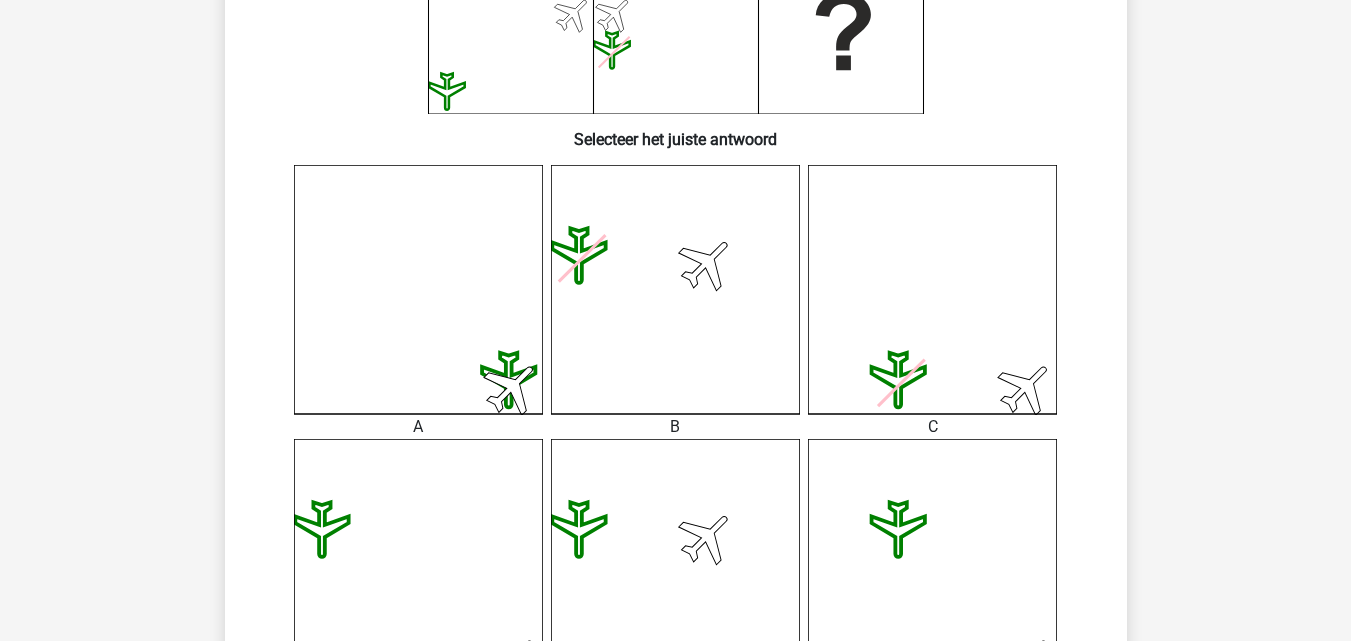 scroll, scrollTop: 700, scrollLeft: 0, axis: vertical 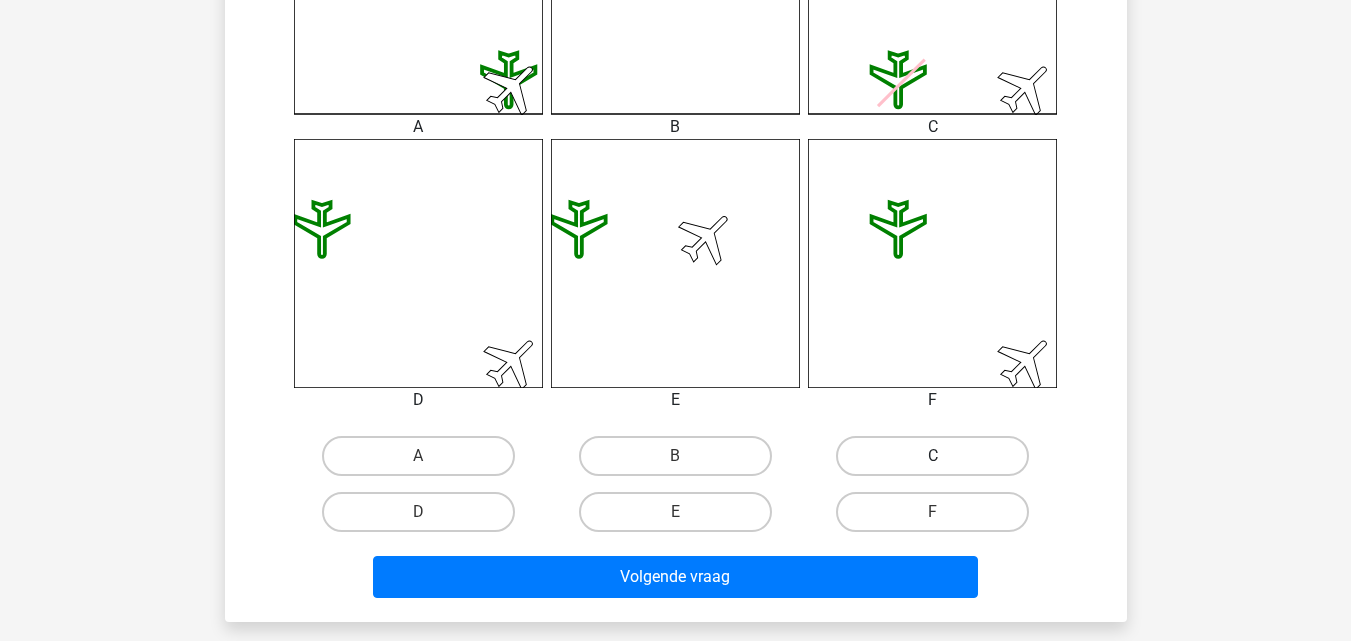click on "C" at bounding box center (932, 456) 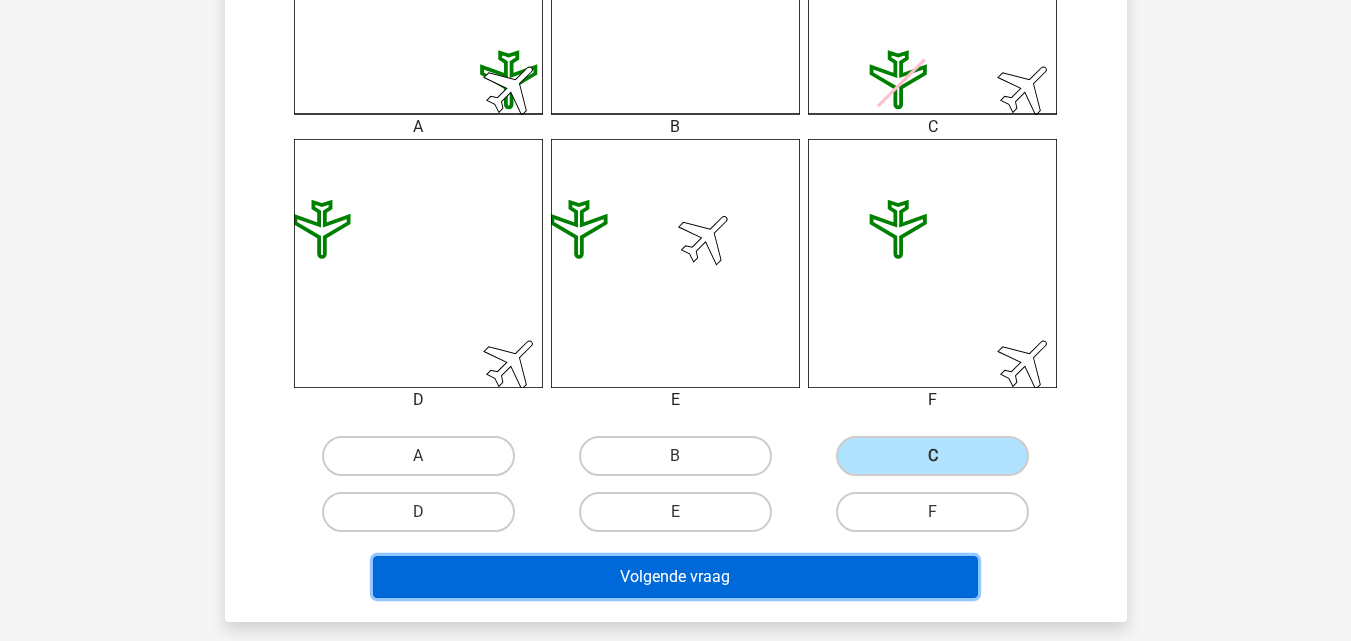 click on "Volgende vraag" at bounding box center [675, 577] 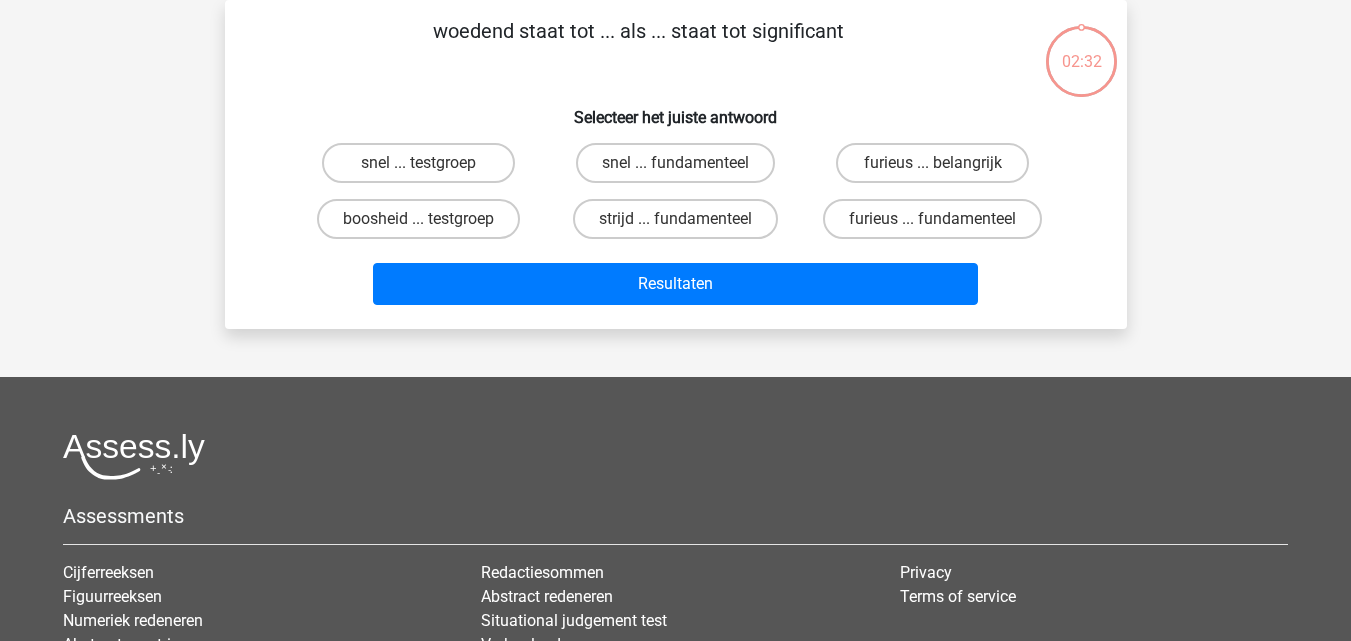 scroll, scrollTop: 0, scrollLeft: 0, axis: both 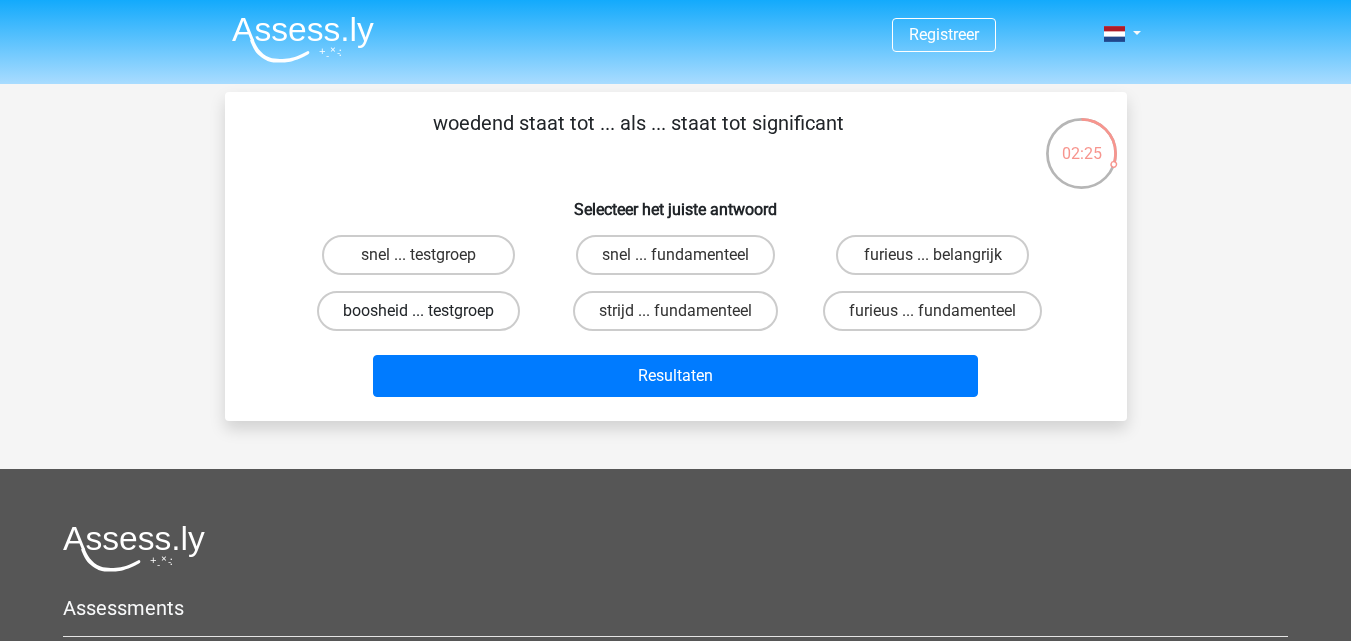 click on "boosheid ... testgroep" at bounding box center [418, 311] 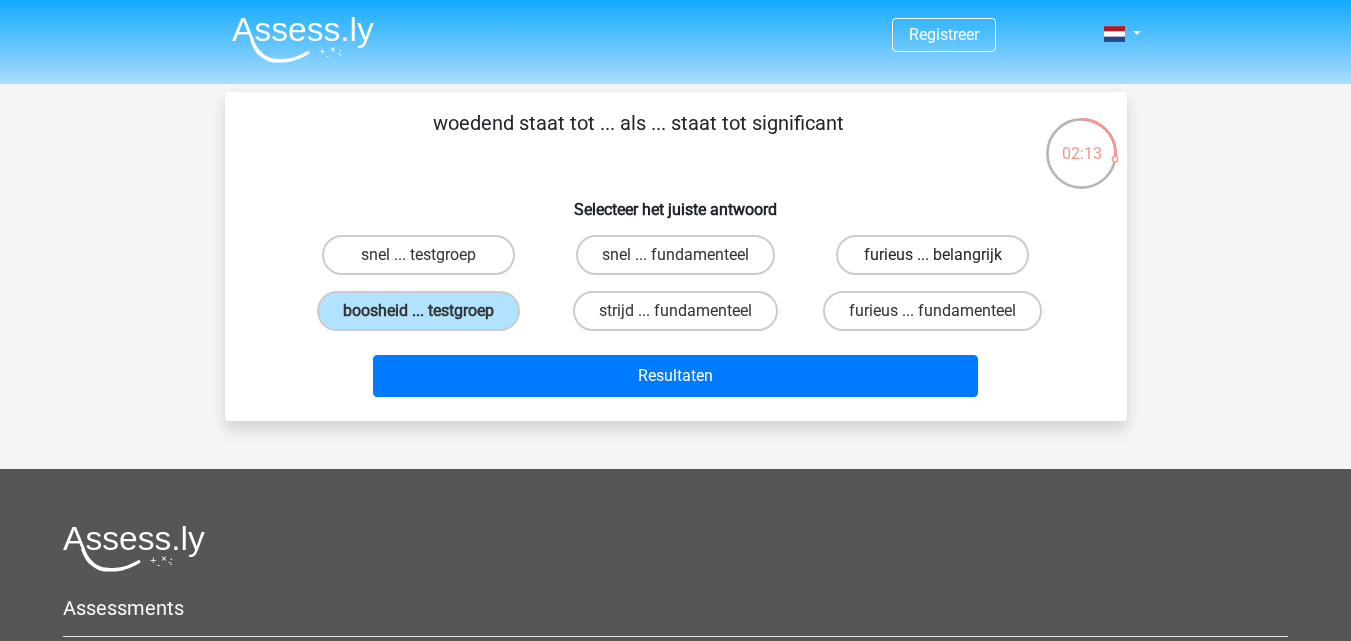 click on "furieus ... belangrijk" at bounding box center (932, 255) 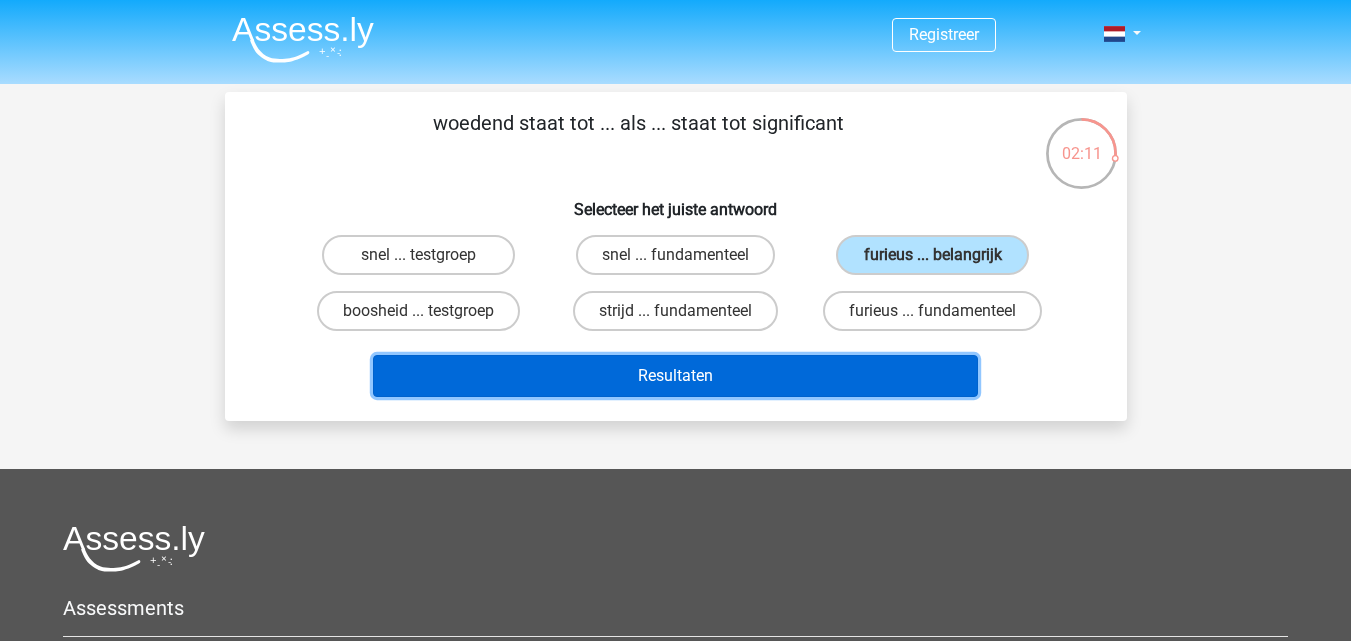 click on "Resultaten" at bounding box center [675, 376] 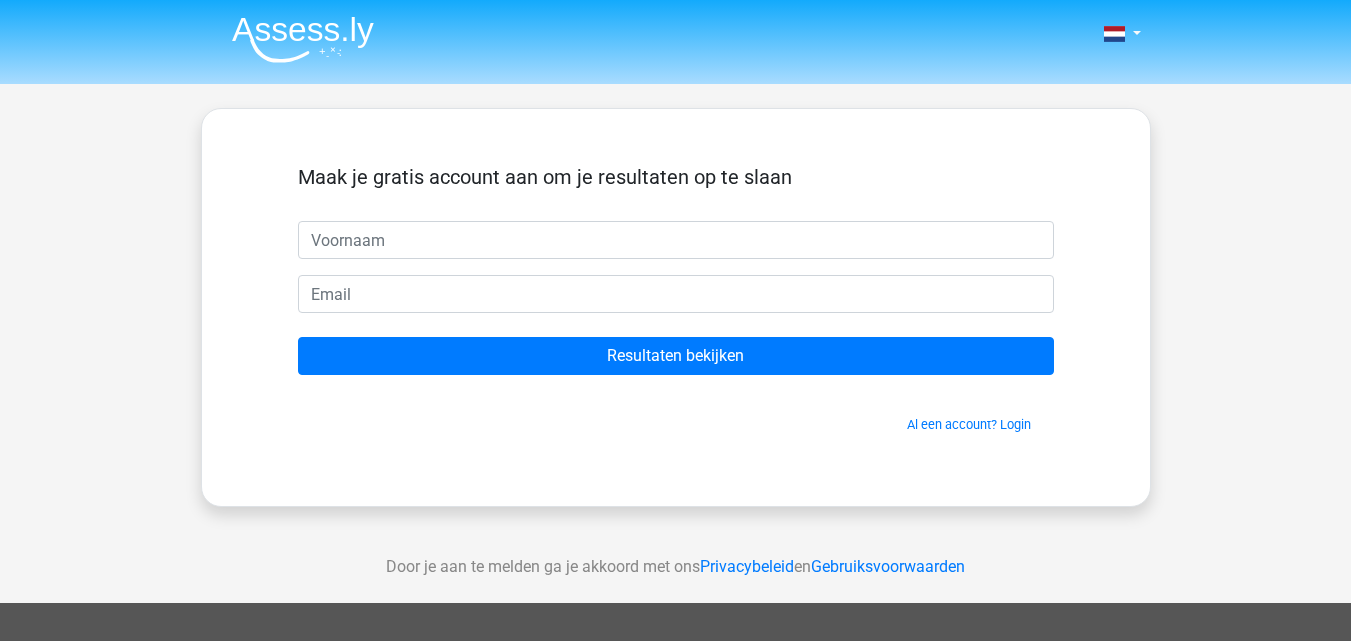 scroll, scrollTop: 0, scrollLeft: 0, axis: both 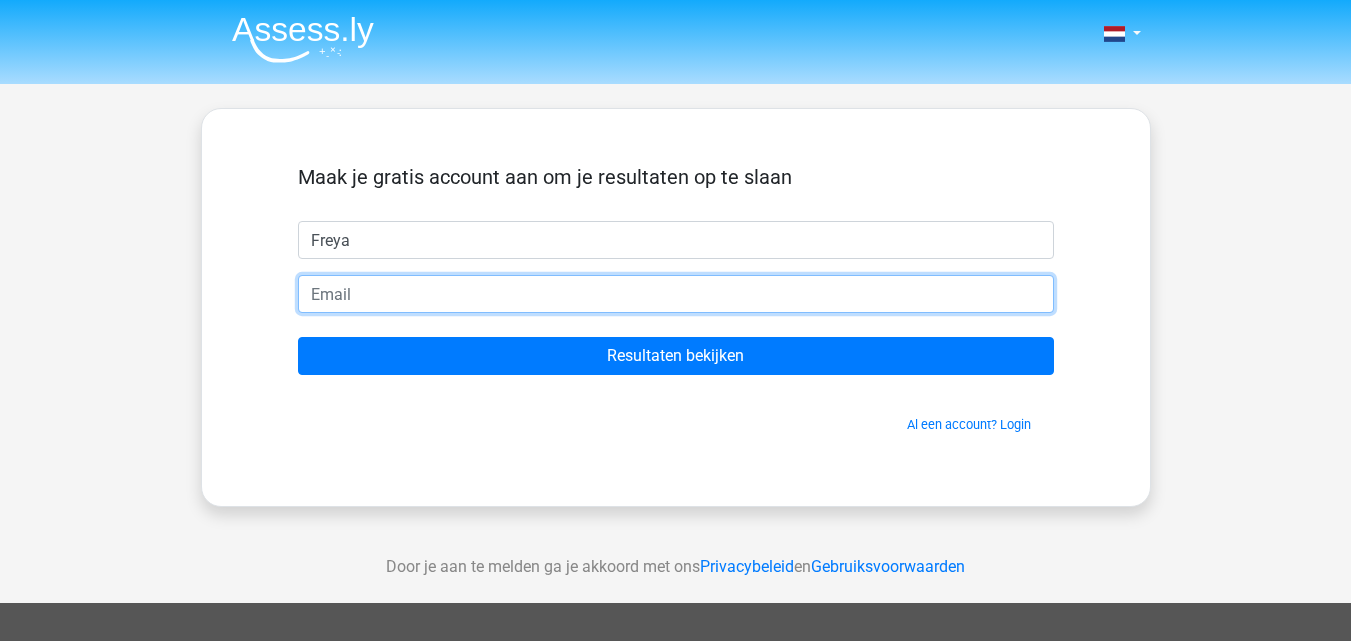 click at bounding box center (676, 294) 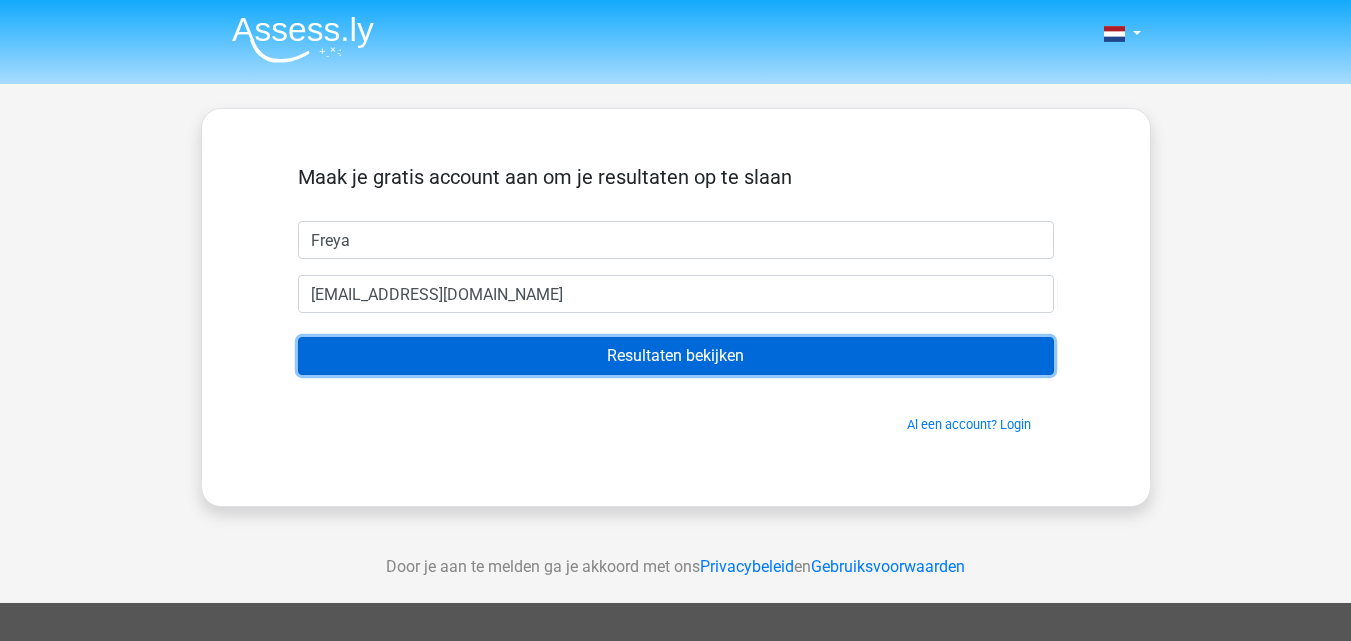 click on "Resultaten bekijken" at bounding box center [676, 356] 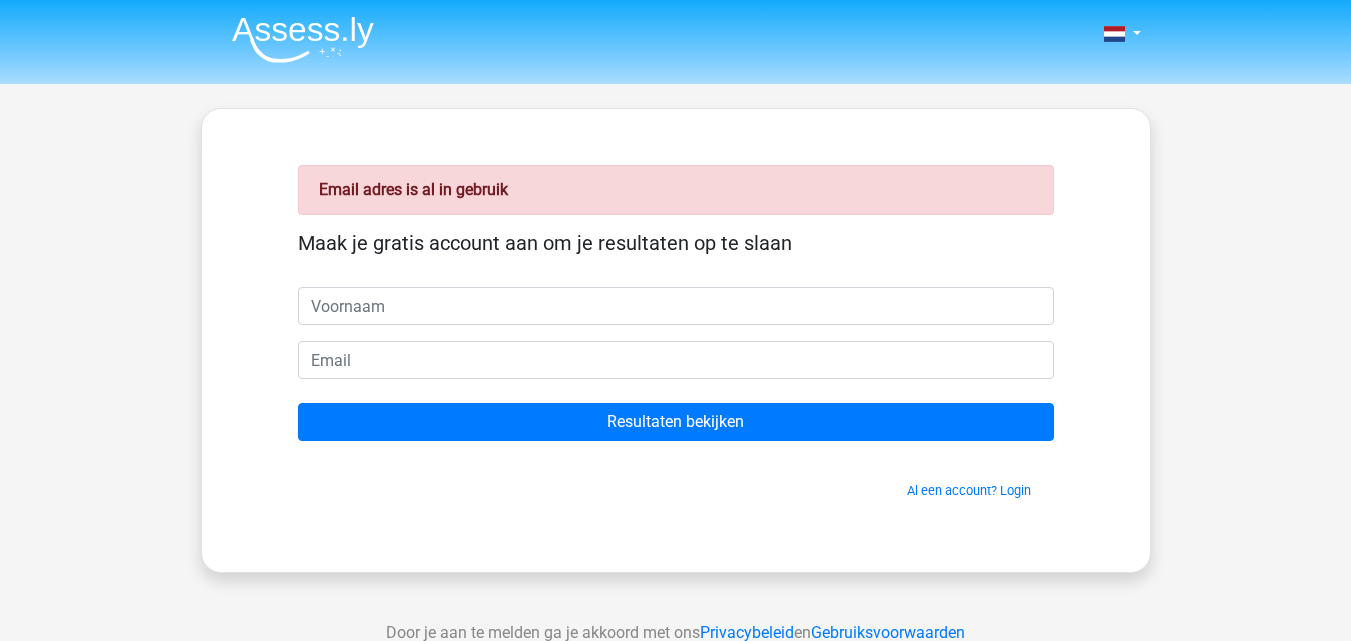 scroll, scrollTop: 0, scrollLeft: 0, axis: both 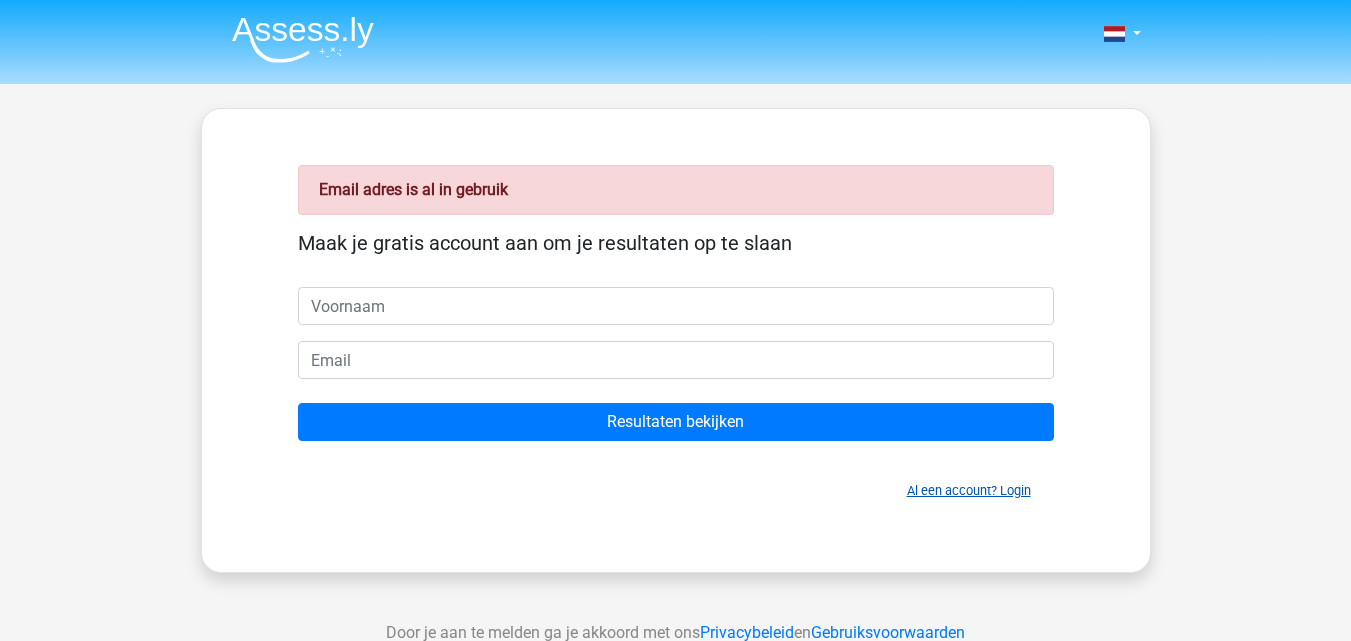 click on "Al een account? Login" at bounding box center [969, 490] 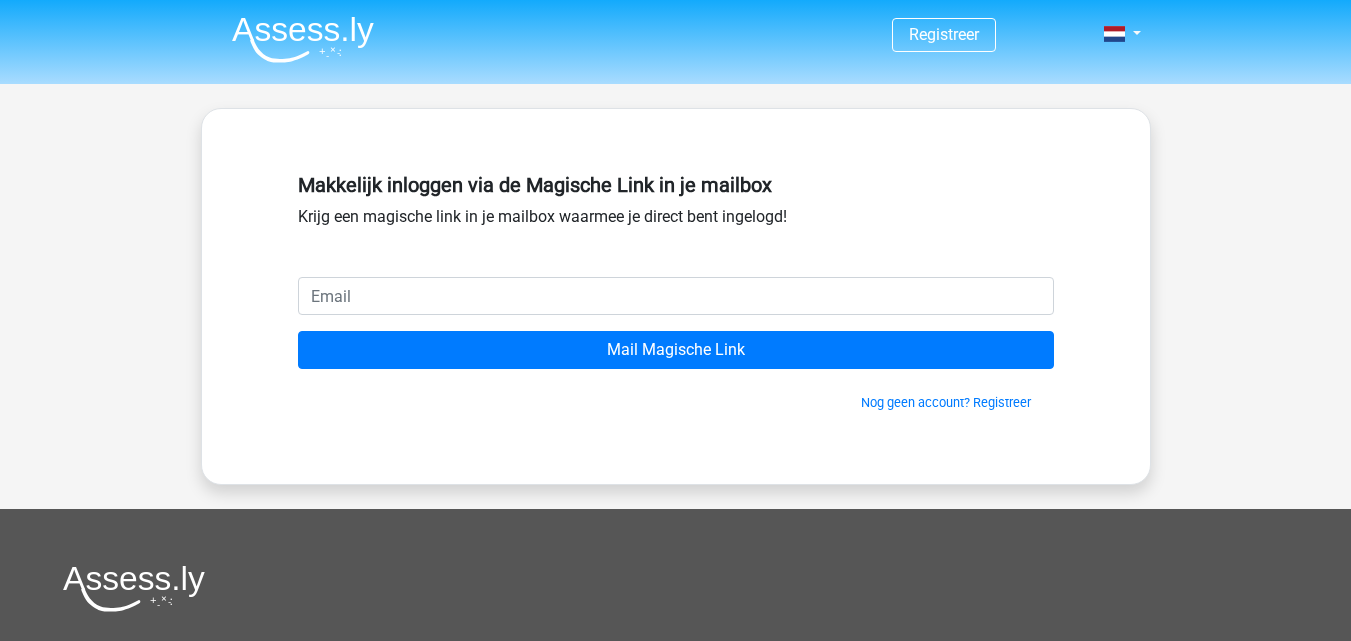 scroll, scrollTop: 0, scrollLeft: 0, axis: both 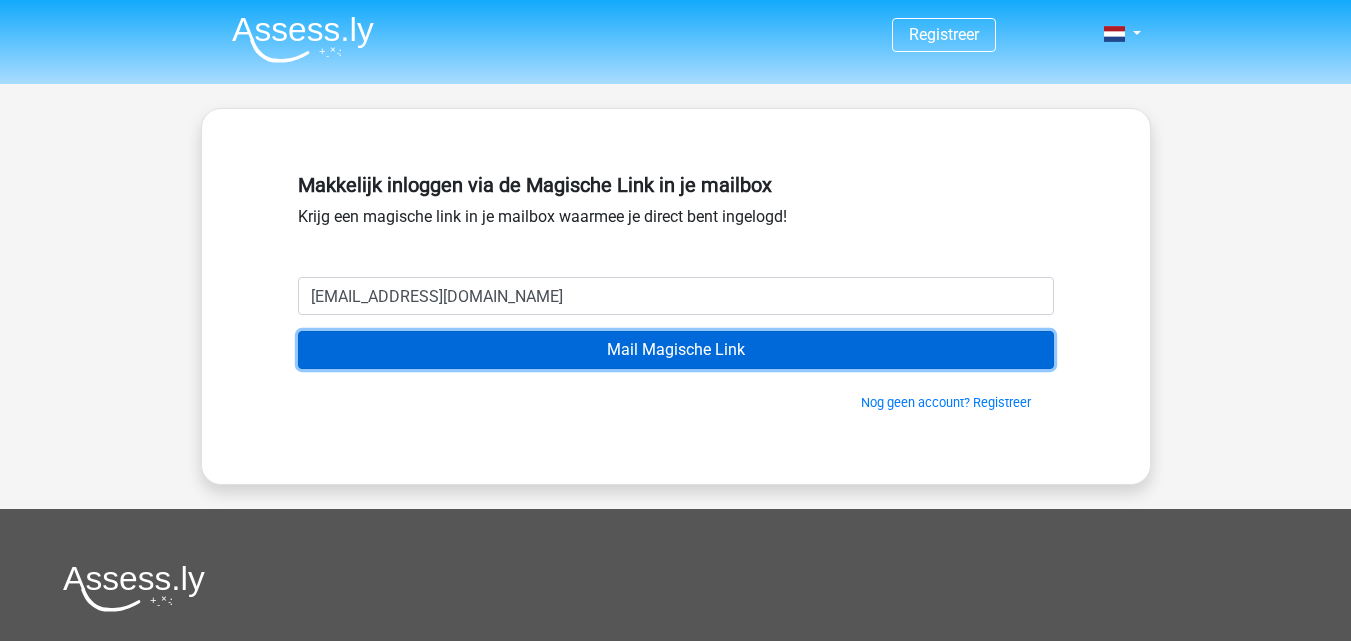 click on "Mail Magische Link" at bounding box center (676, 350) 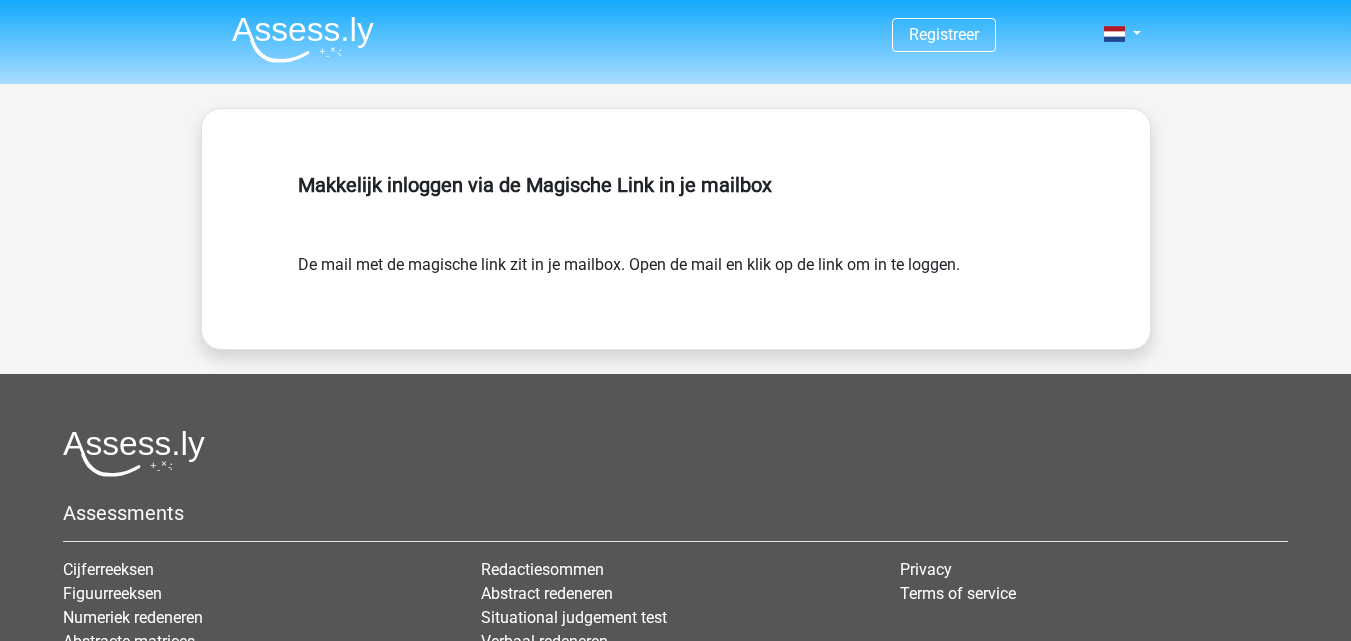 scroll, scrollTop: 0, scrollLeft: 0, axis: both 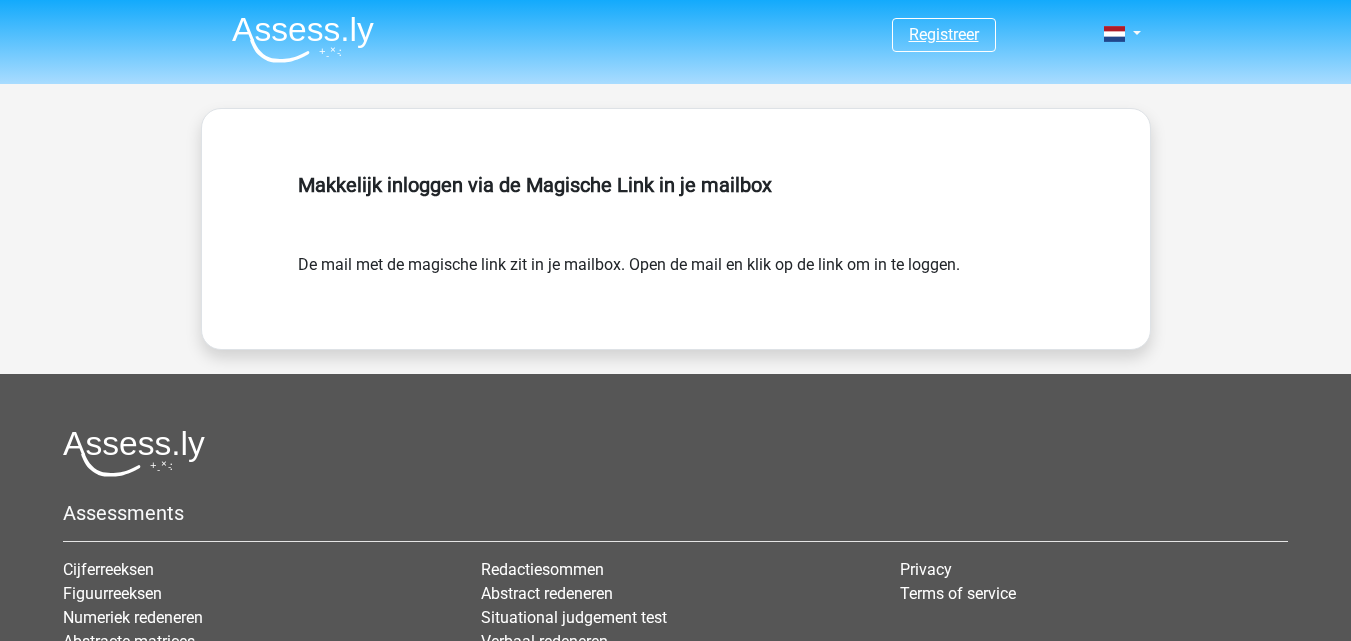 click on "Registreer" at bounding box center (944, 34) 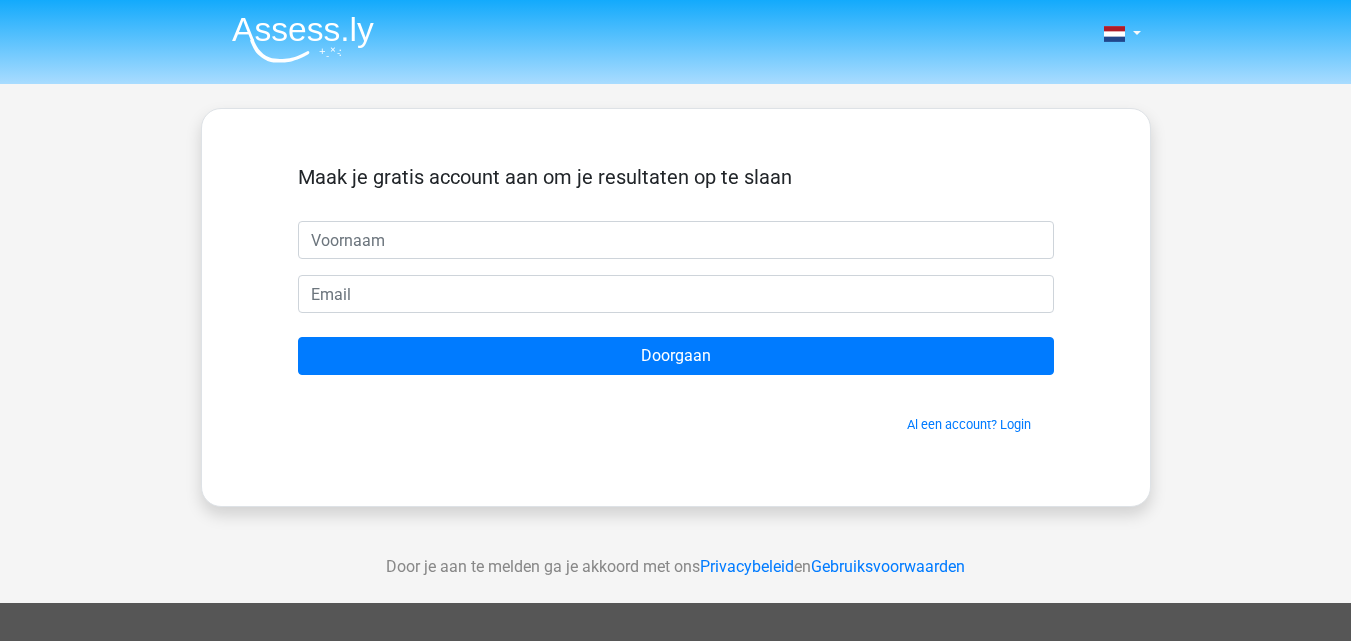 scroll, scrollTop: 0, scrollLeft: 0, axis: both 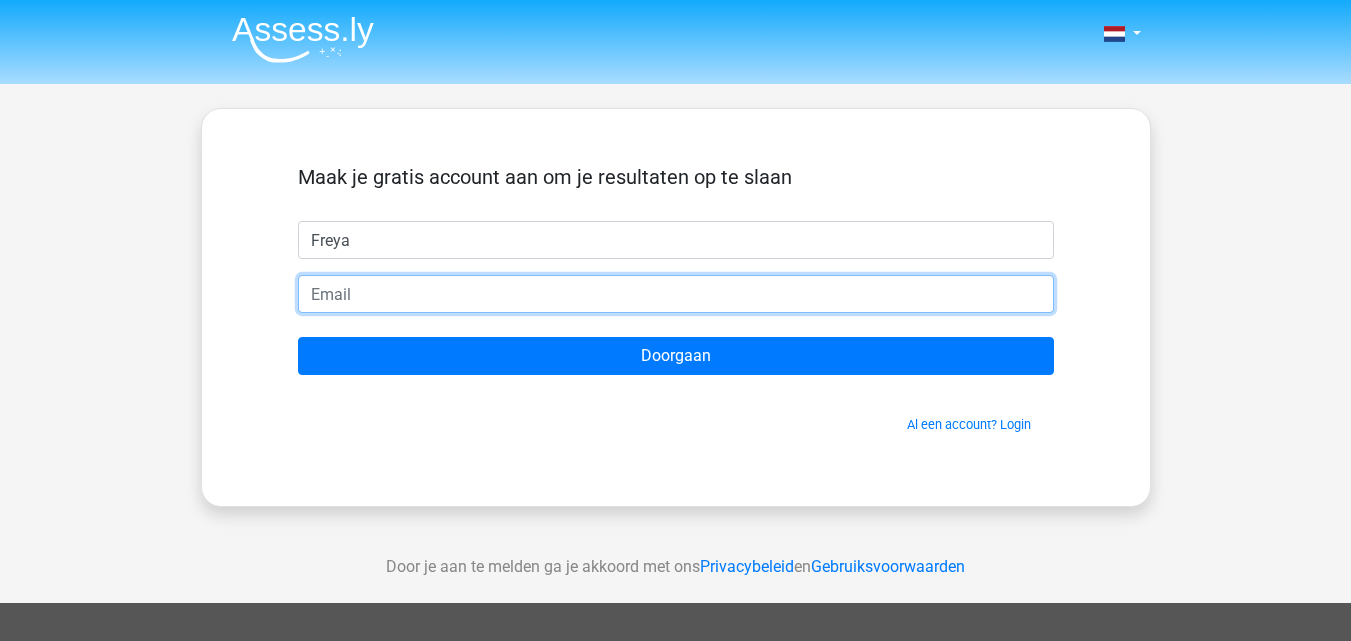 click at bounding box center (676, 294) 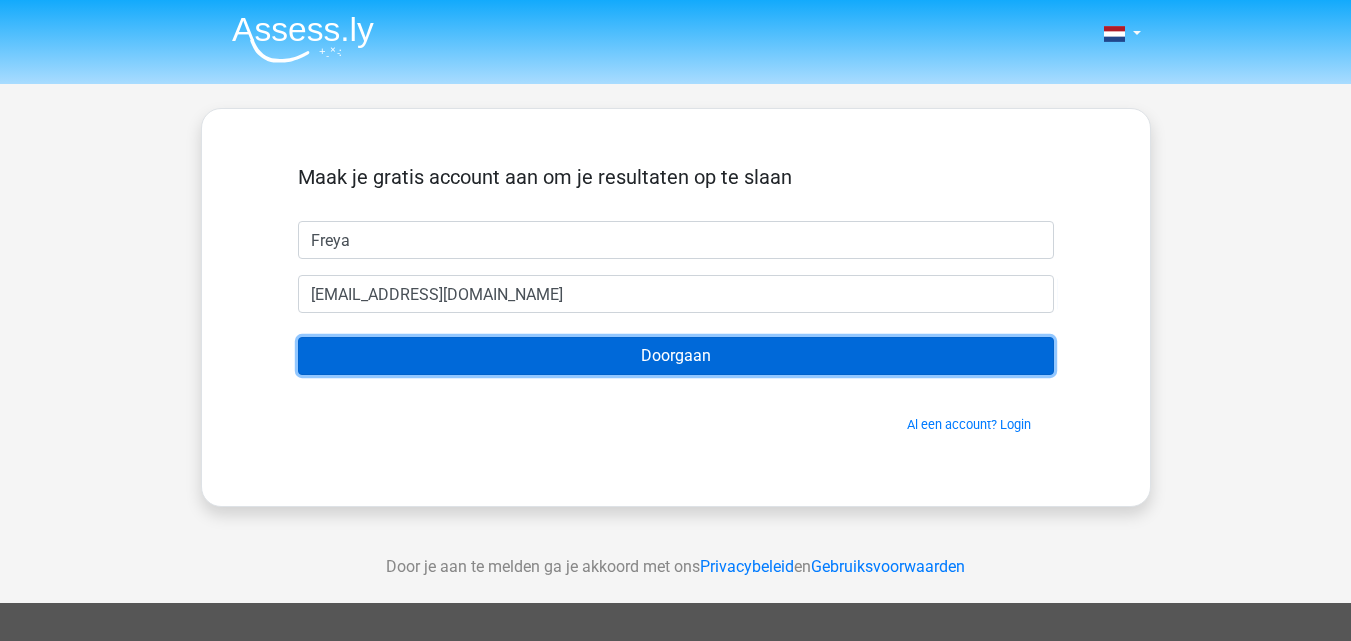click on "Doorgaan" at bounding box center (676, 356) 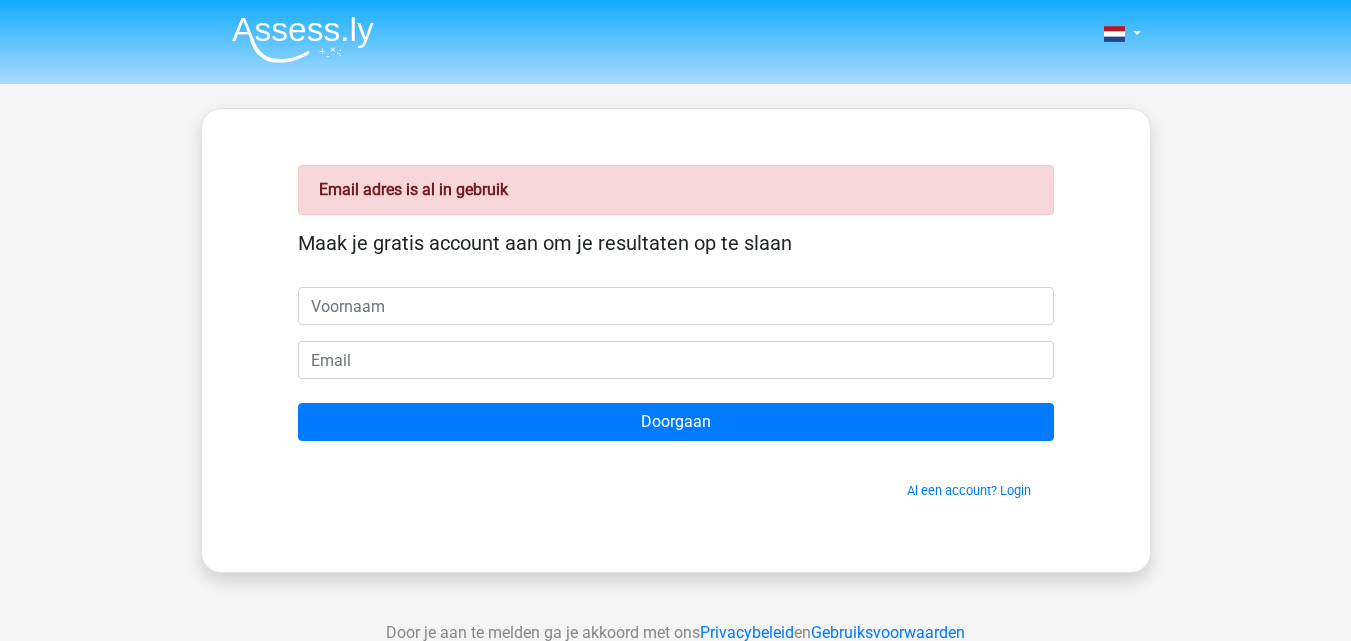 scroll, scrollTop: 0, scrollLeft: 0, axis: both 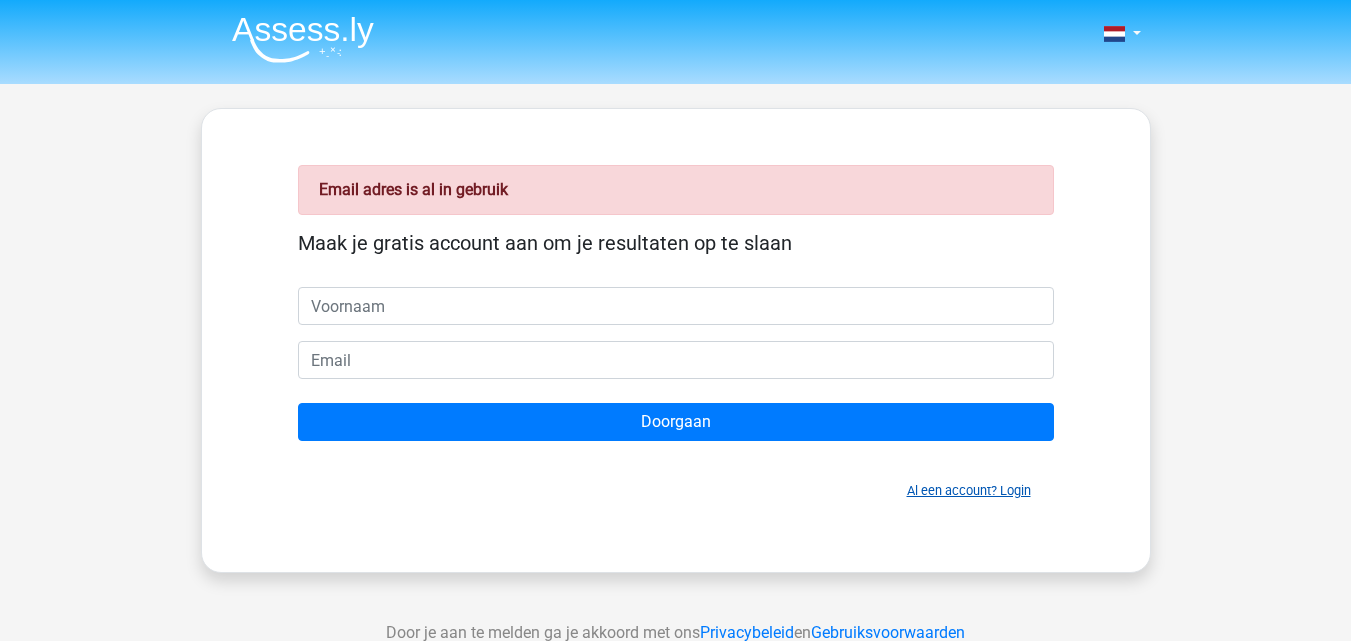 click on "Al een account? Login" at bounding box center [969, 490] 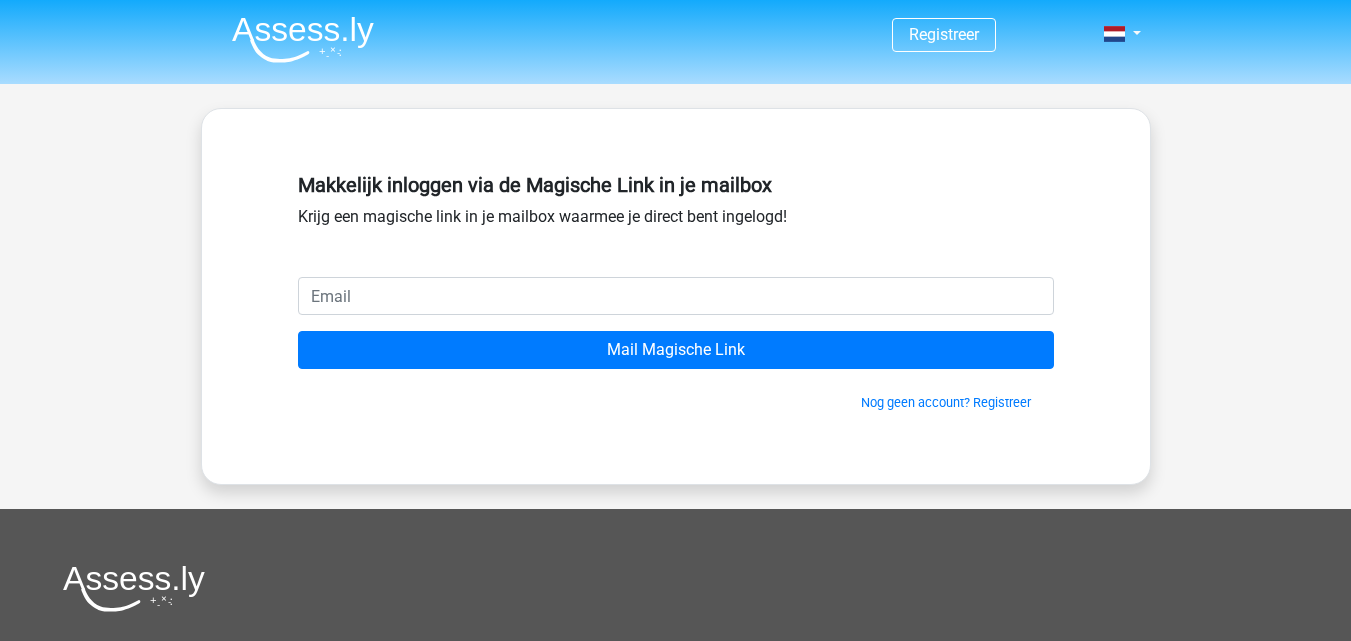 scroll, scrollTop: 0, scrollLeft: 0, axis: both 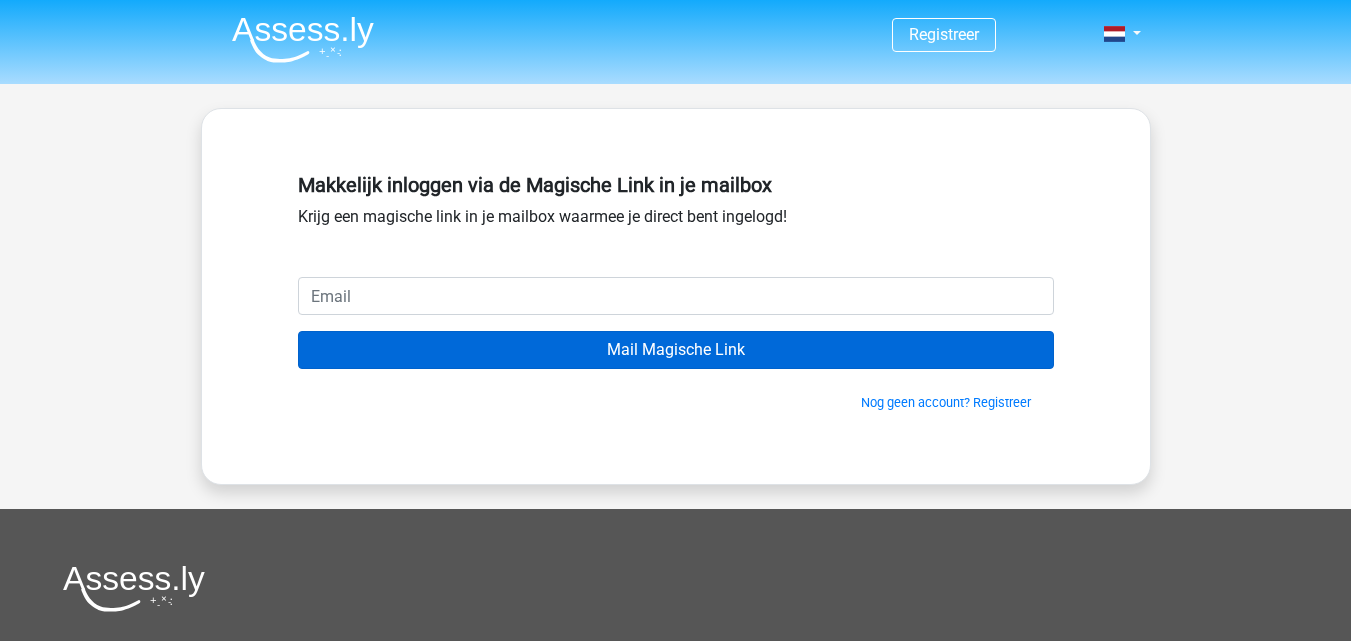 type on "[EMAIL_ADDRESS][DOMAIN_NAME]" 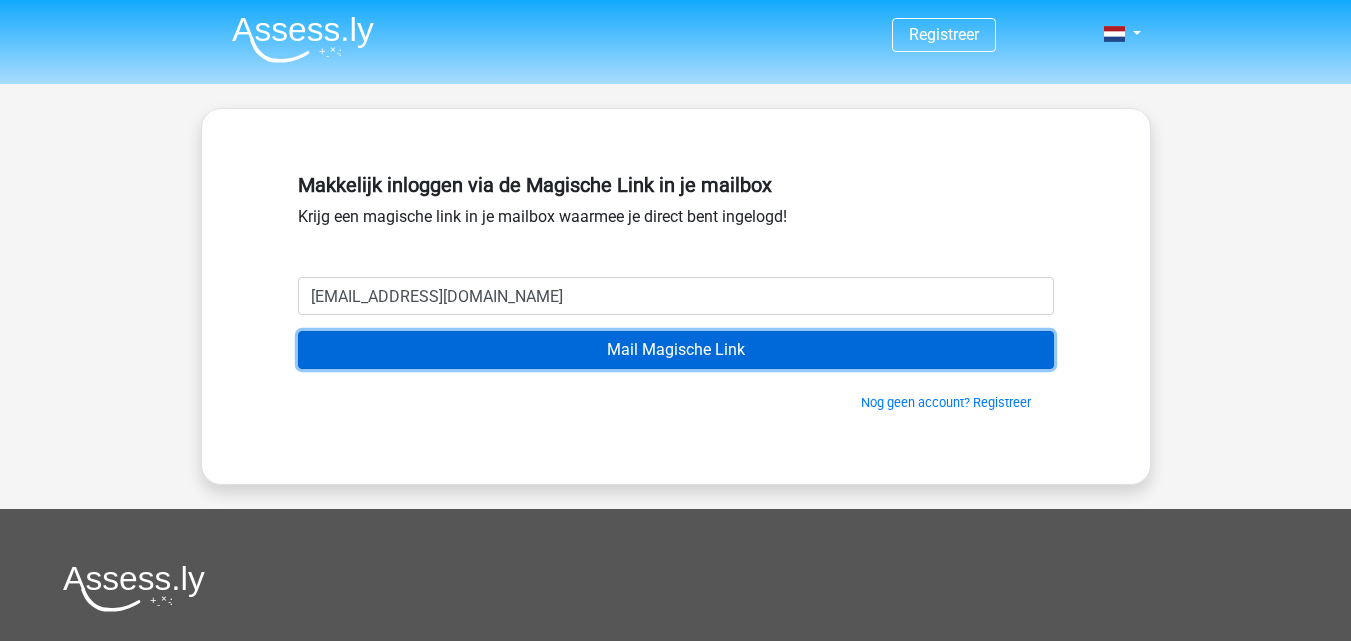 click on "Mail Magische Link" at bounding box center [676, 350] 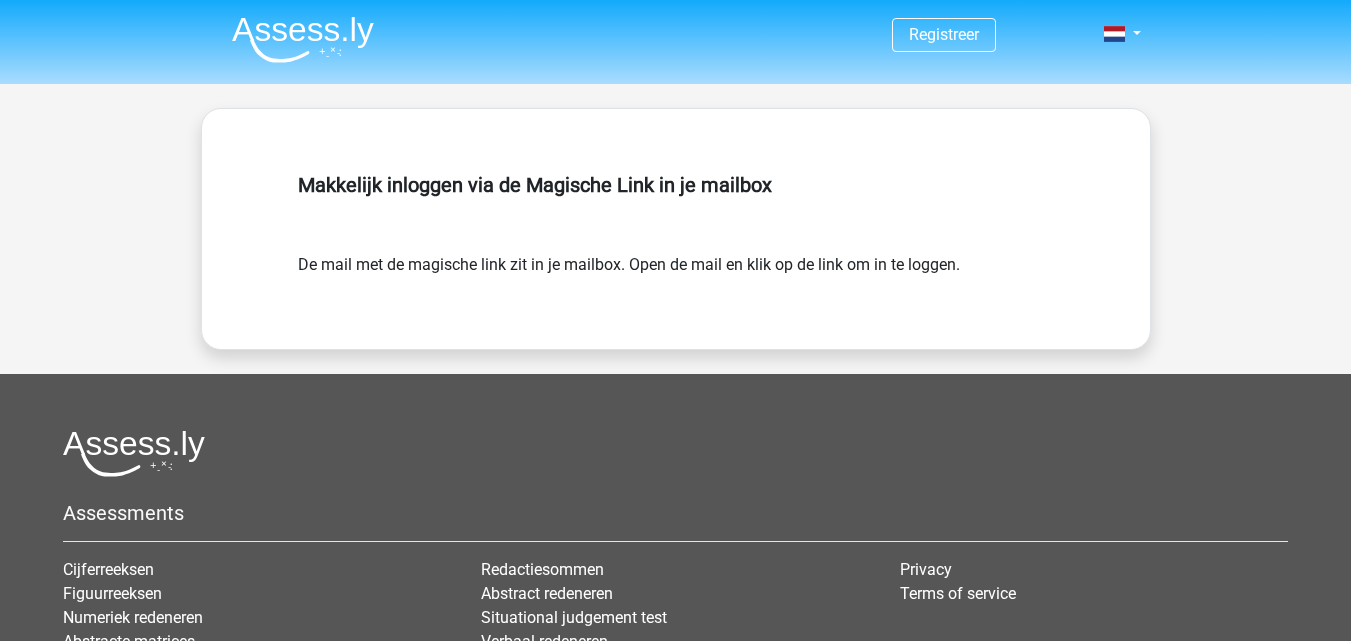 scroll, scrollTop: 0, scrollLeft: 0, axis: both 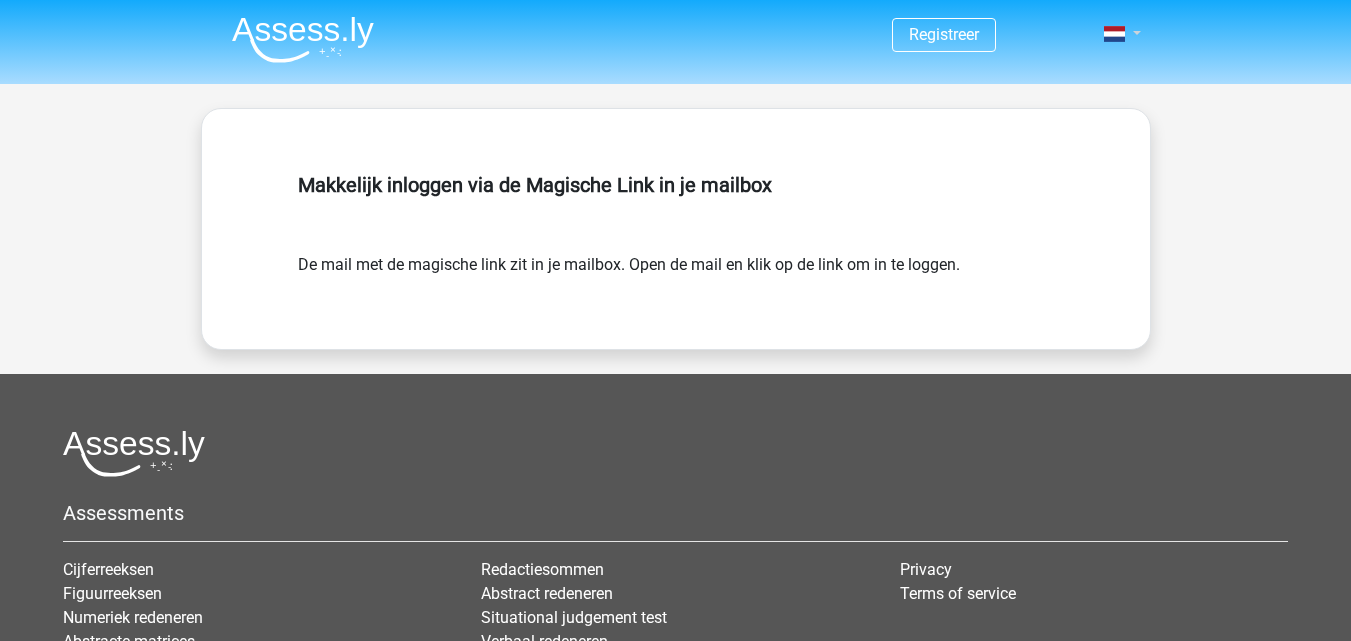 click at bounding box center [1114, 34] 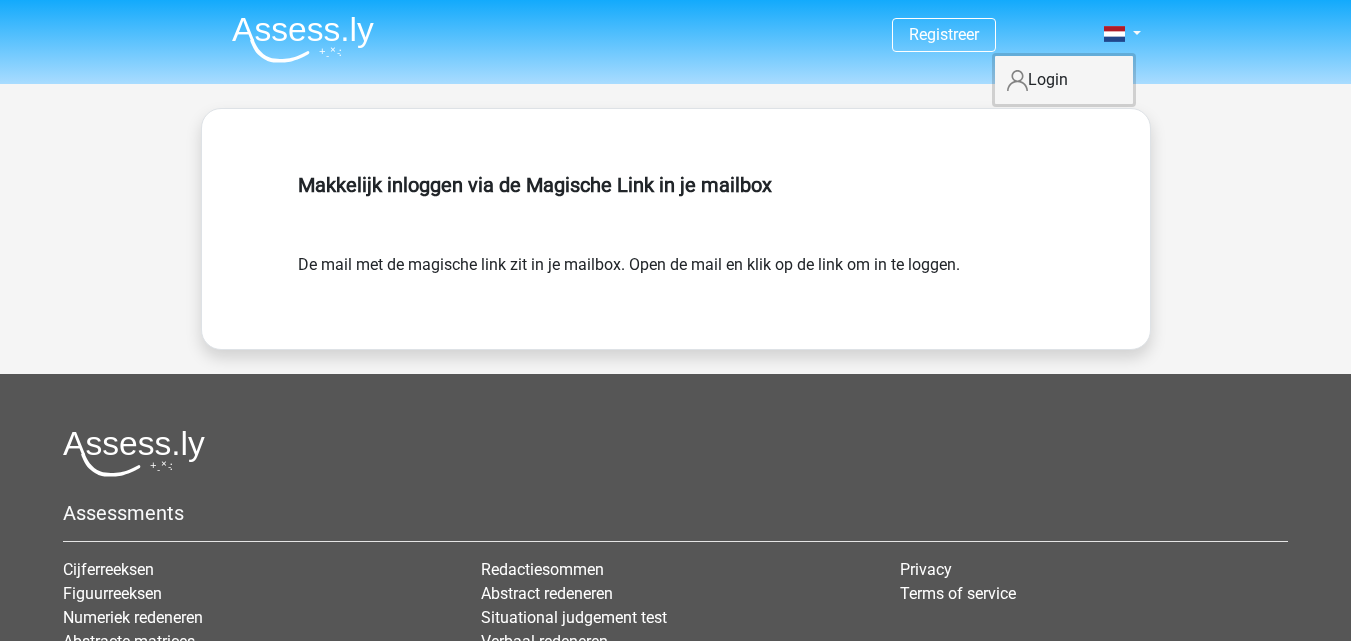 click on "Login" at bounding box center [1064, 80] 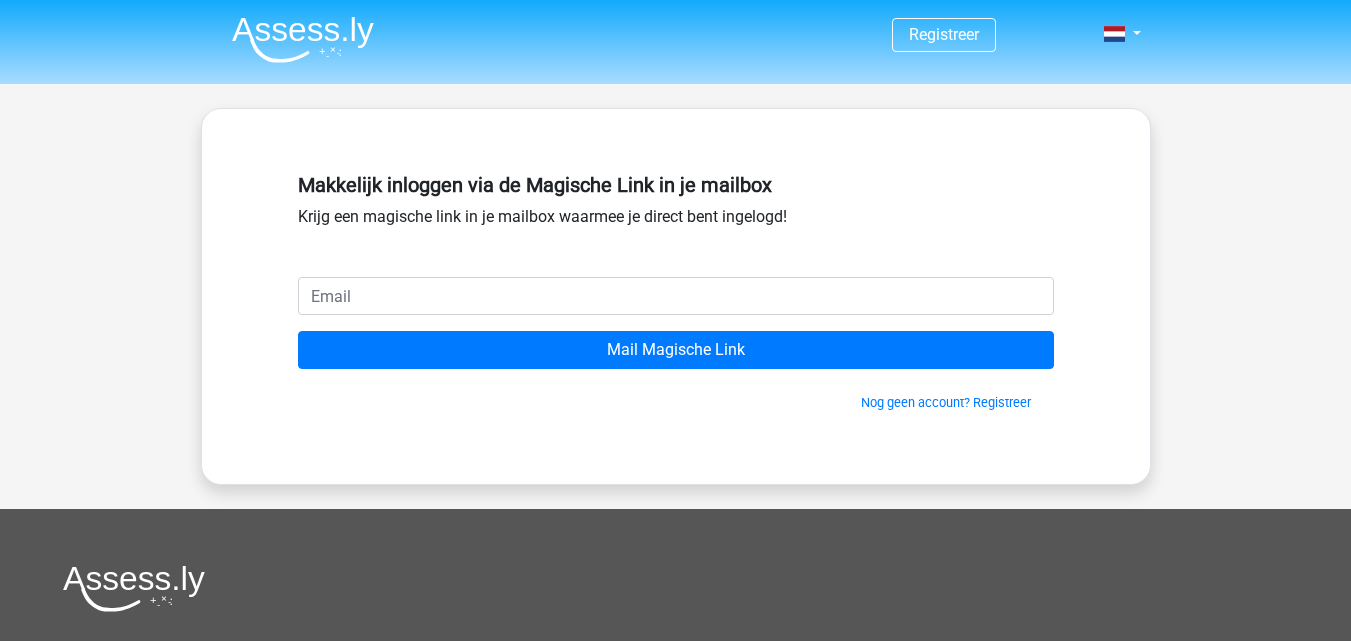 scroll, scrollTop: 0, scrollLeft: 0, axis: both 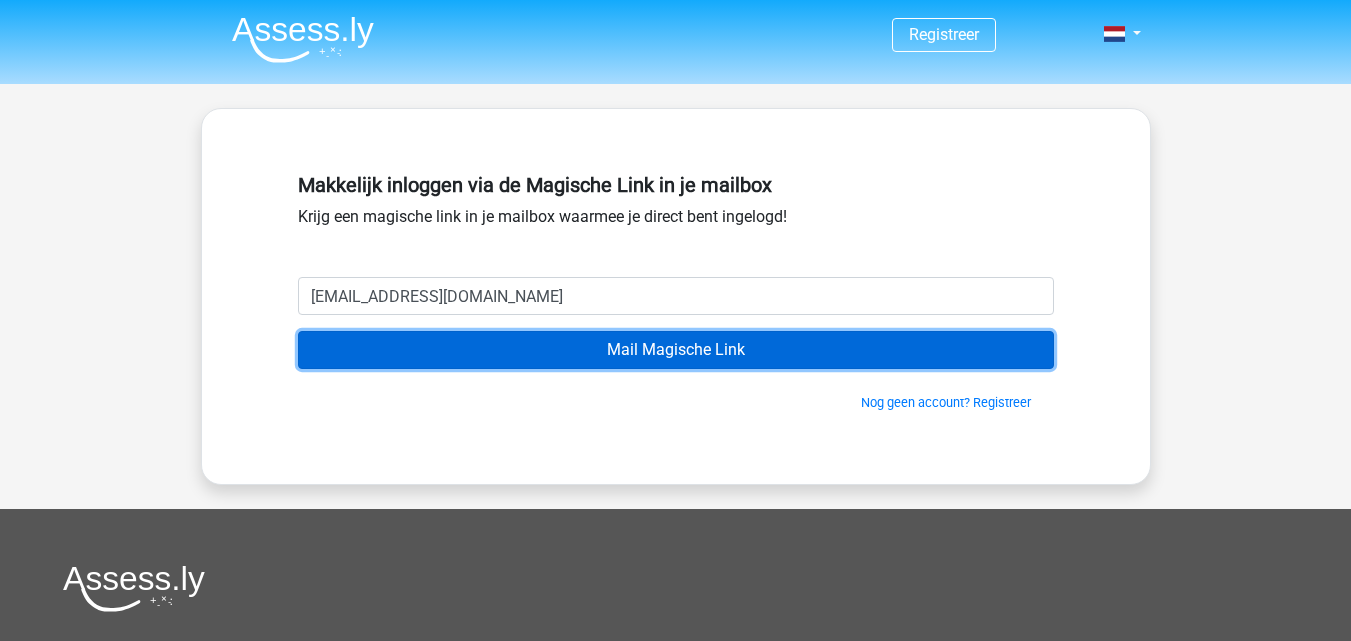 click on "Mail Magische Link" at bounding box center [676, 350] 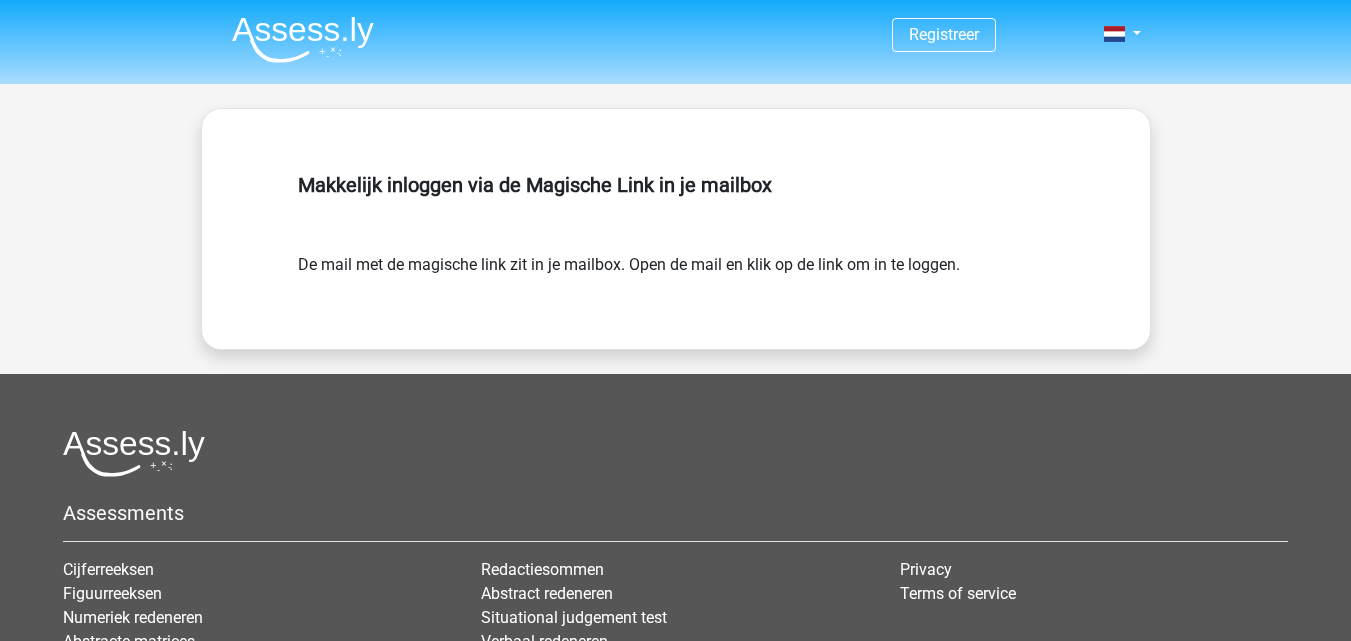 scroll, scrollTop: 0, scrollLeft: 0, axis: both 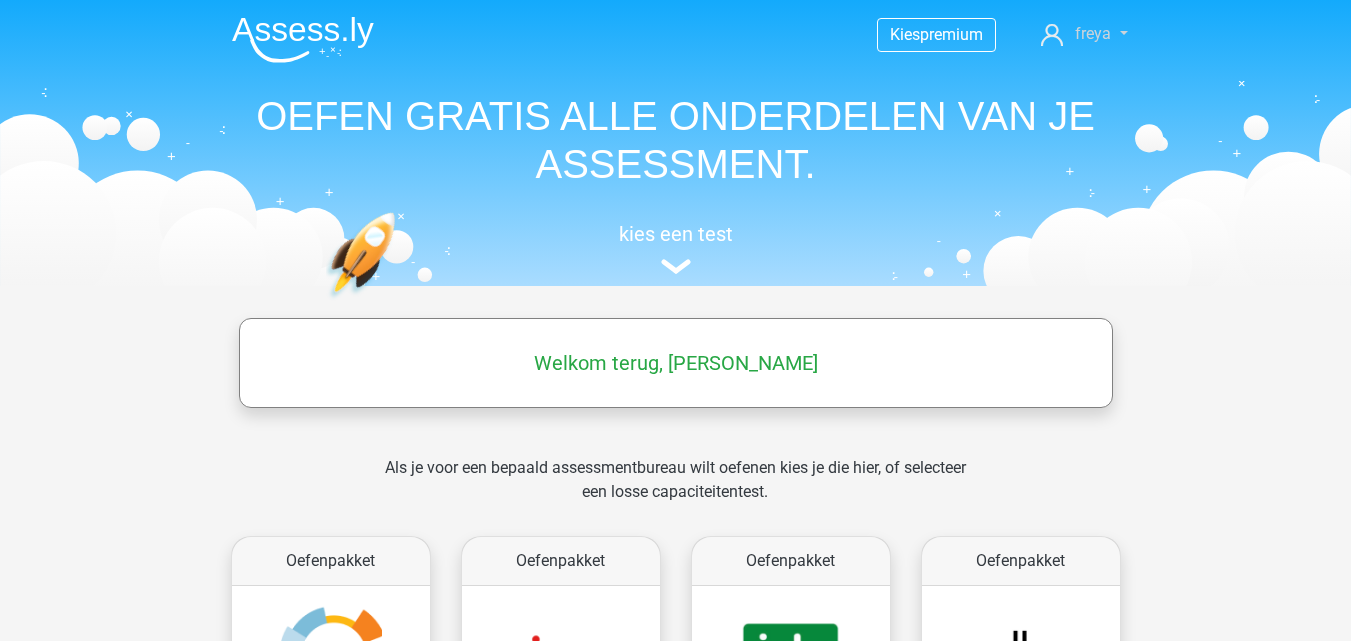 click on "freya" at bounding box center [1084, 34] 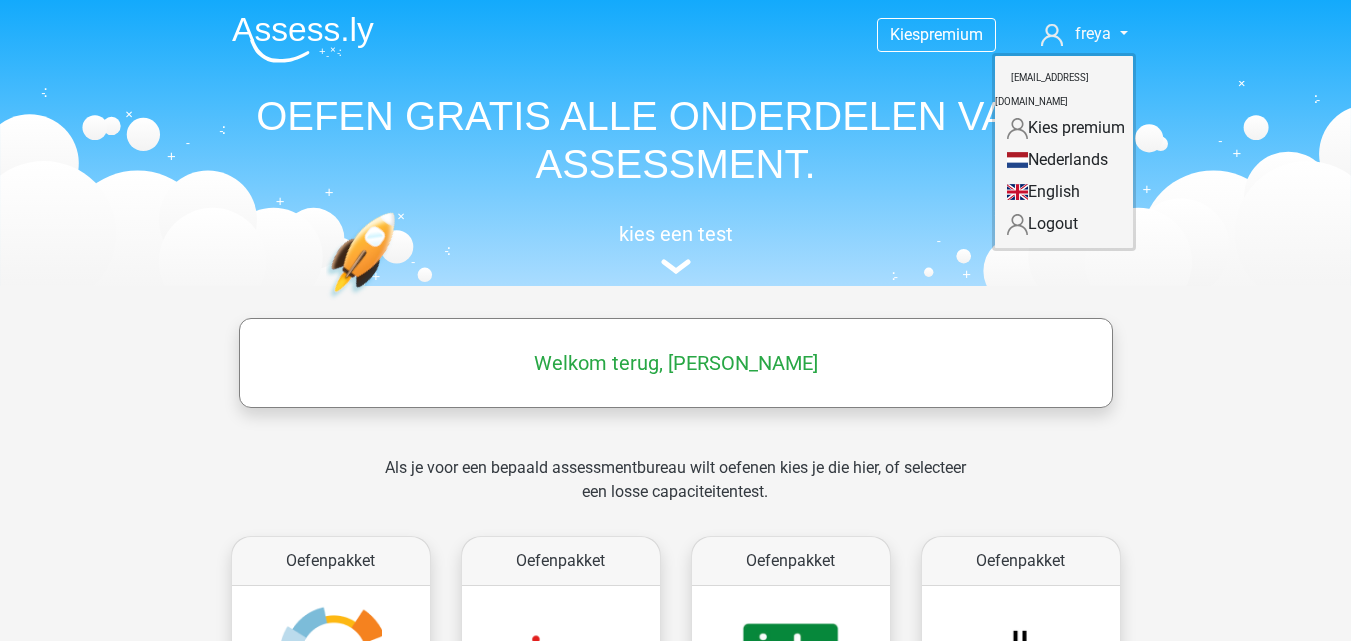 click on "Welkom terug, freya" at bounding box center [676, 363] 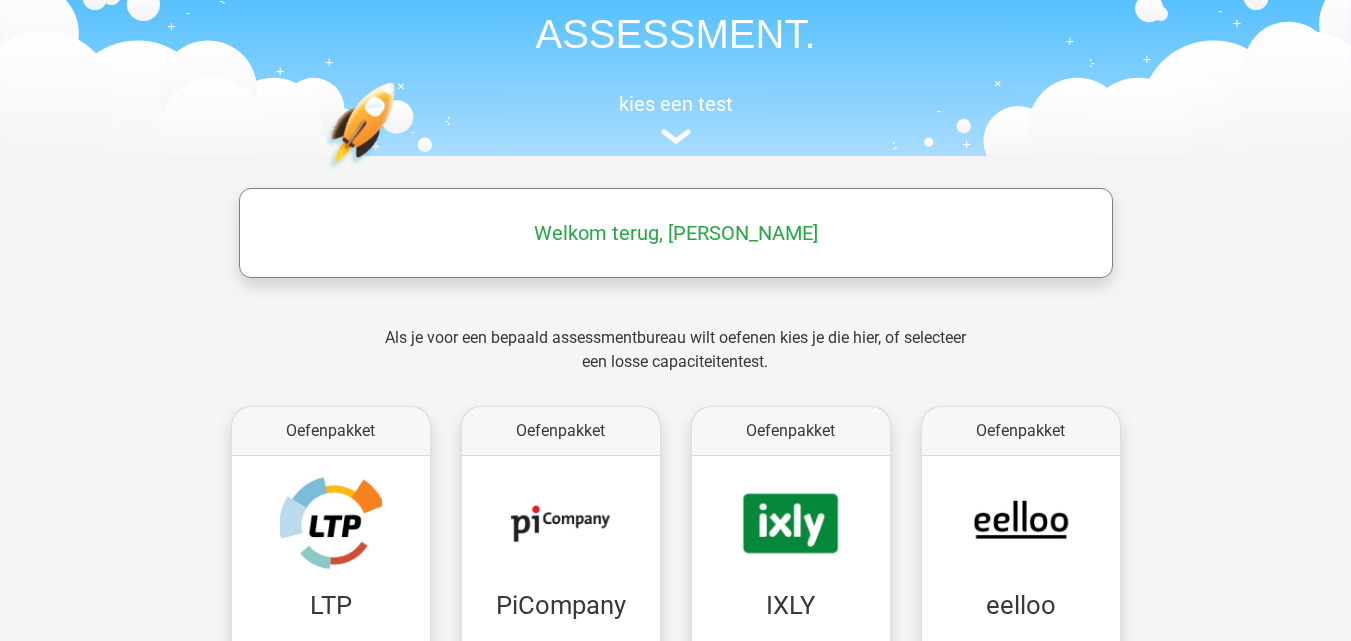 scroll, scrollTop: 0, scrollLeft: 0, axis: both 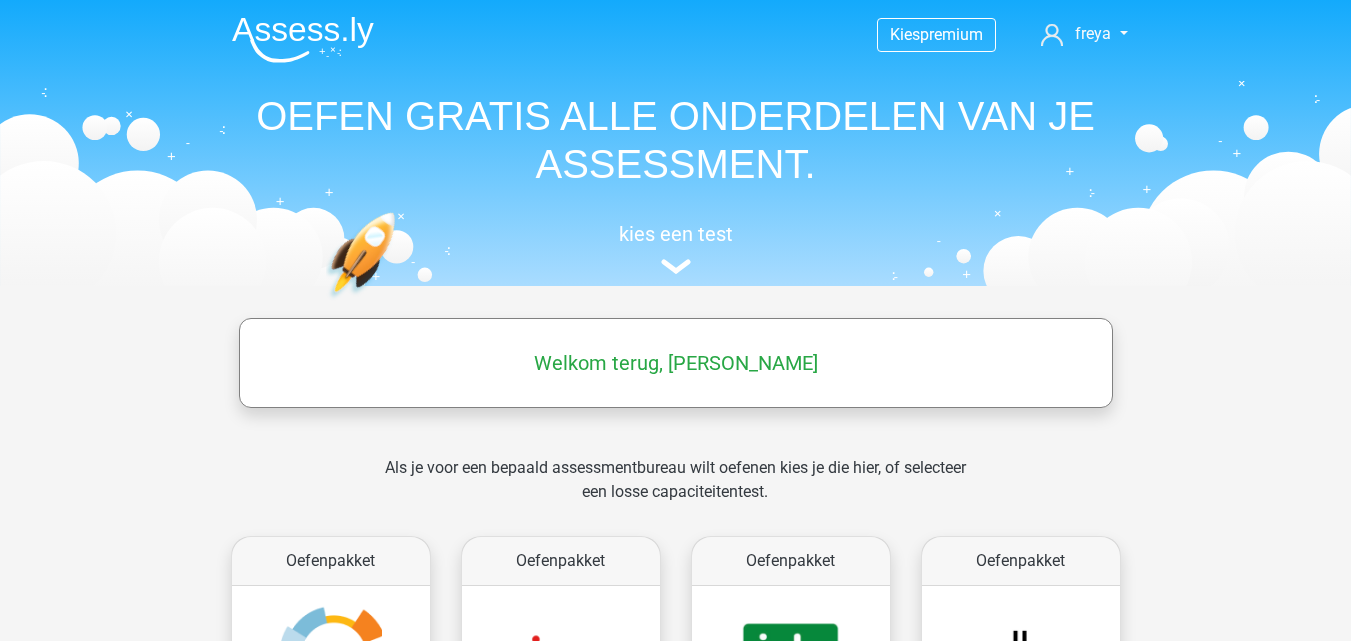 click on "Welkom terug, freya" at bounding box center [676, 363] 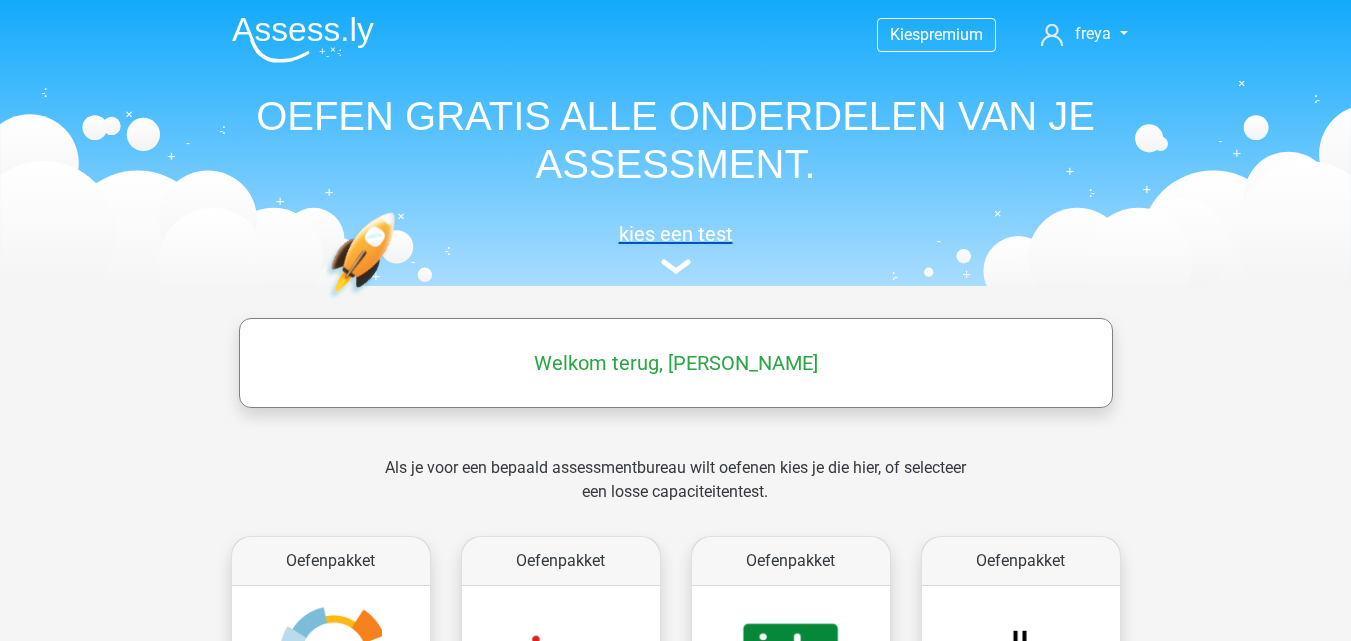 click at bounding box center (676, 266) 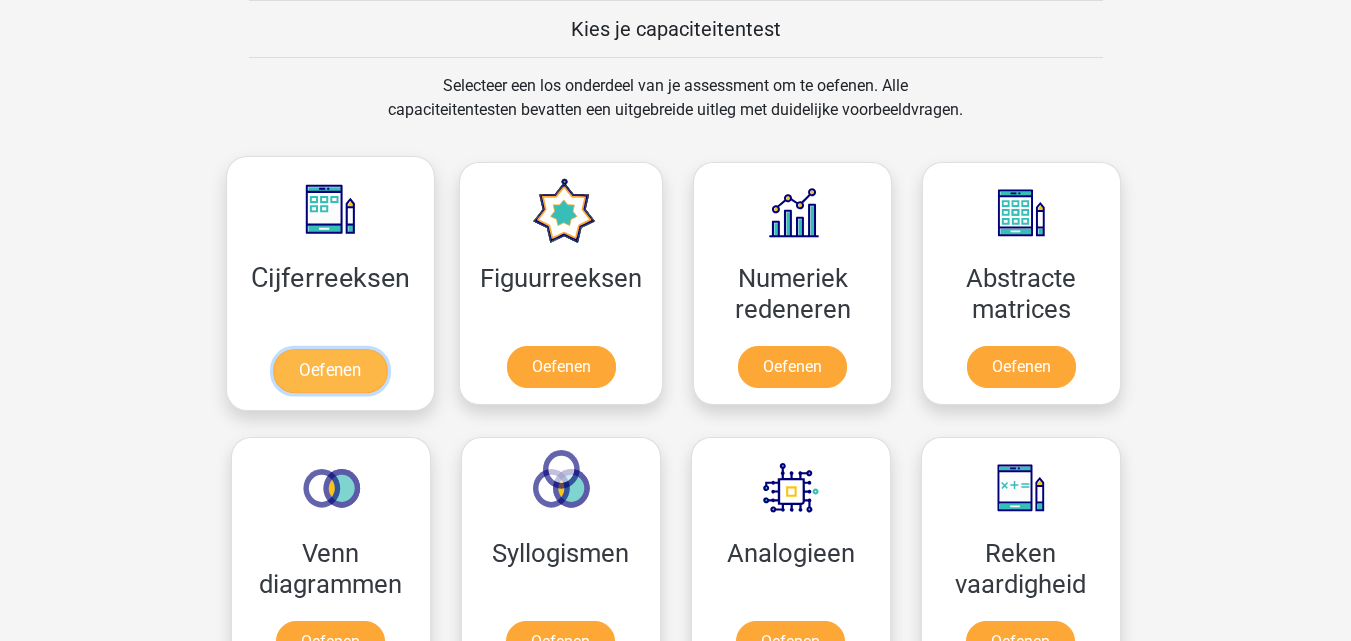 click on "Oefenen" at bounding box center [330, 371] 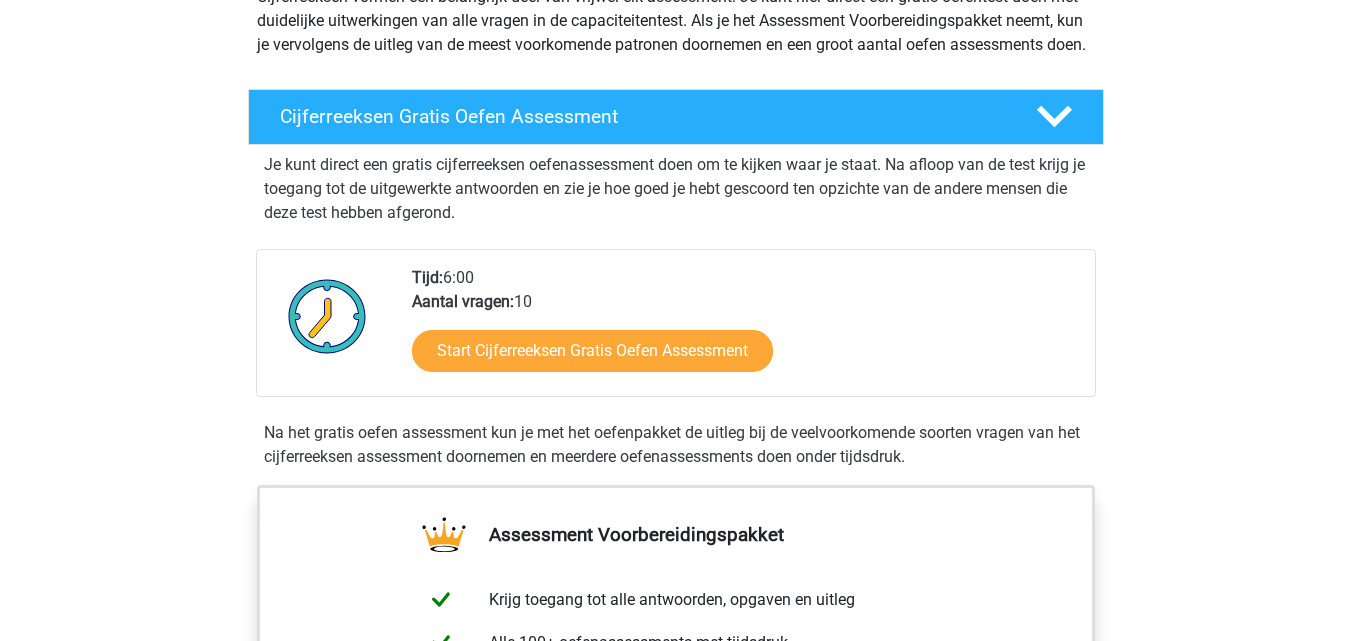 scroll, scrollTop: 400, scrollLeft: 0, axis: vertical 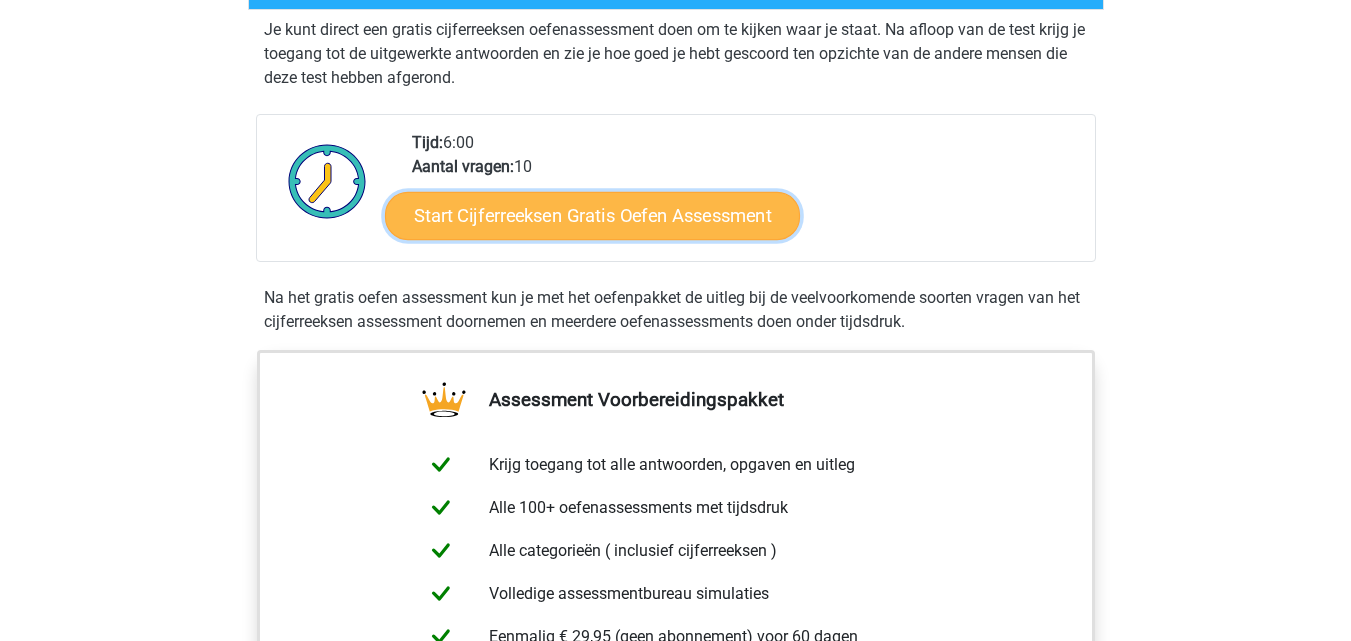 click on "Start Cijferreeksen
Gratis Oefen Assessment" at bounding box center [592, 215] 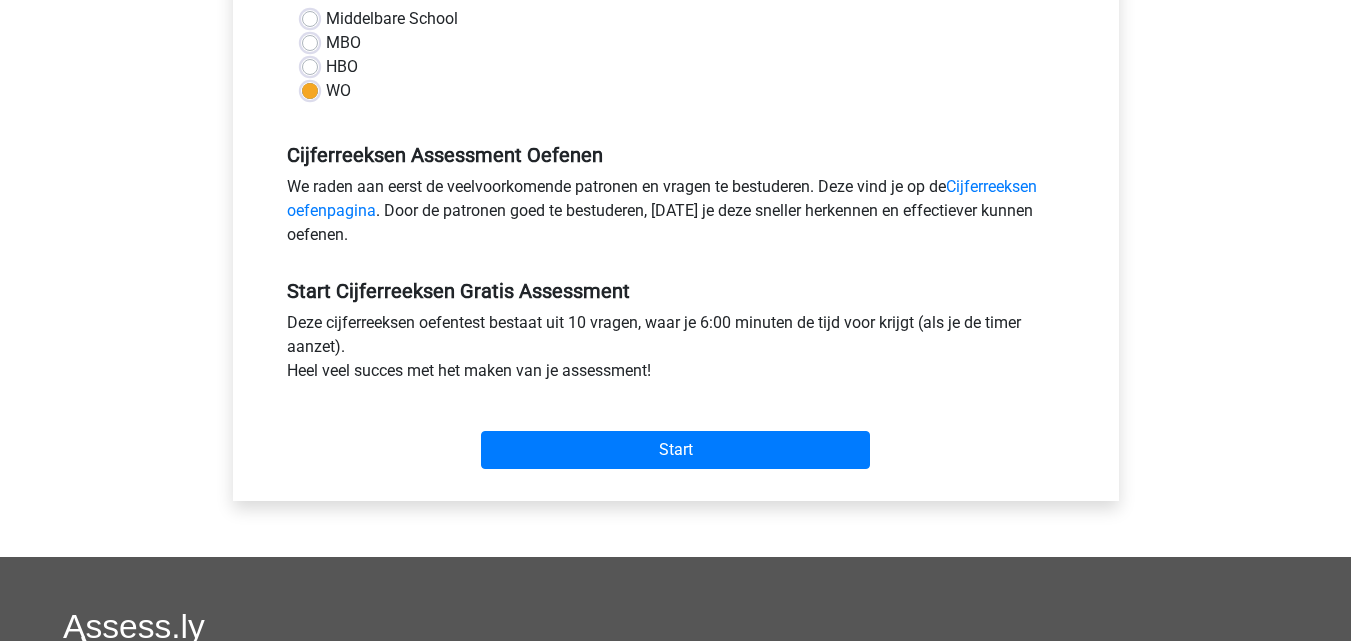 scroll, scrollTop: 500, scrollLeft: 0, axis: vertical 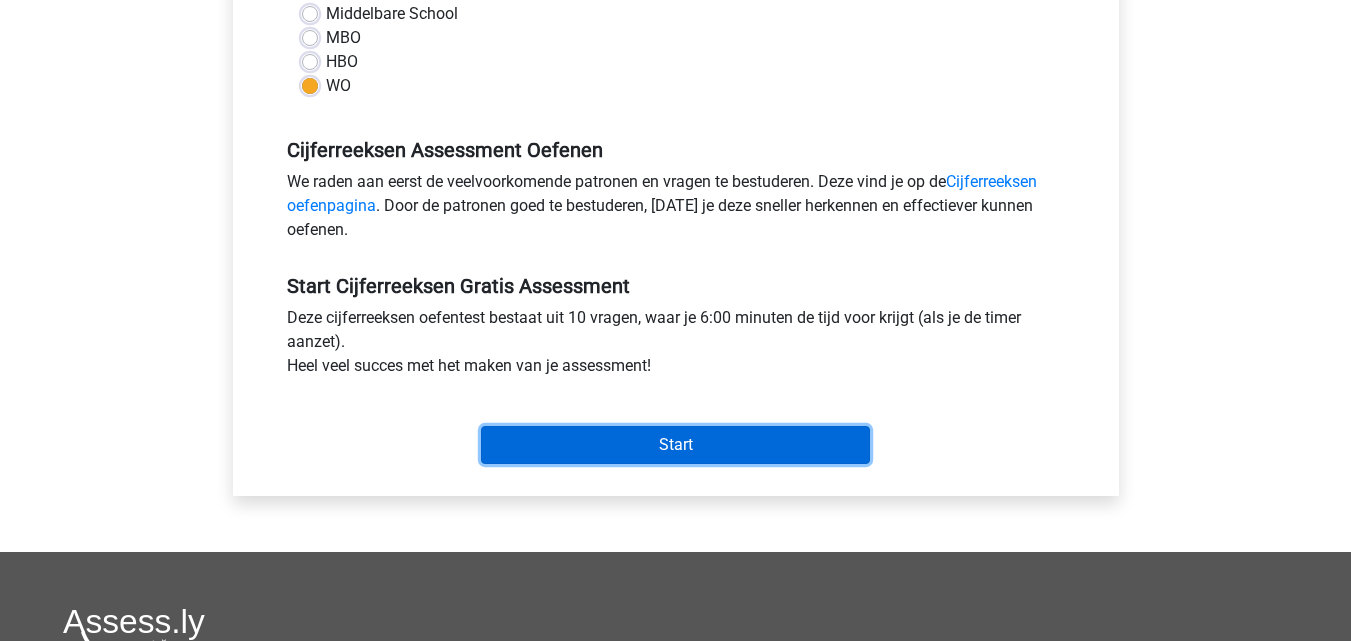click on "Start" at bounding box center [675, 445] 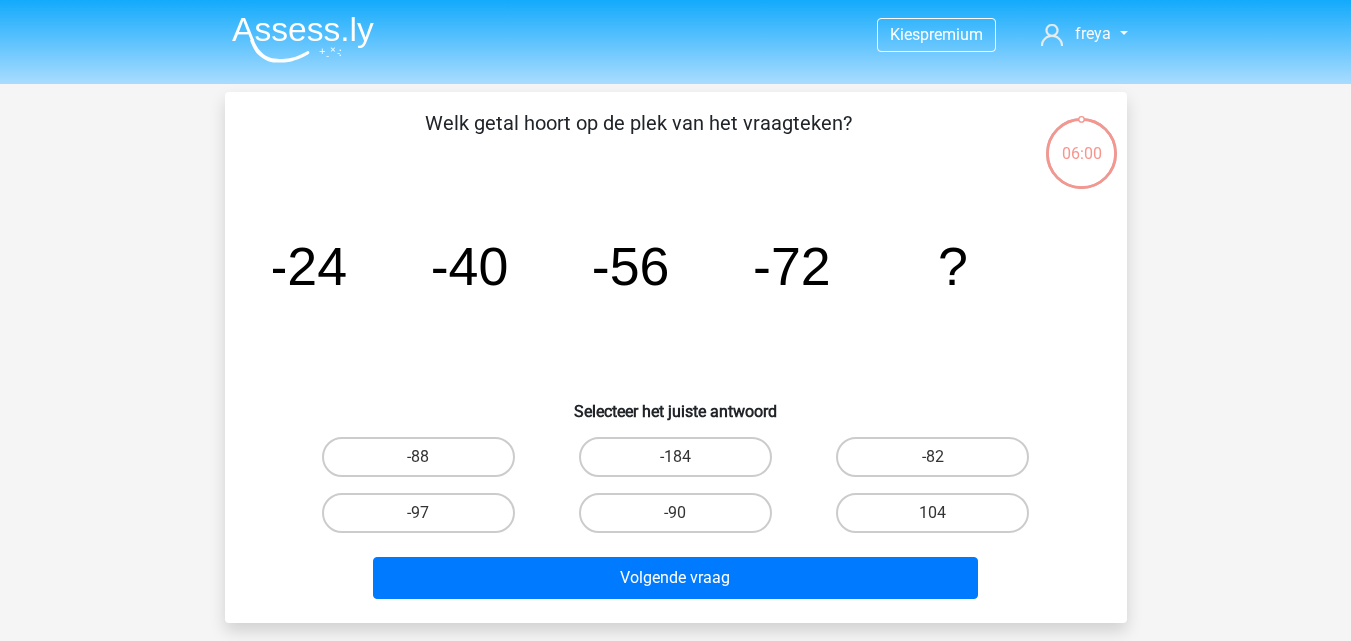 scroll, scrollTop: 0, scrollLeft: 0, axis: both 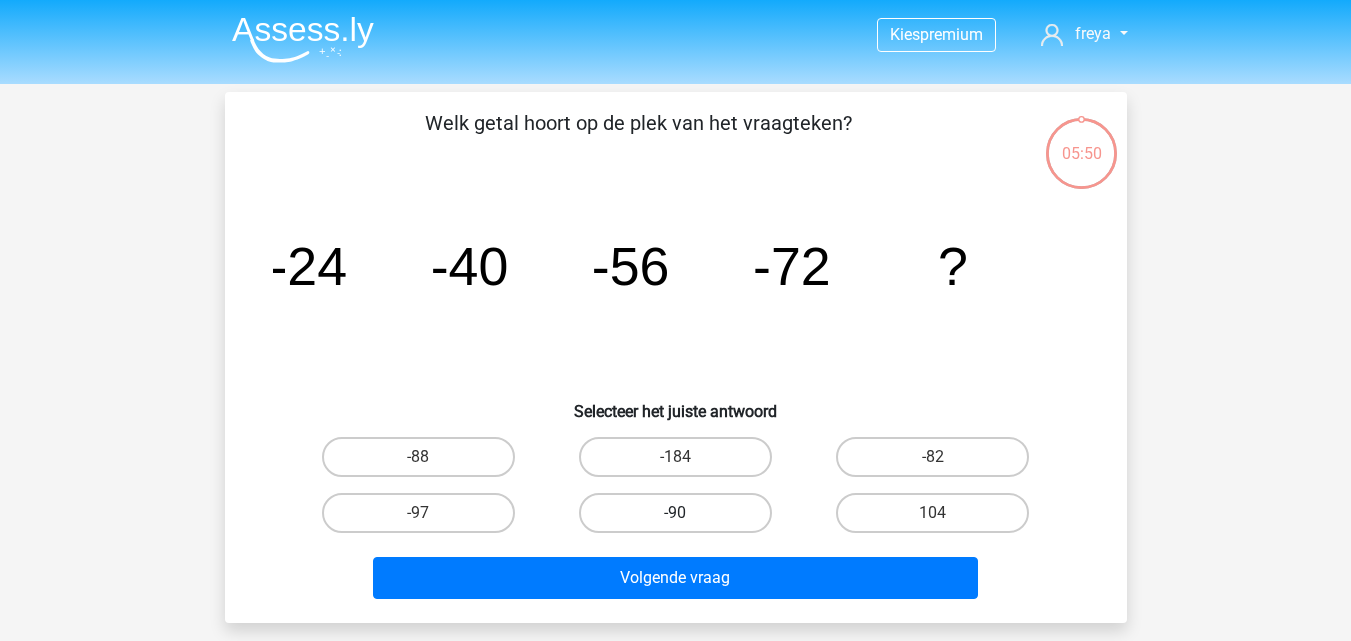 click on "-90" at bounding box center (675, 513) 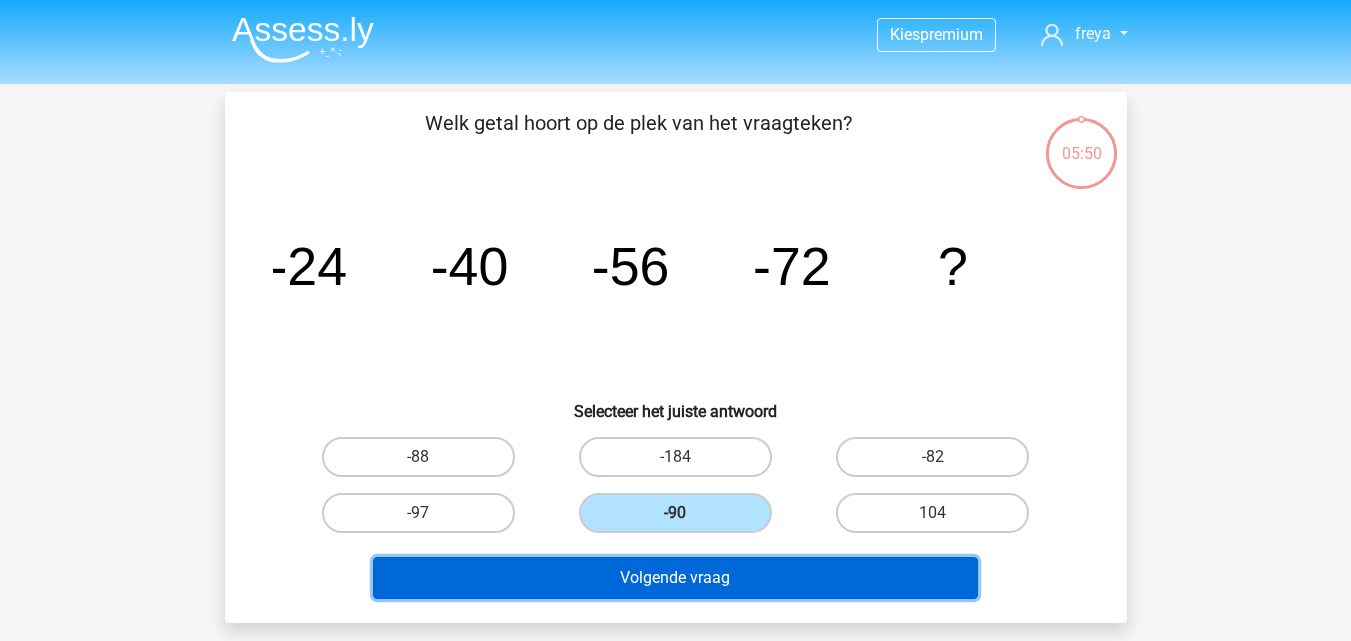 click on "Volgende vraag" at bounding box center (675, 578) 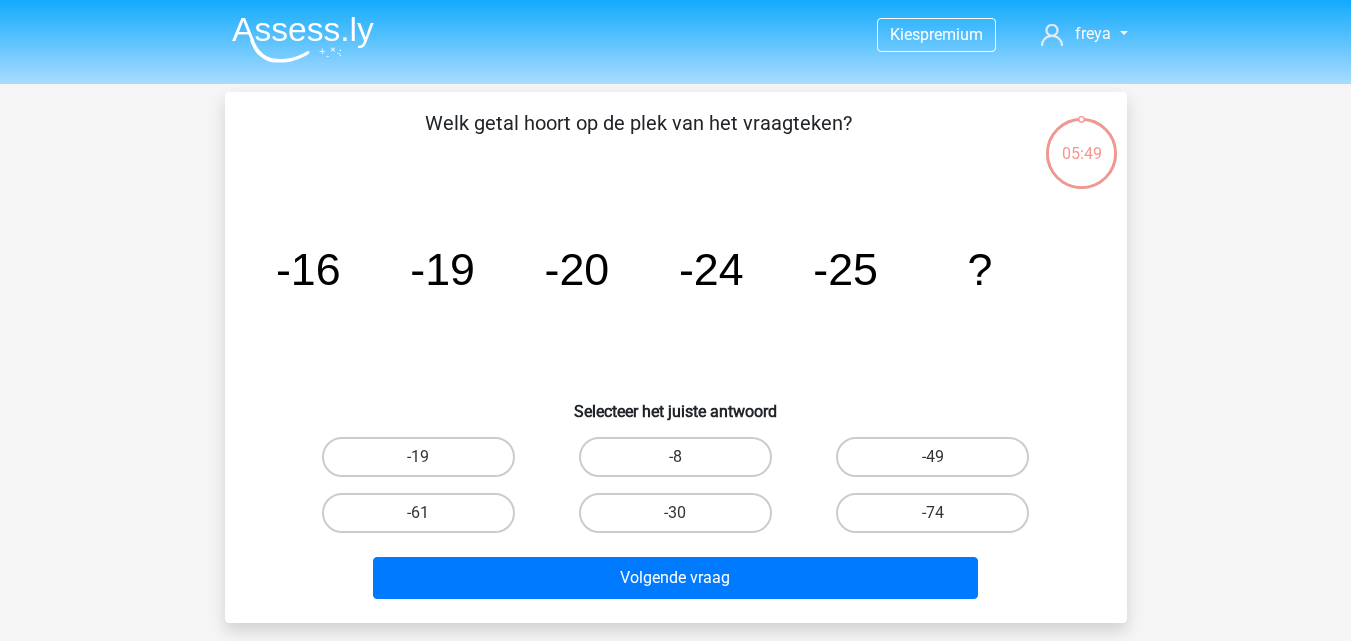 scroll, scrollTop: 92, scrollLeft: 0, axis: vertical 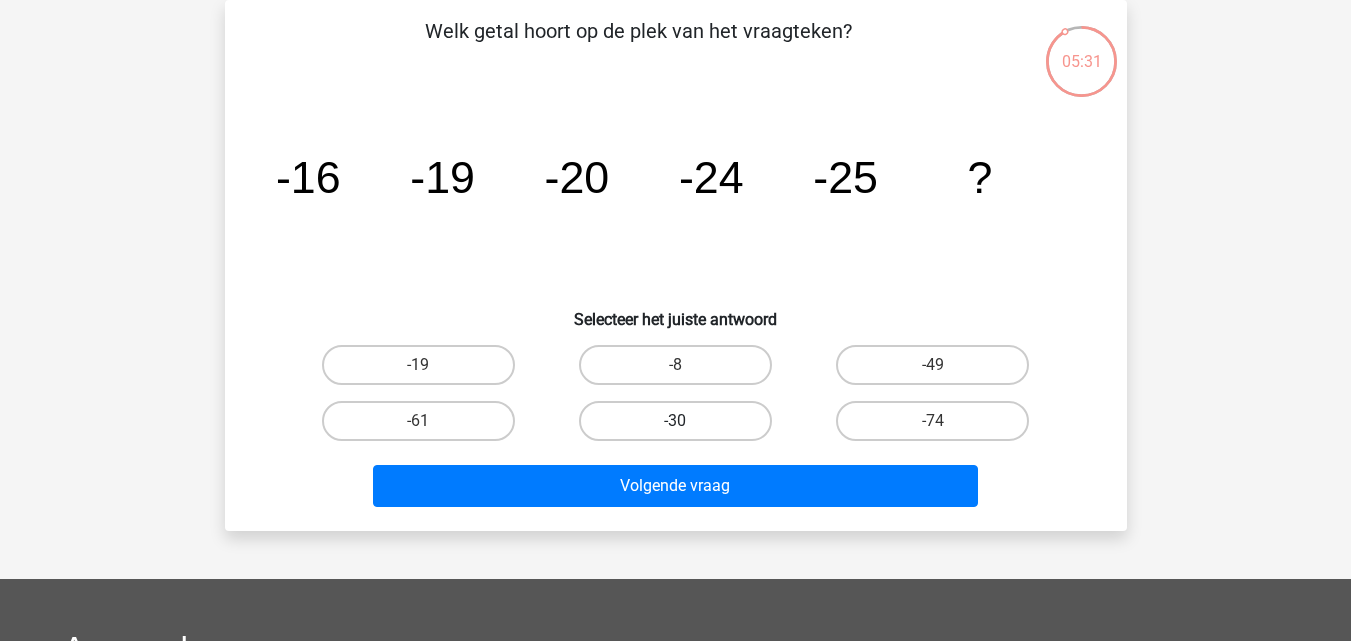 drag, startPoint x: 627, startPoint y: 413, endPoint x: 628, endPoint y: 461, distance: 48.010414 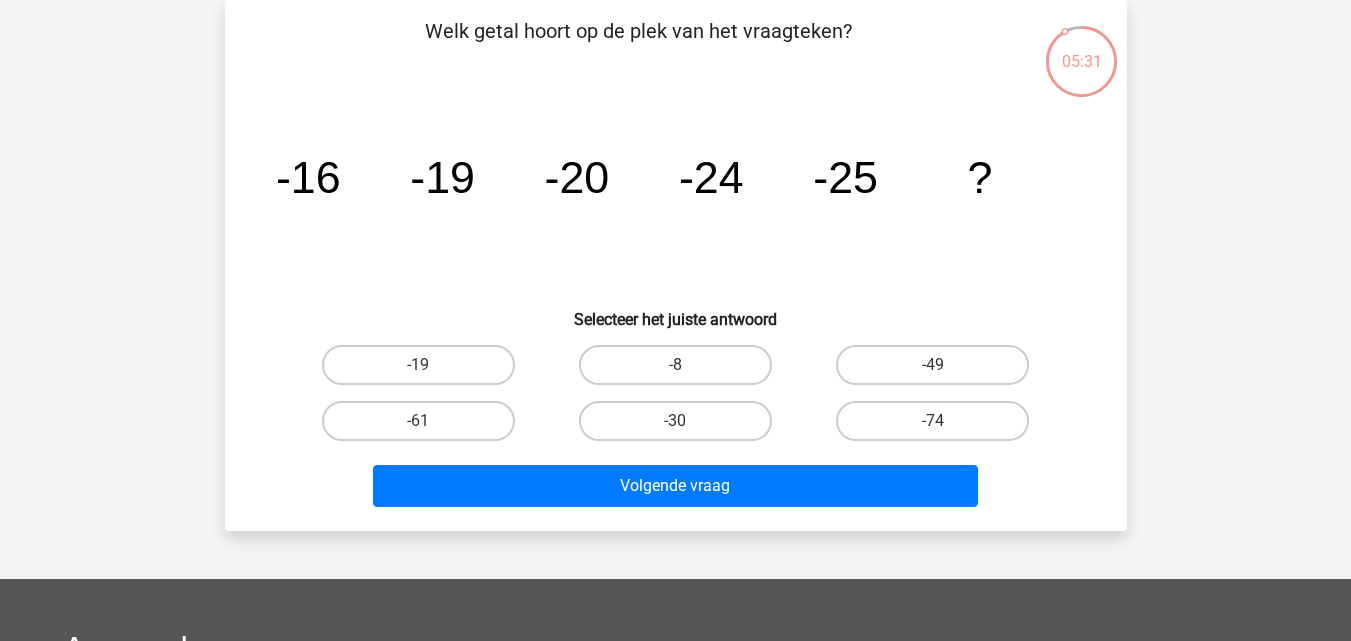 click on "-30" at bounding box center (681, 427) 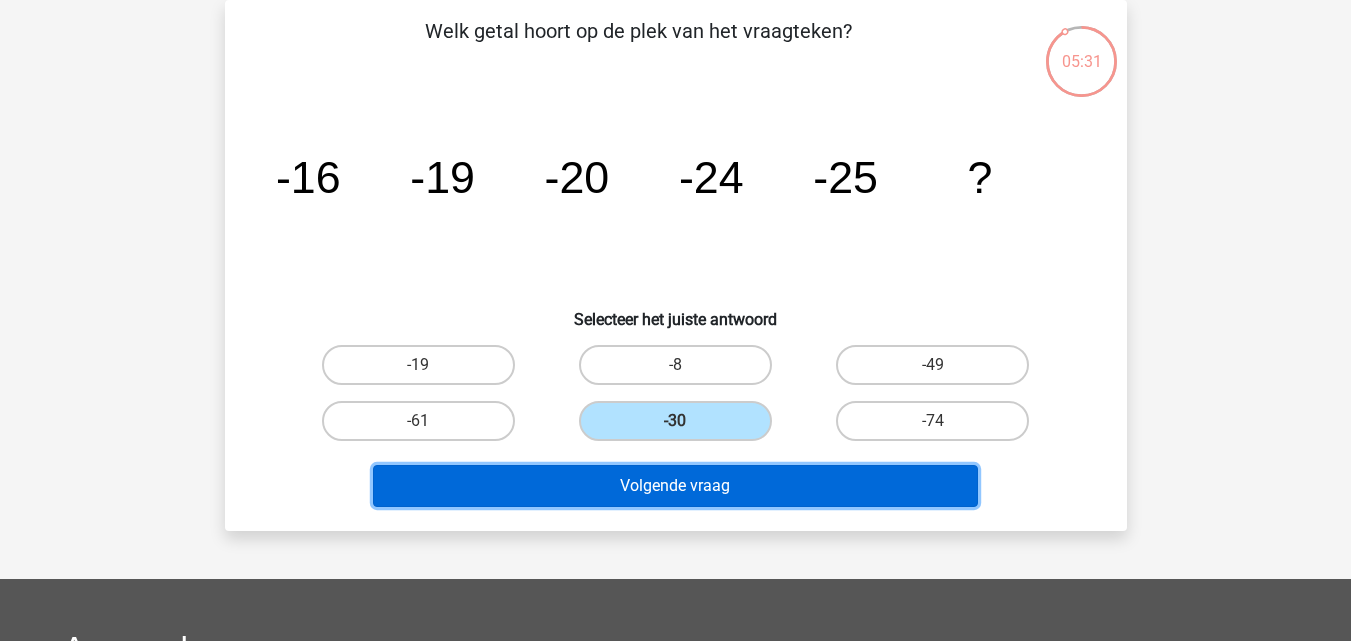 click on "Volgende vraag" at bounding box center (675, 486) 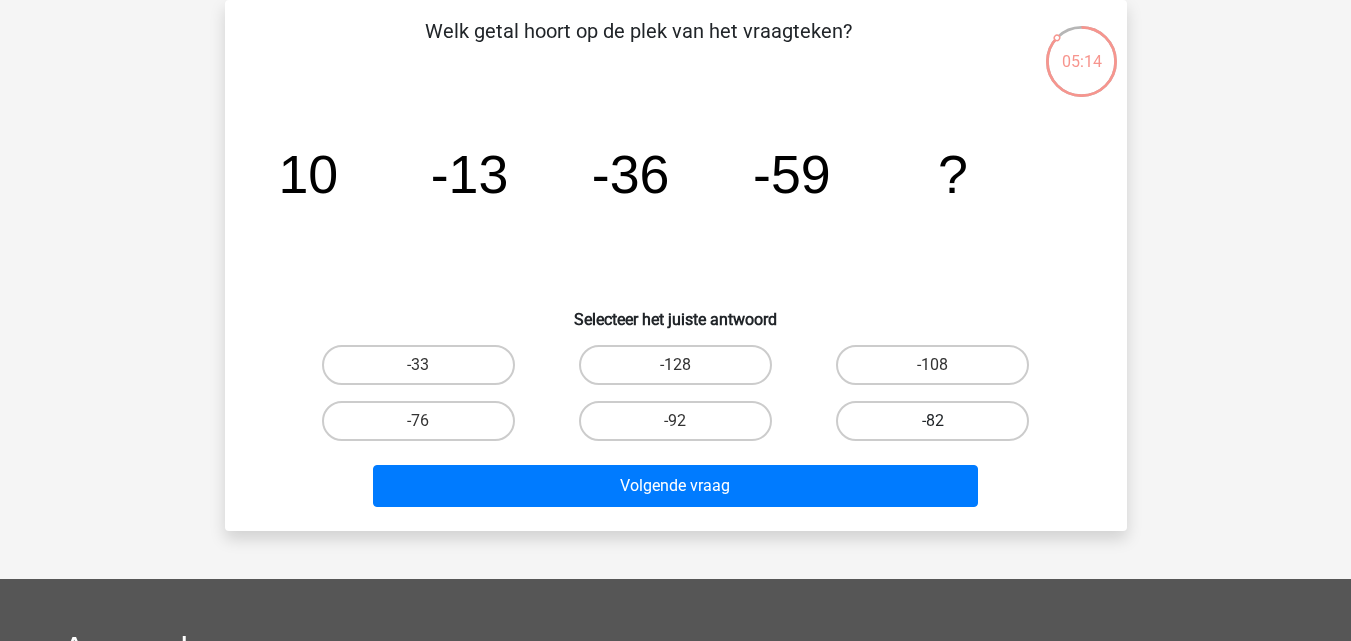 click on "-82" at bounding box center [932, 421] 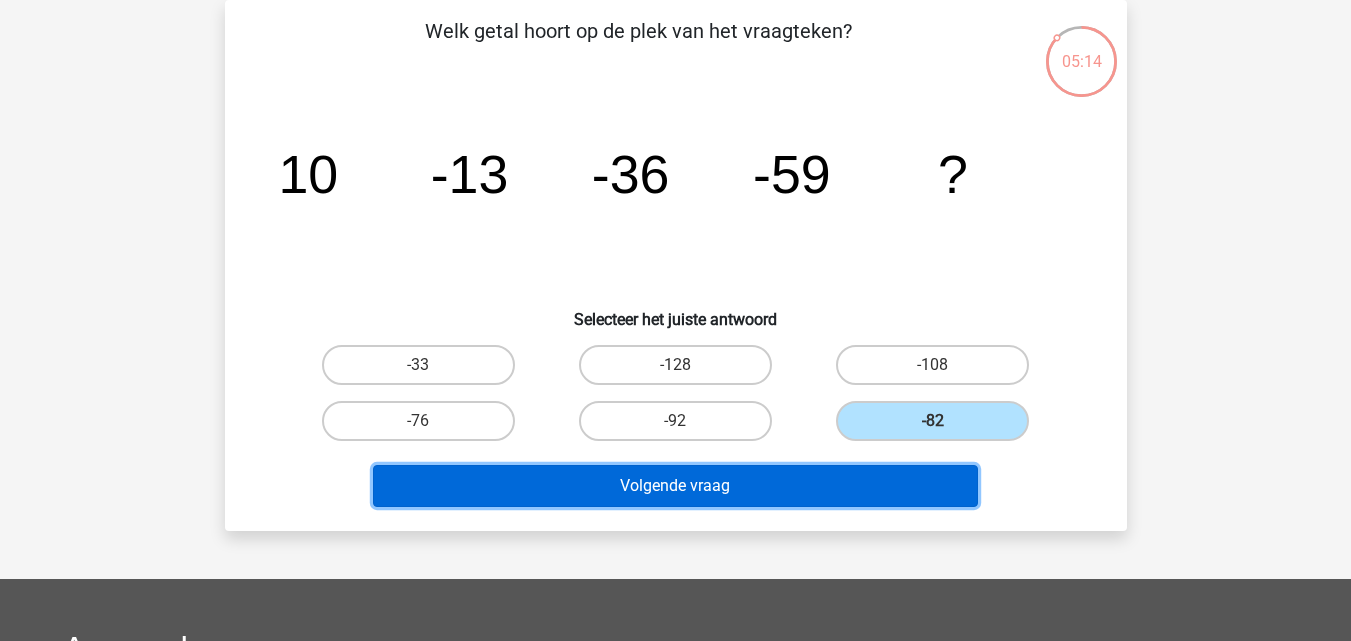 click on "Volgende vraag" at bounding box center [675, 486] 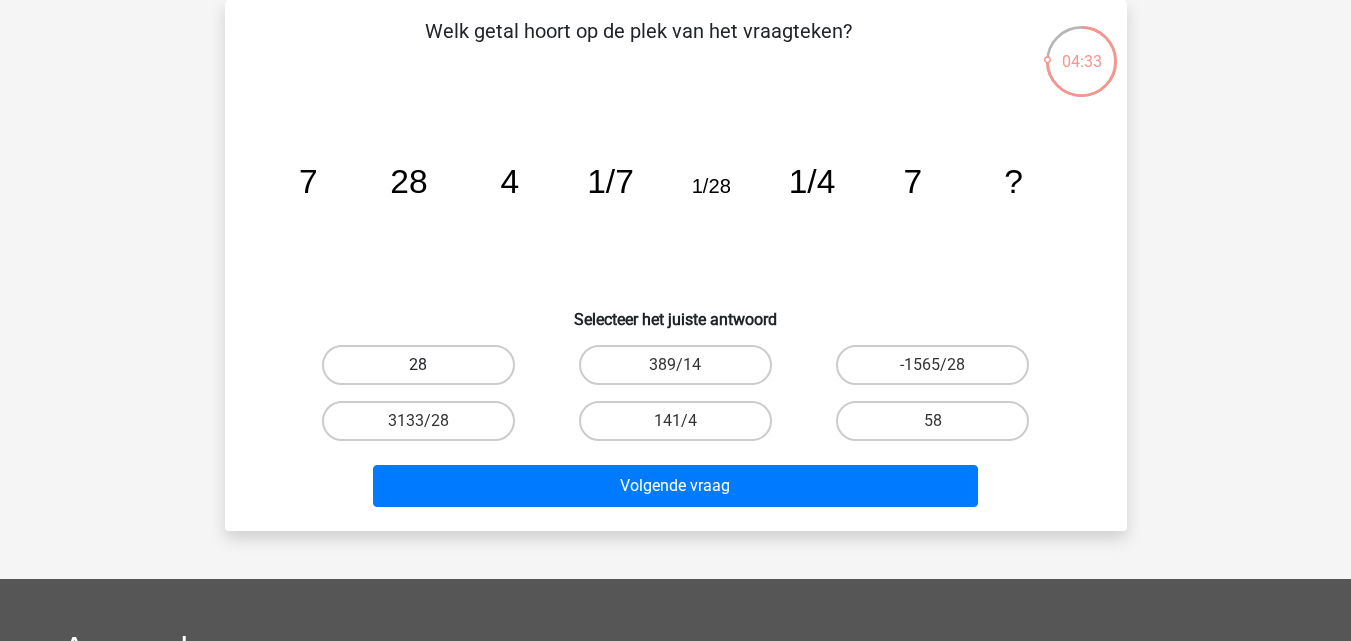 click on "28" at bounding box center [418, 365] 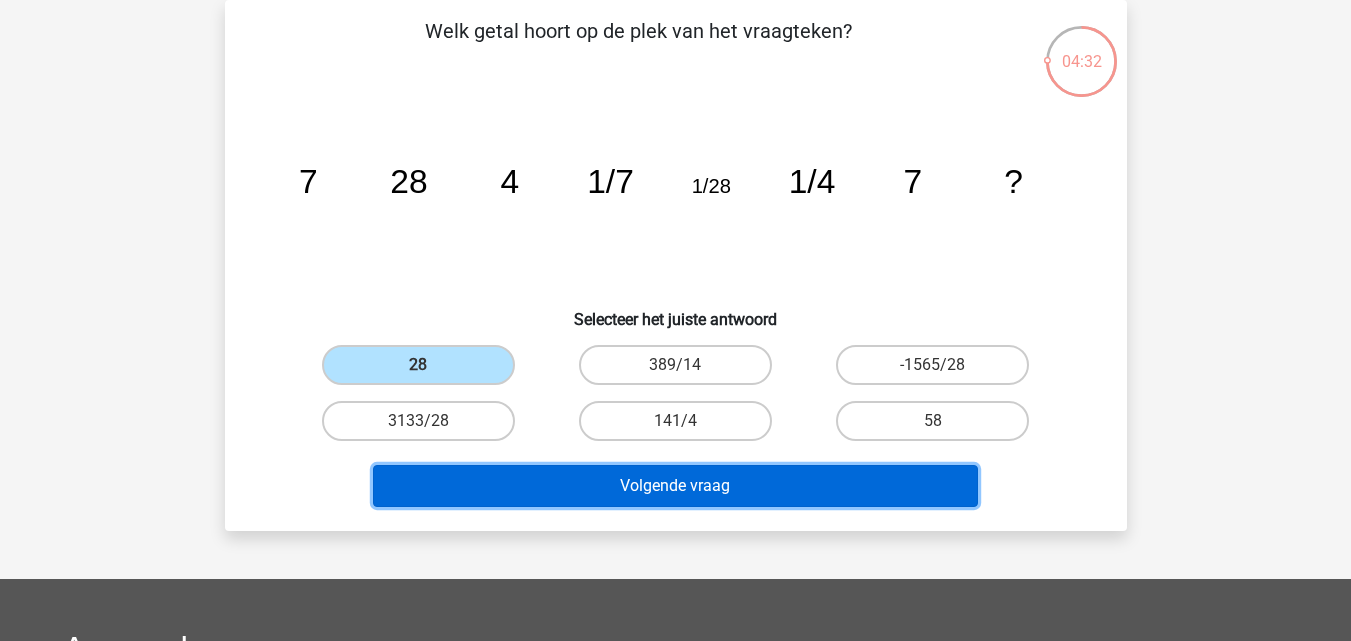 click on "Volgende vraag" at bounding box center (675, 486) 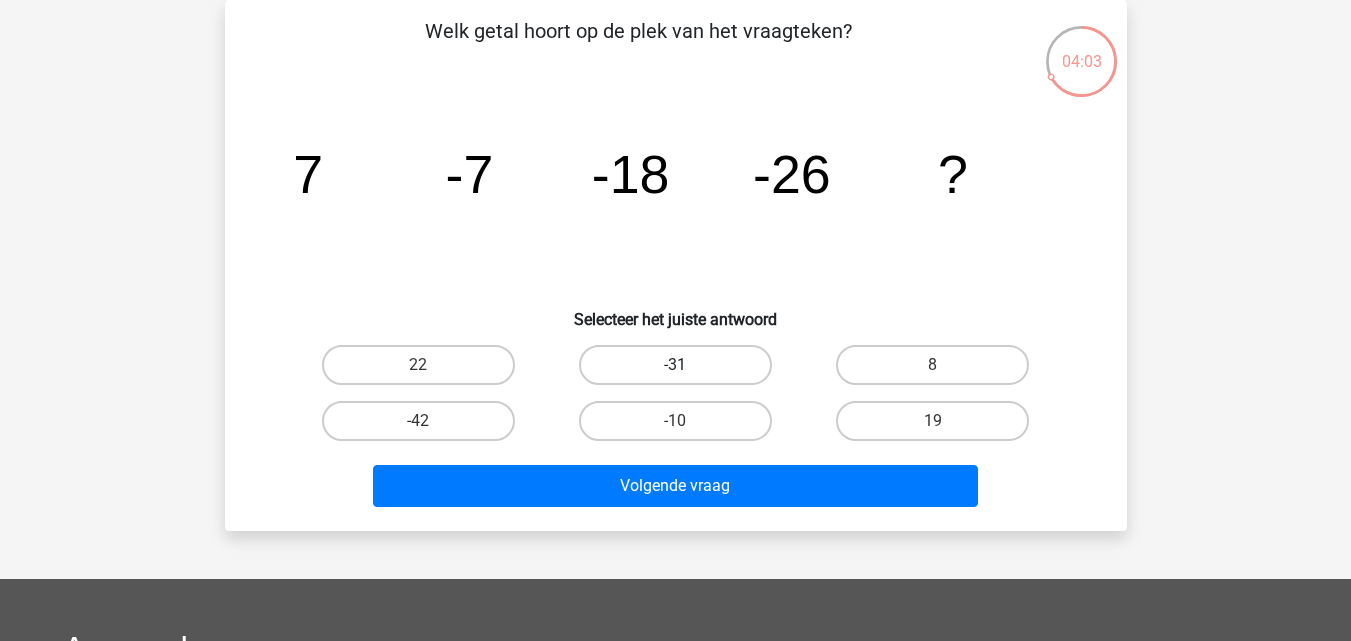 click on "-31" at bounding box center [675, 365] 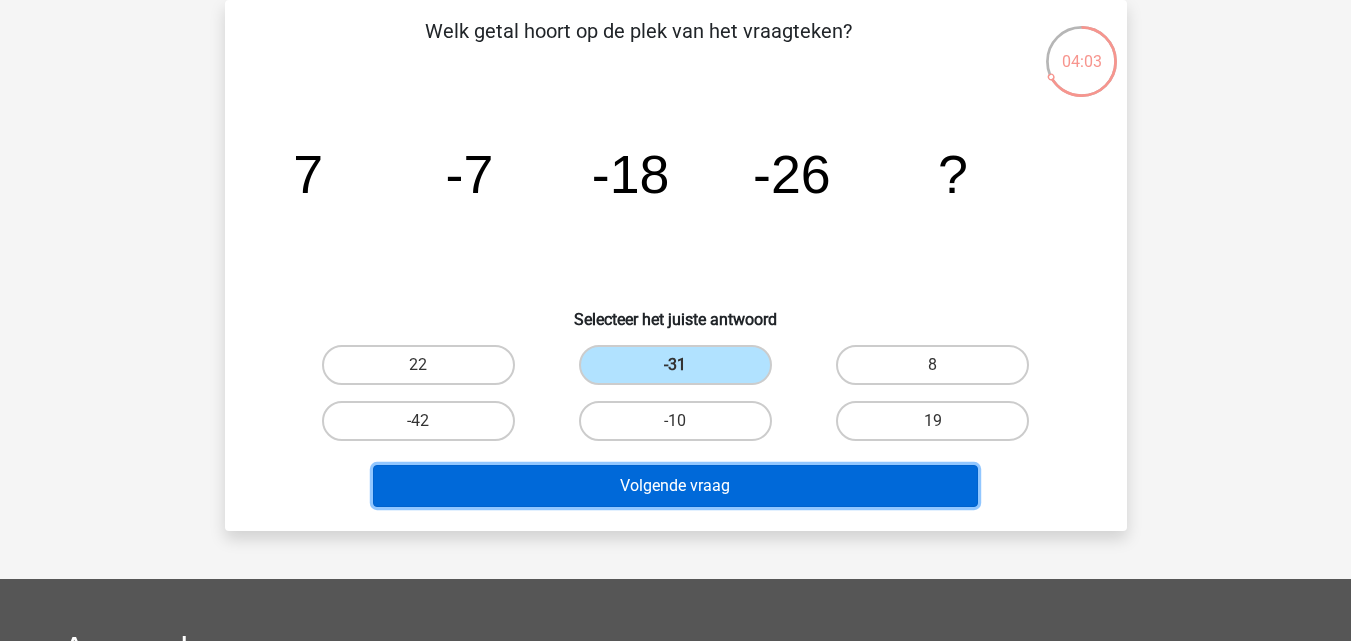 click on "Volgende vraag" at bounding box center (675, 486) 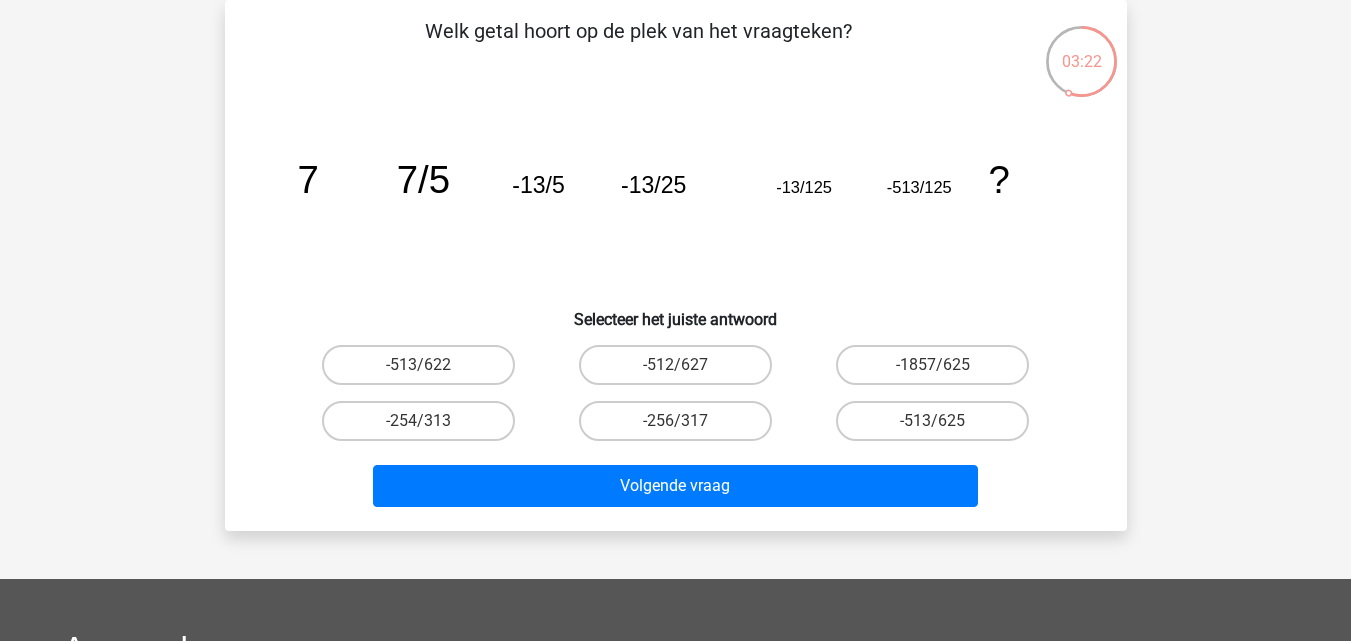 click on "-512/627" at bounding box center (675, 365) 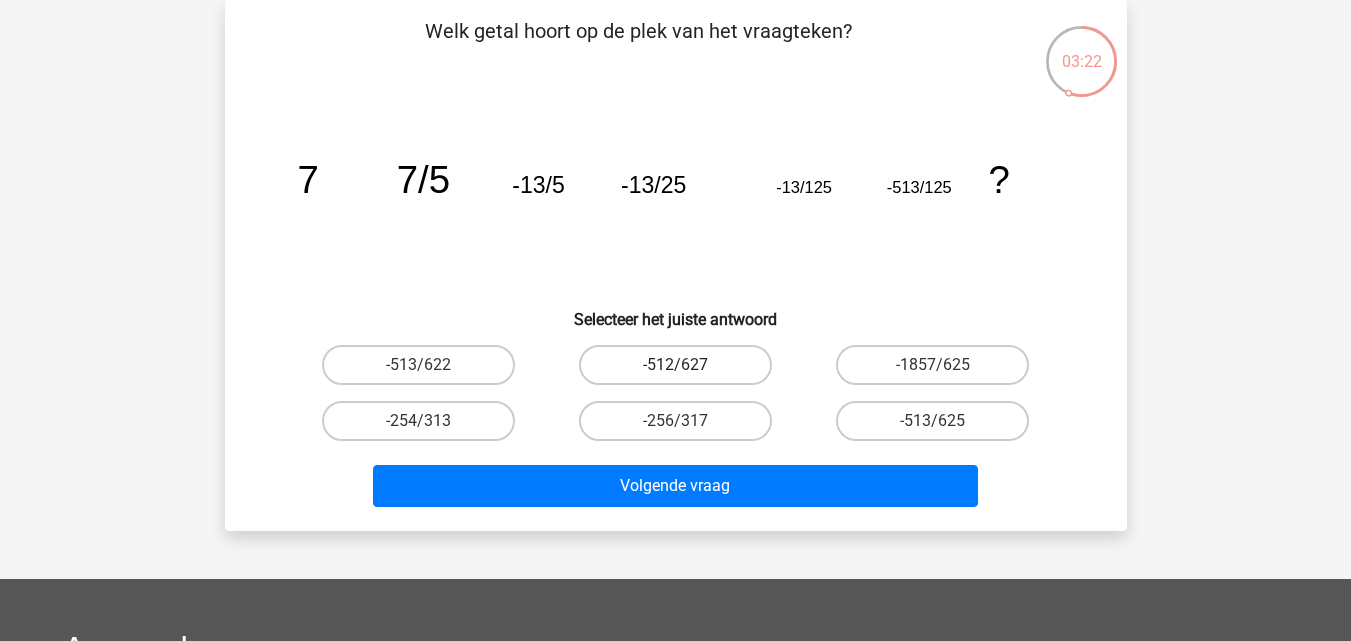 click on "-512/627" at bounding box center (675, 365) 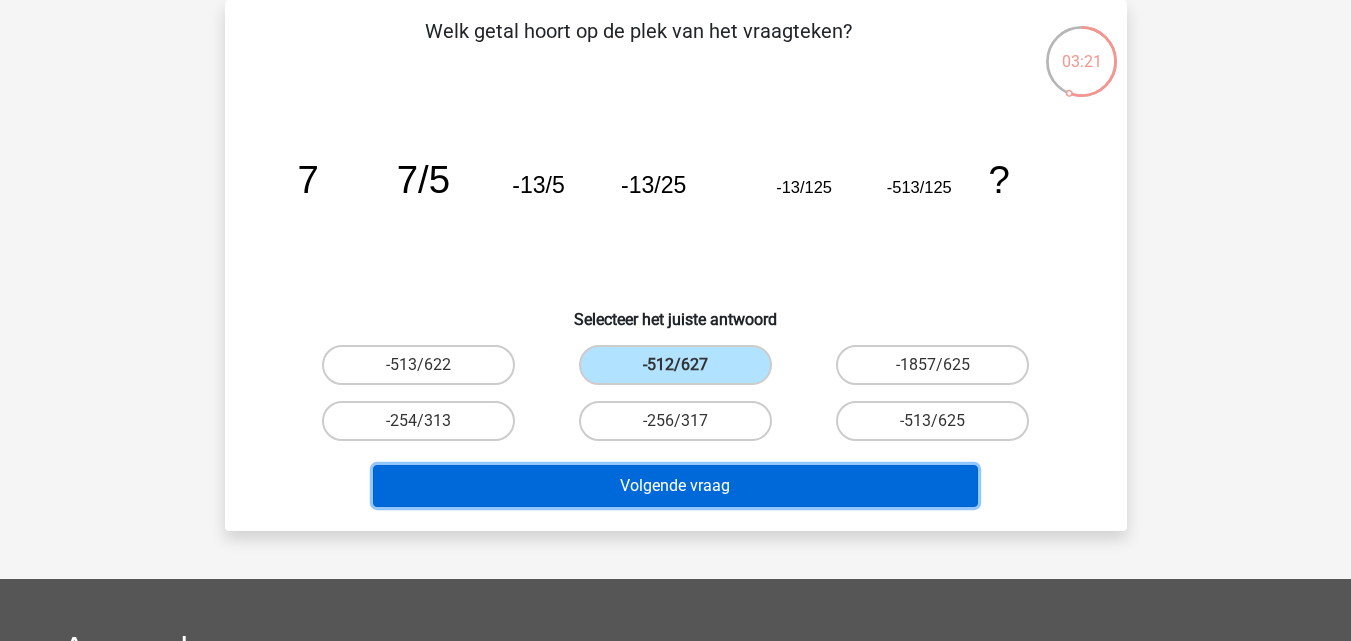 click on "Volgende vraag" at bounding box center [675, 486] 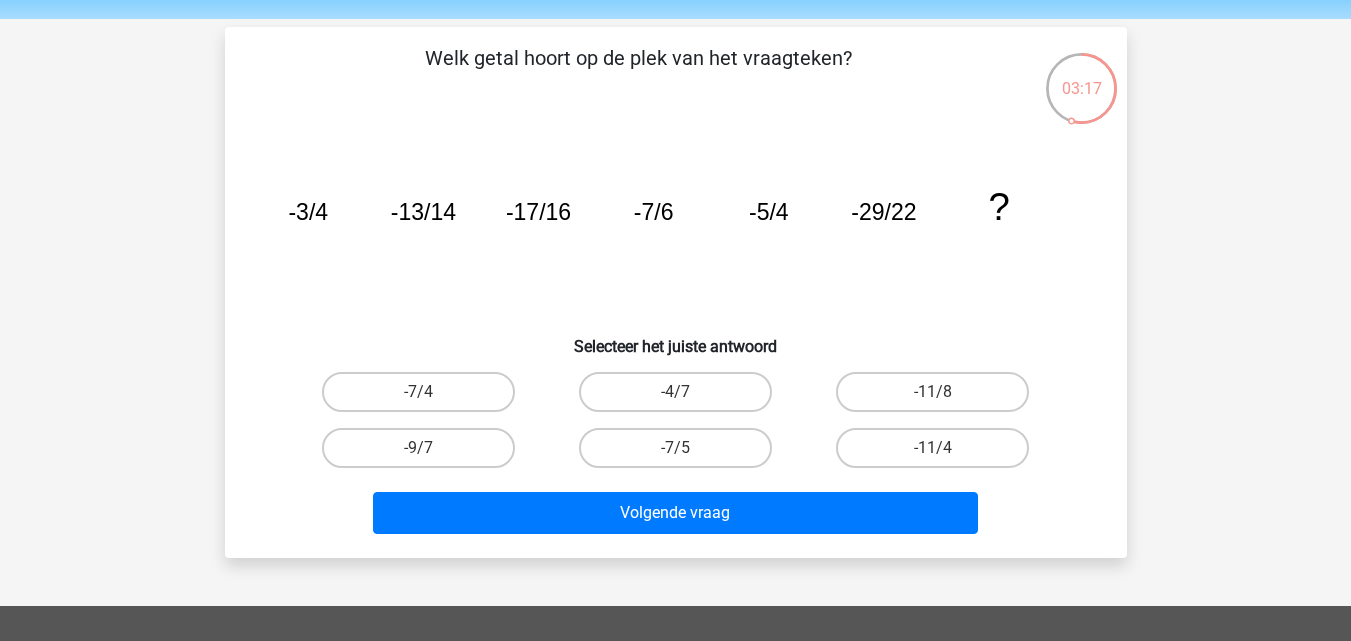 scroll, scrollTop: 100, scrollLeft: 0, axis: vertical 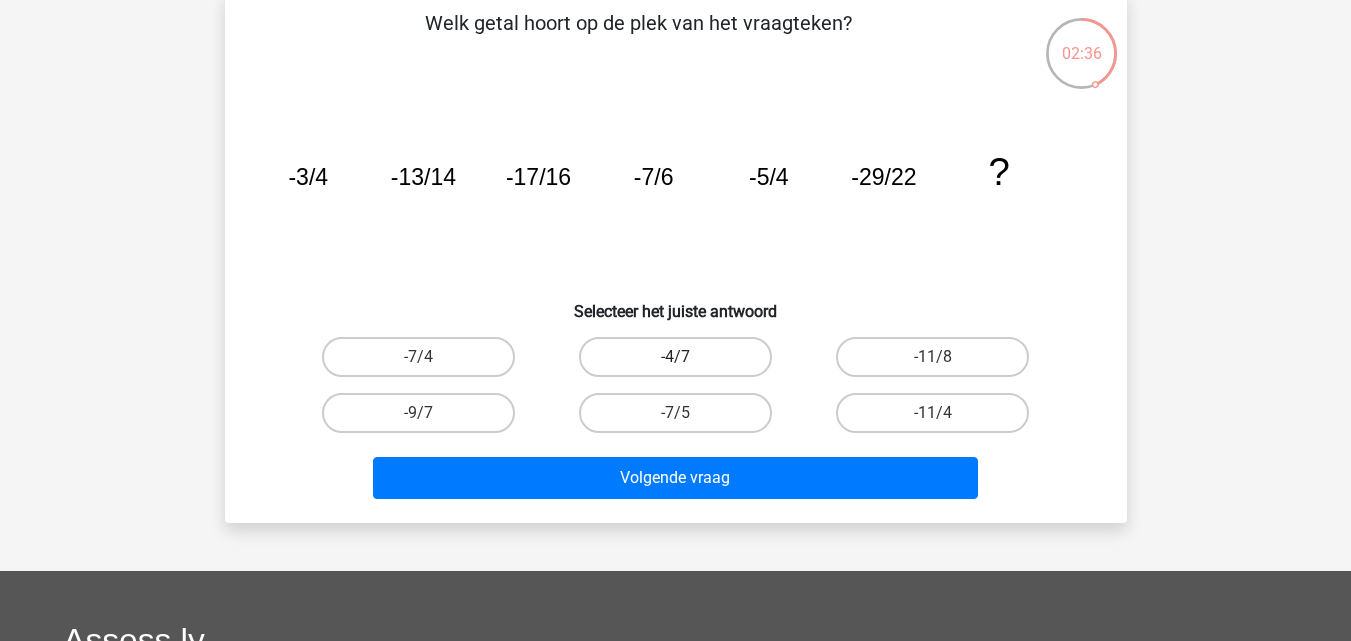 click on "-4/7" at bounding box center (675, 357) 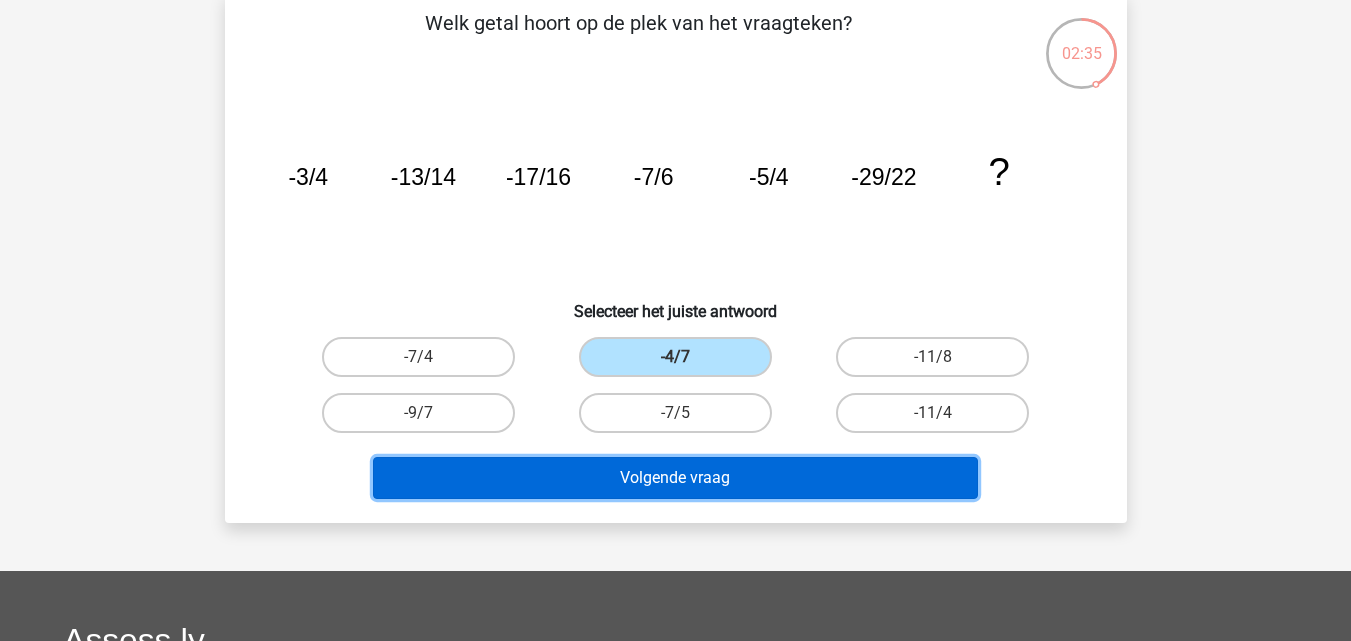 click on "Volgende vraag" at bounding box center (675, 478) 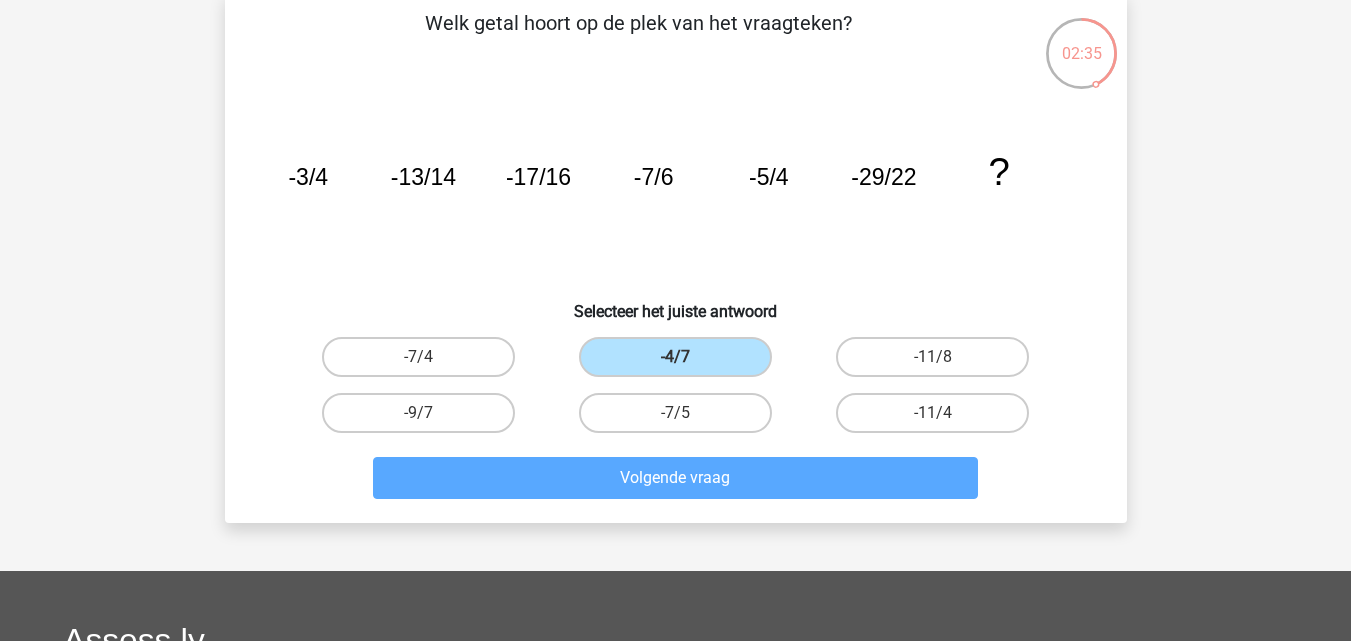 scroll, scrollTop: 92, scrollLeft: 0, axis: vertical 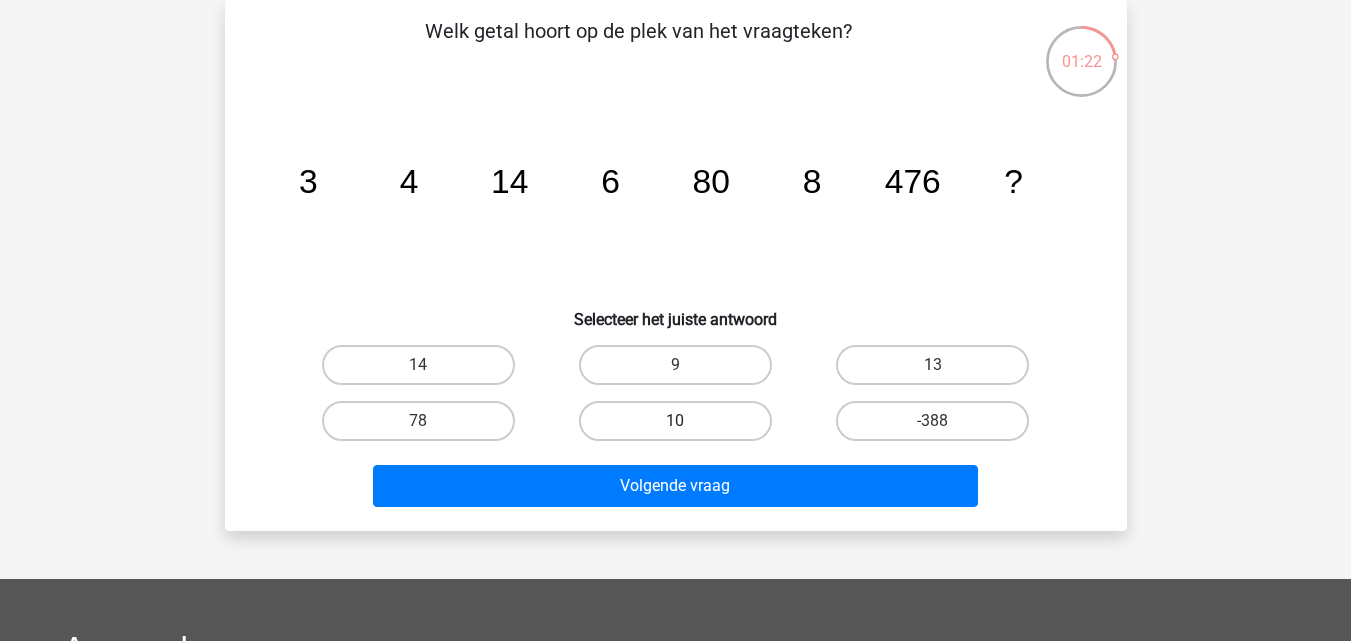 click on "10" at bounding box center (675, 421) 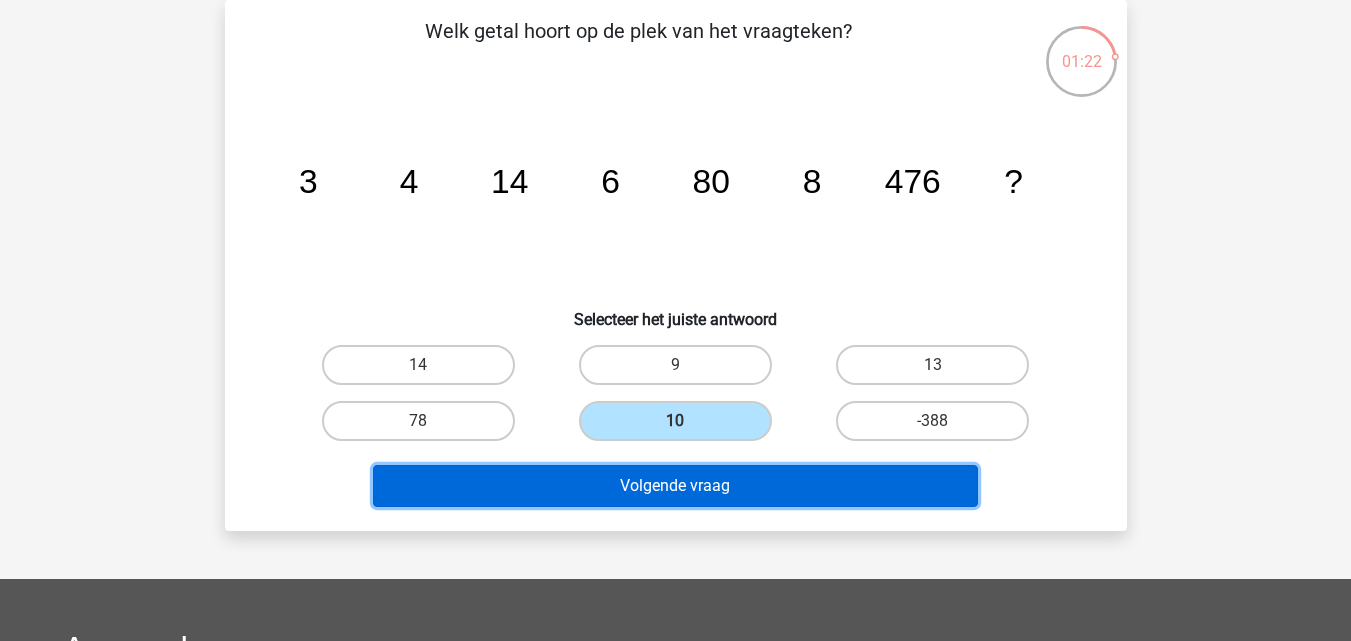 click on "Volgende vraag" at bounding box center [675, 486] 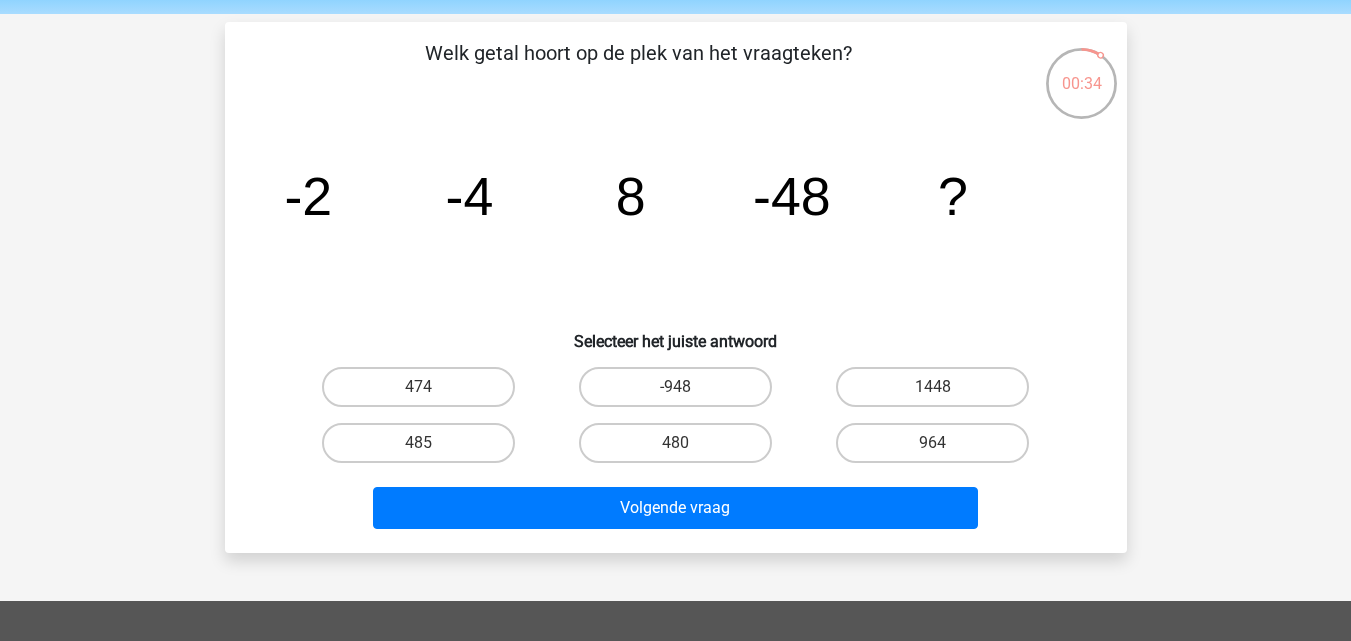 scroll, scrollTop: 100, scrollLeft: 0, axis: vertical 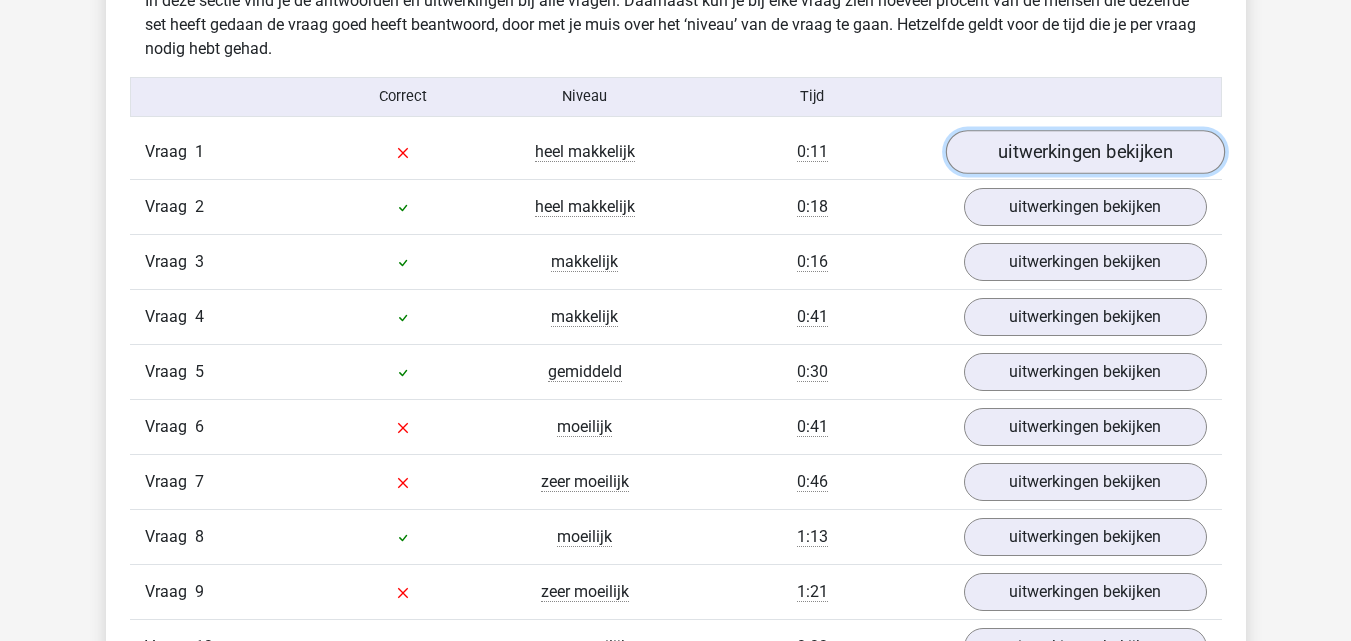 click on "uitwerkingen bekijken" at bounding box center [1084, 152] 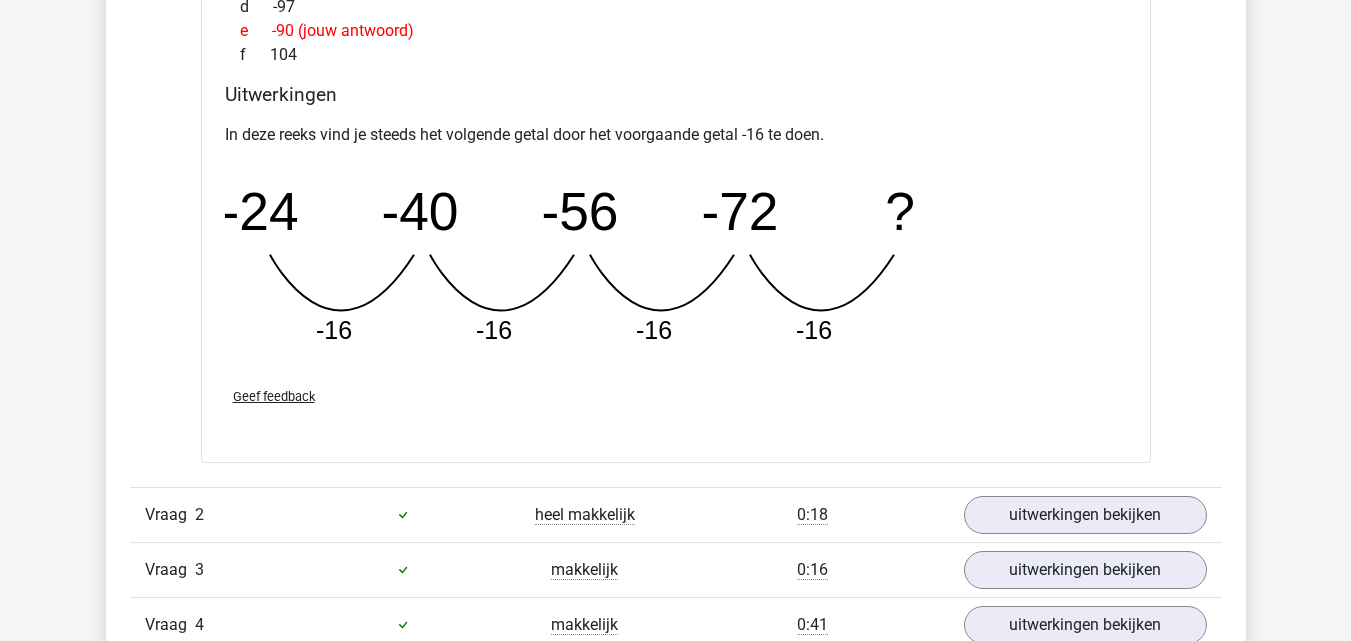 scroll, scrollTop: 2200, scrollLeft: 0, axis: vertical 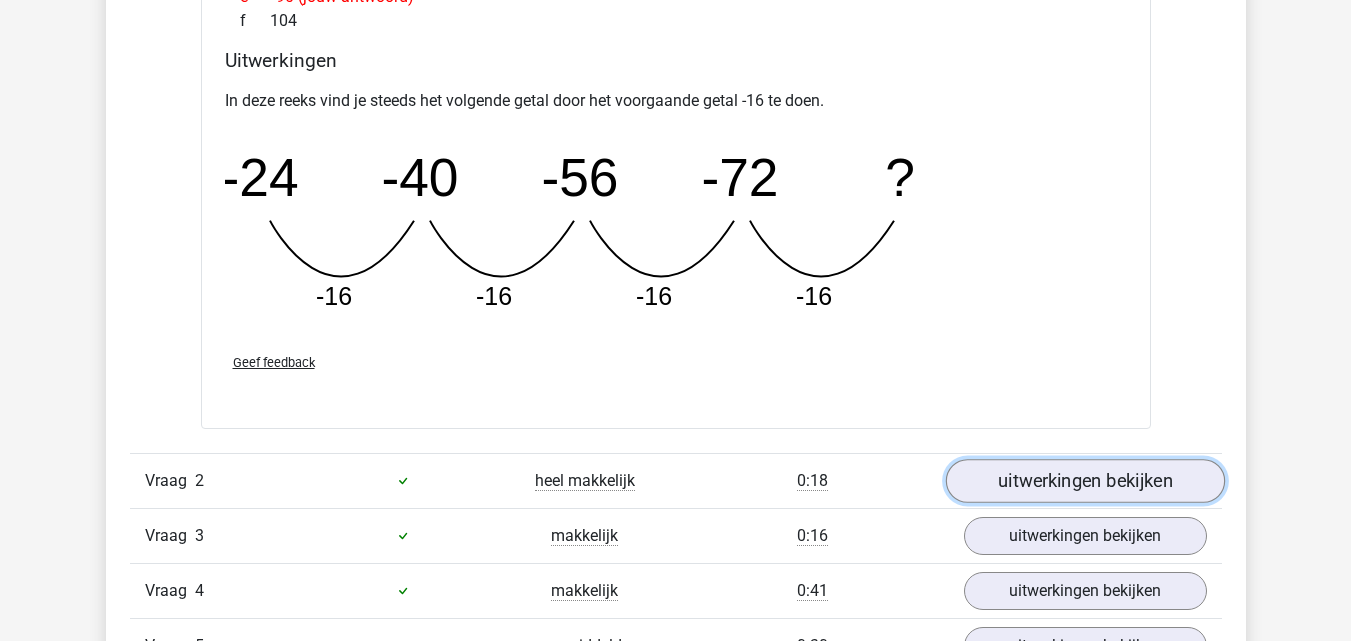 click on "uitwerkingen bekijken" at bounding box center [1084, 481] 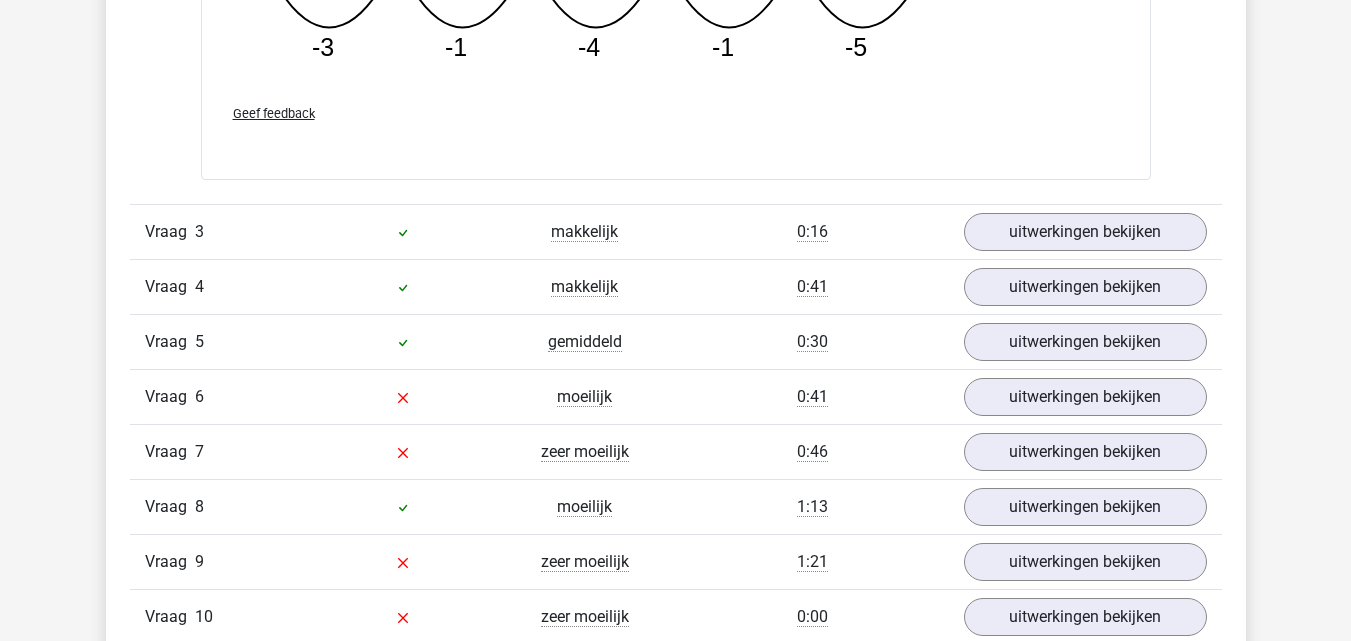 scroll, scrollTop: 3500, scrollLeft: 0, axis: vertical 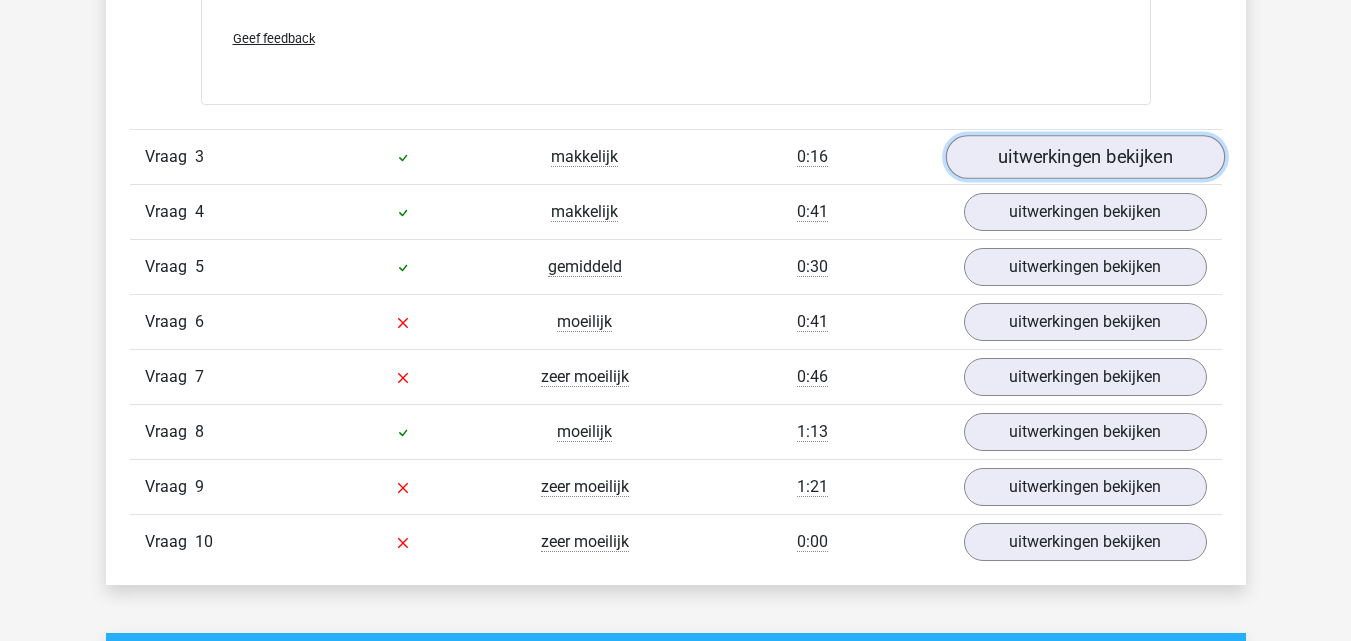 click on "uitwerkingen bekijken" at bounding box center [1084, 158] 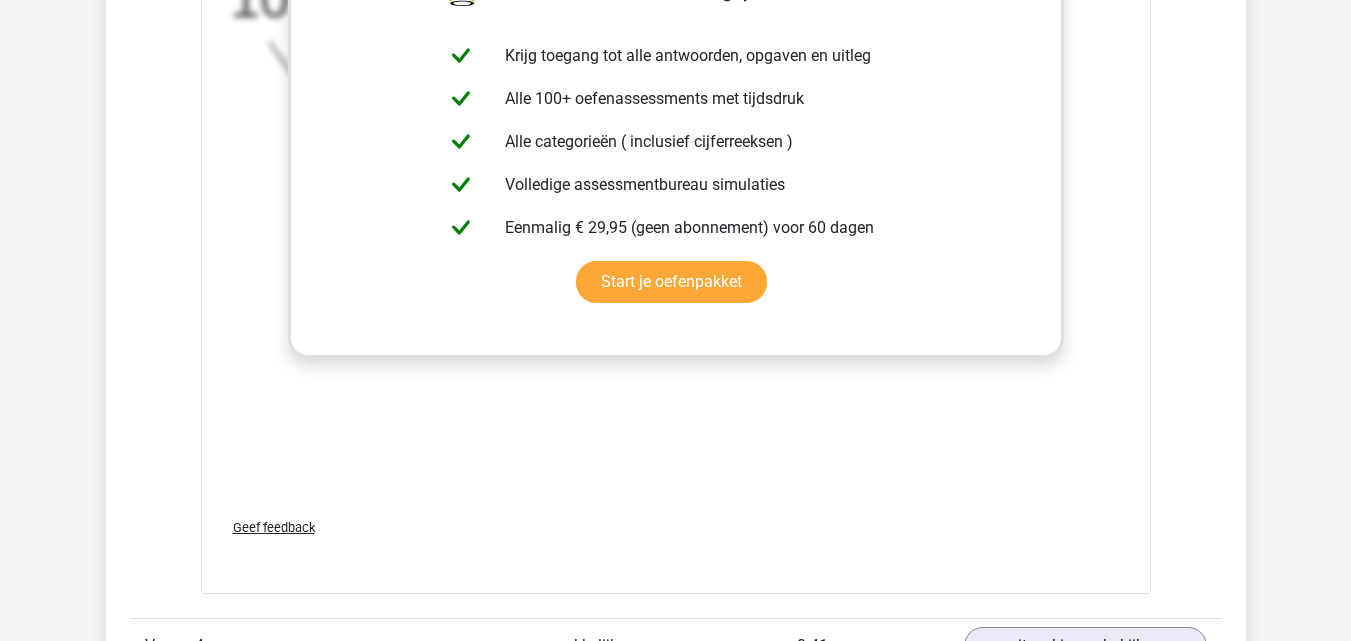 scroll, scrollTop: 4700, scrollLeft: 0, axis: vertical 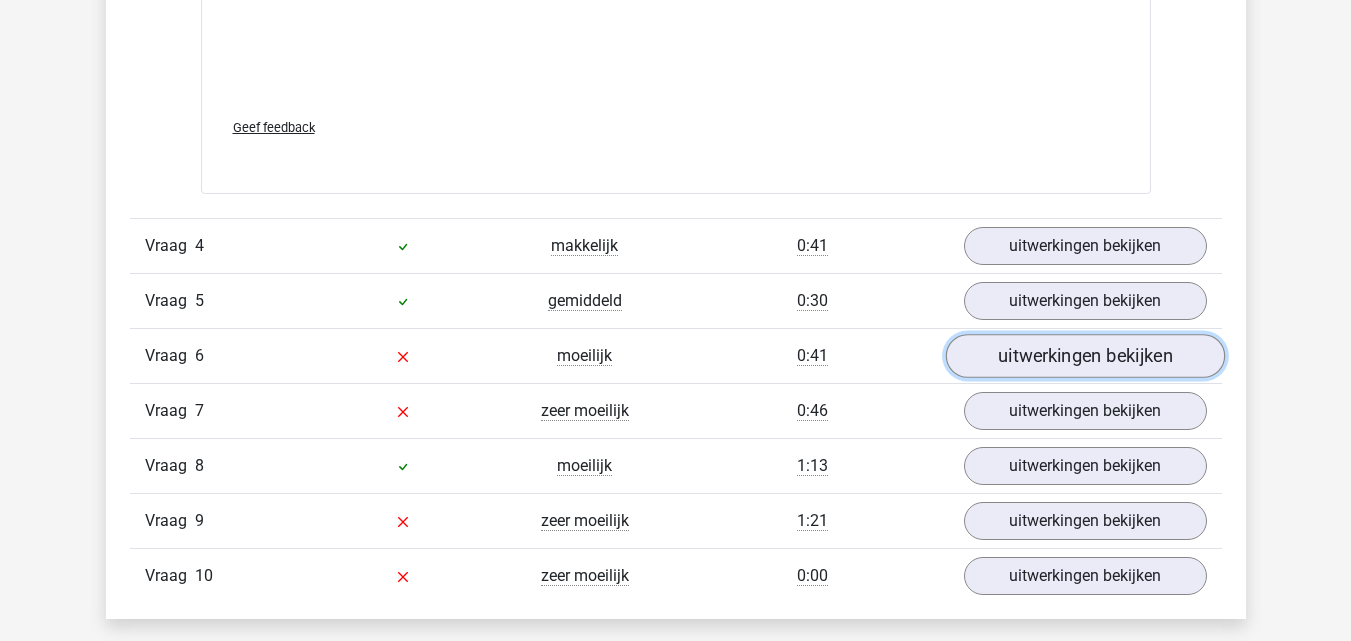 click on "uitwerkingen bekijken" at bounding box center (1084, 356) 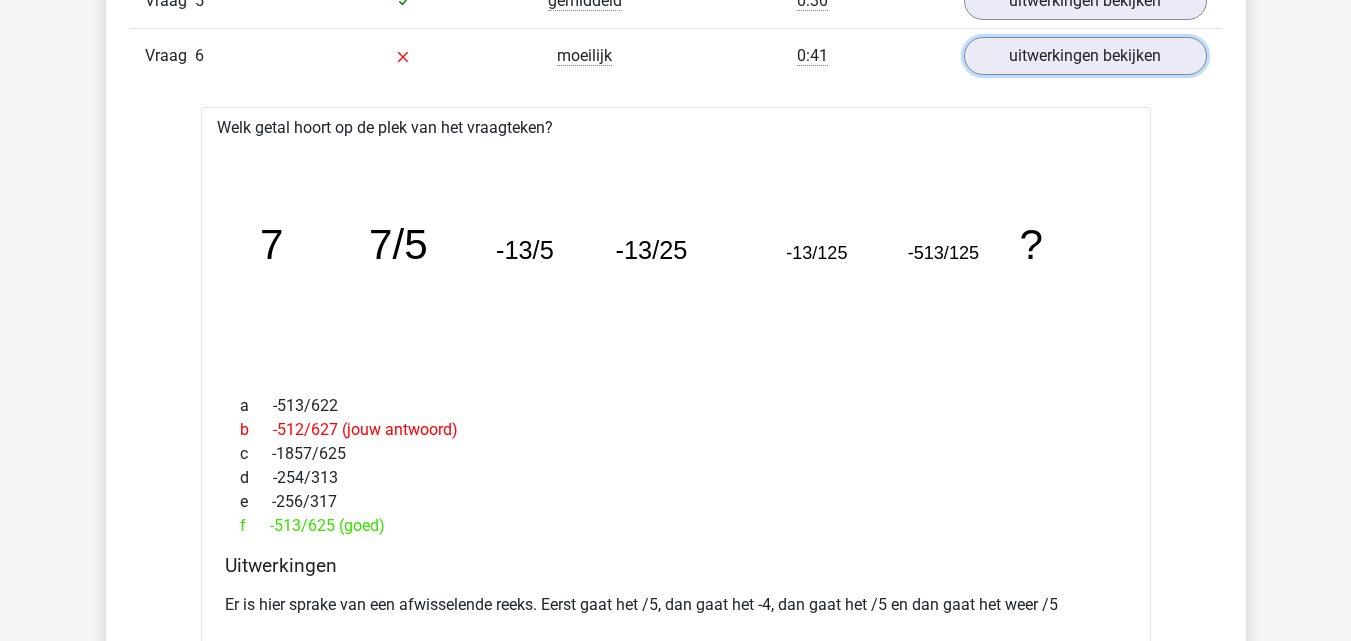 scroll, scrollTop: 5100, scrollLeft: 0, axis: vertical 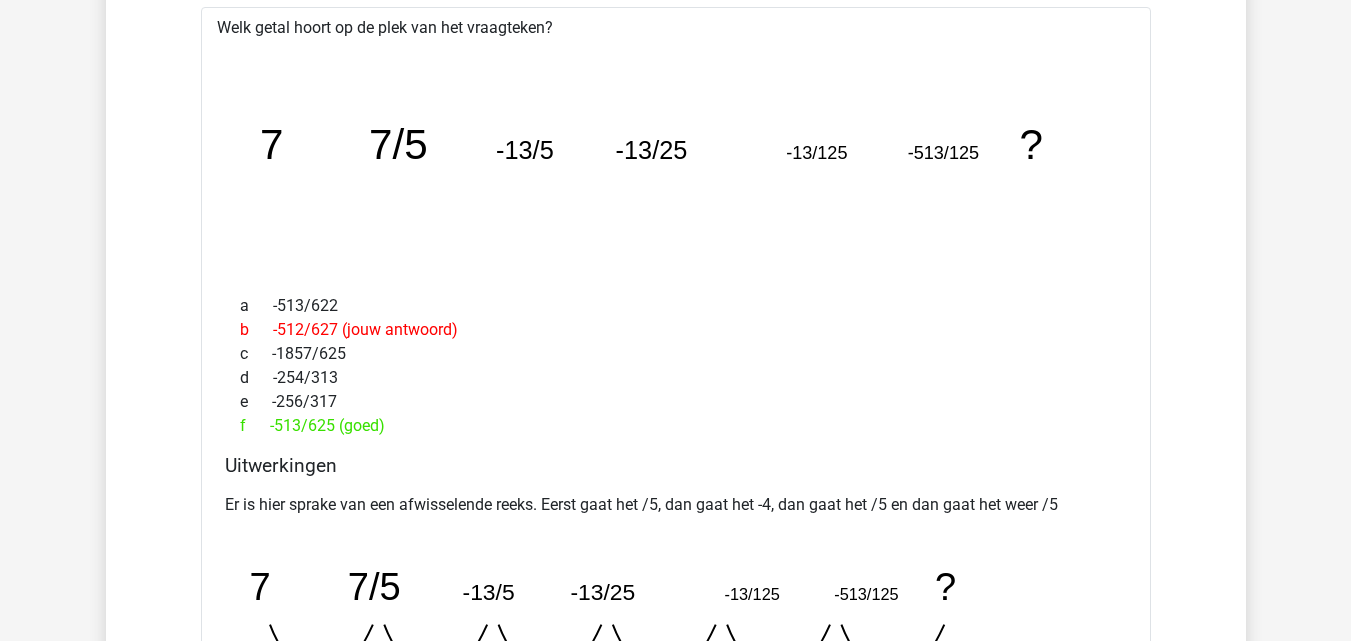 drag, startPoint x: 1283, startPoint y: 69, endPoint x: 1215, endPoint y: 15, distance: 86.833176 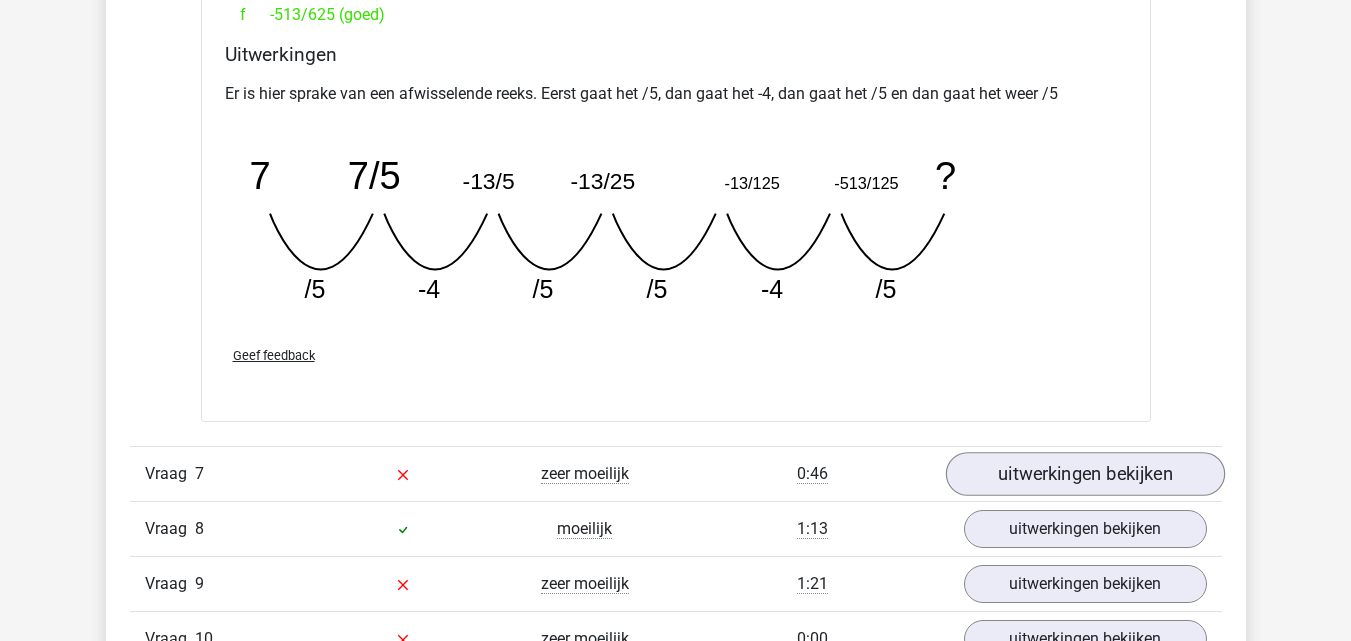 scroll, scrollTop: 5700, scrollLeft: 0, axis: vertical 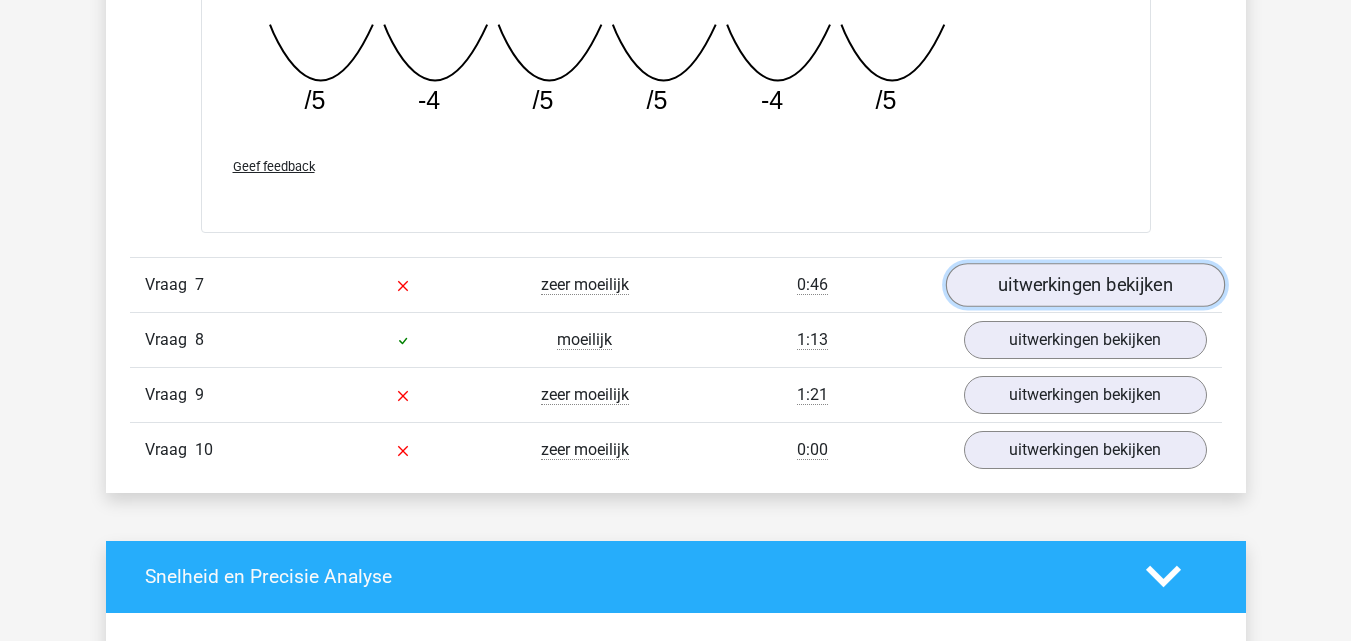 click on "uitwerkingen bekijken" at bounding box center (1084, 285) 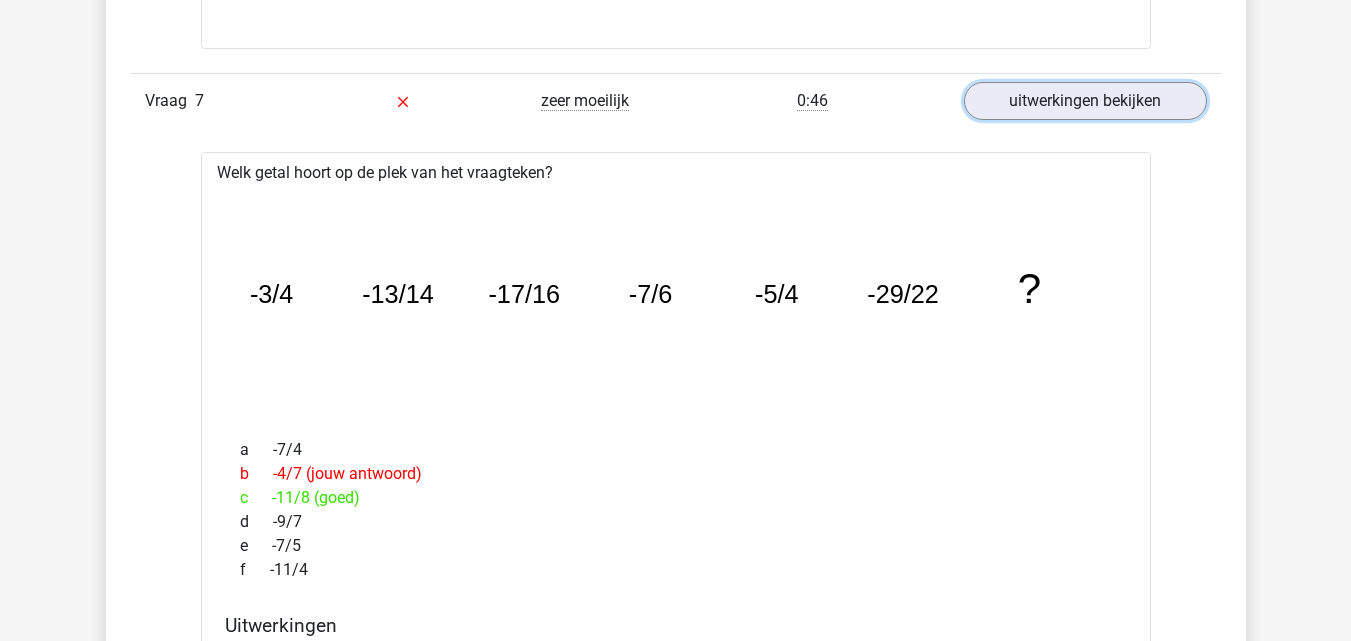 scroll, scrollTop: 5900, scrollLeft: 0, axis: vertical 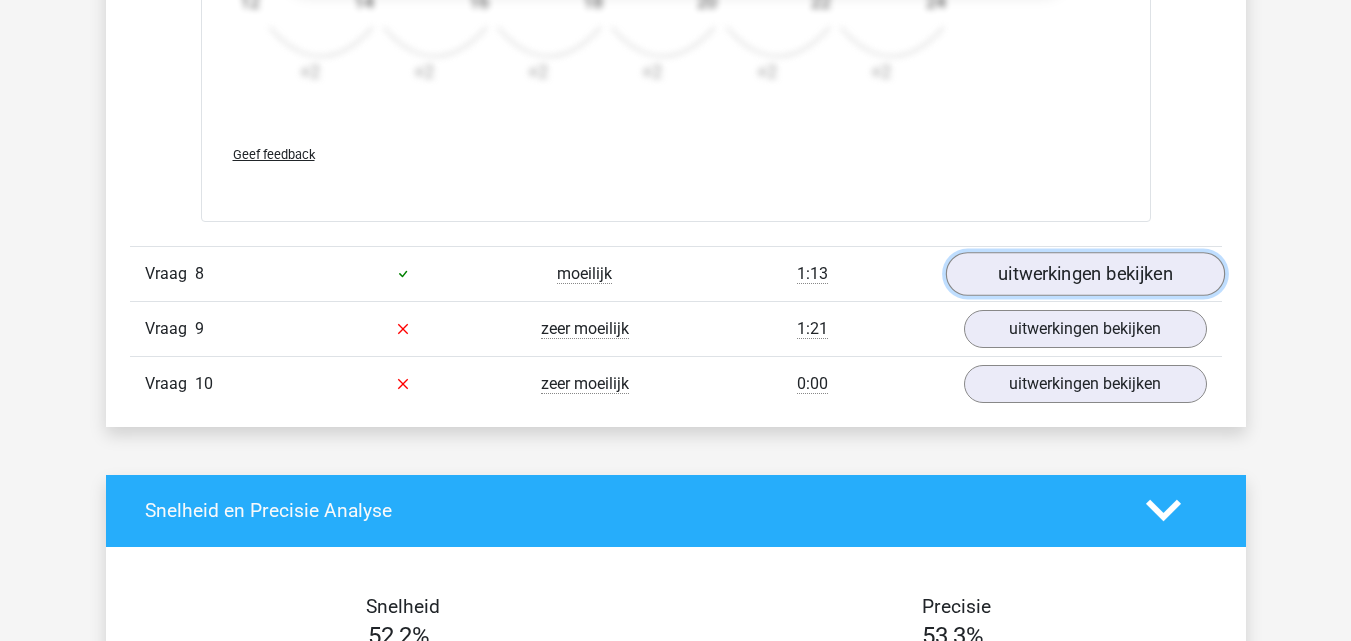 click on "uitwerkingen bekijken" at bounding box center (1084, 274) 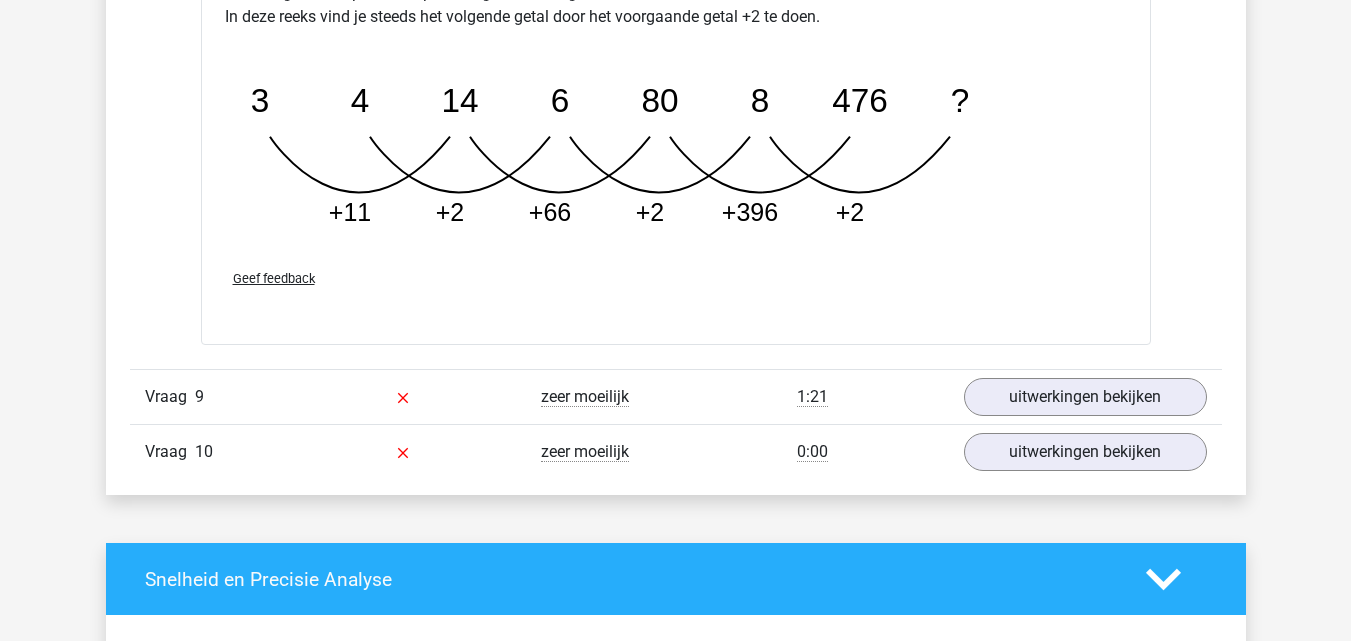 scroll, scrollTop: 8100, scrollLeft: 0, axis: vertical 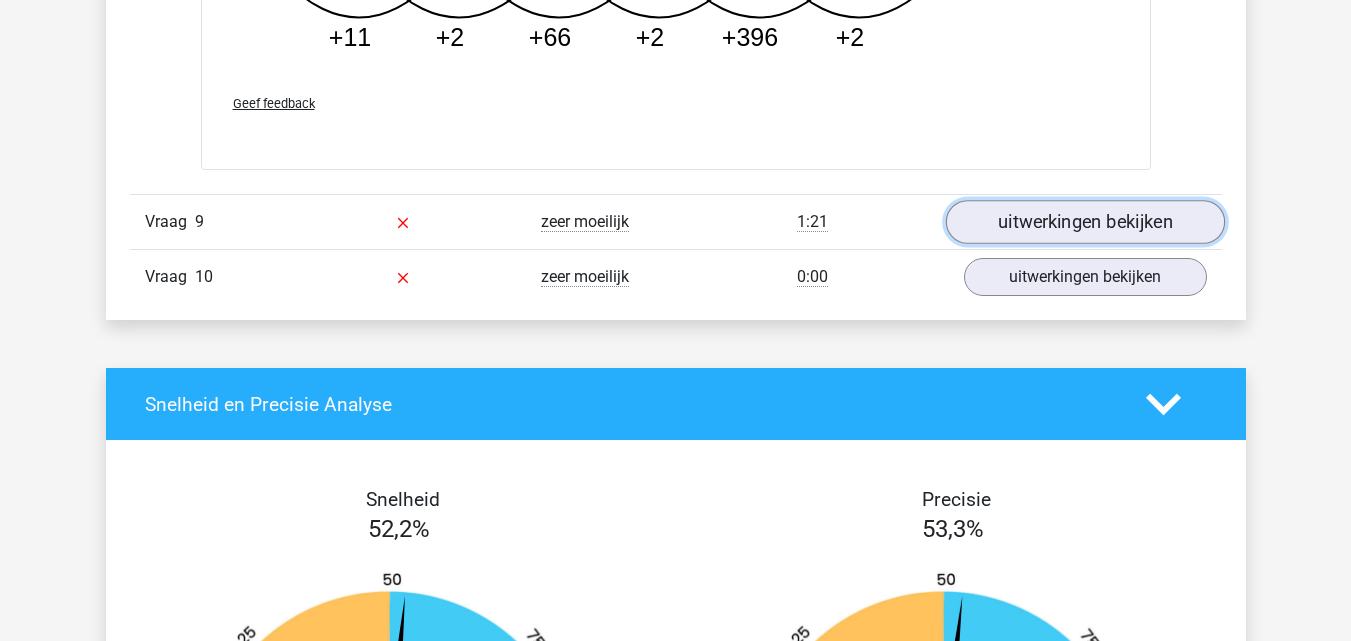 click on "uitwerkingen bekijken" at bounding box center (1084, 222) 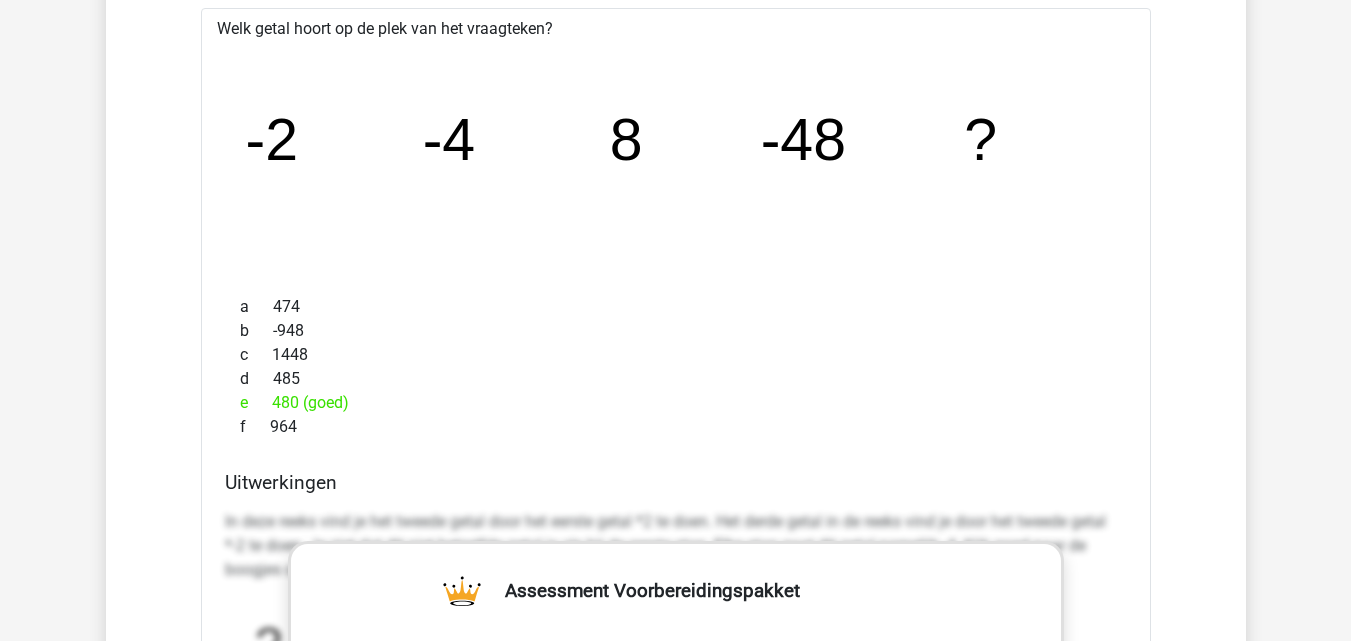scroll, scrollTop: 8400, scrollLeft: 0, axis: vertical 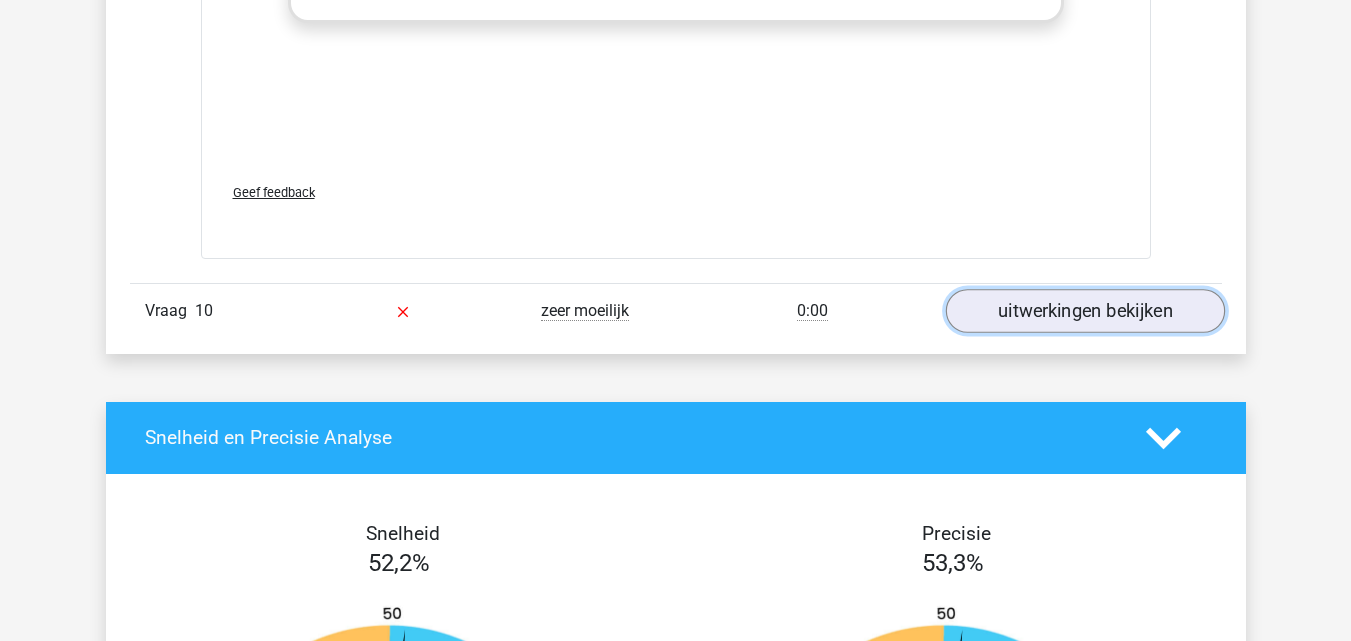 click on "uitwerkingen bekijken" at bounding box center [1084, 311] 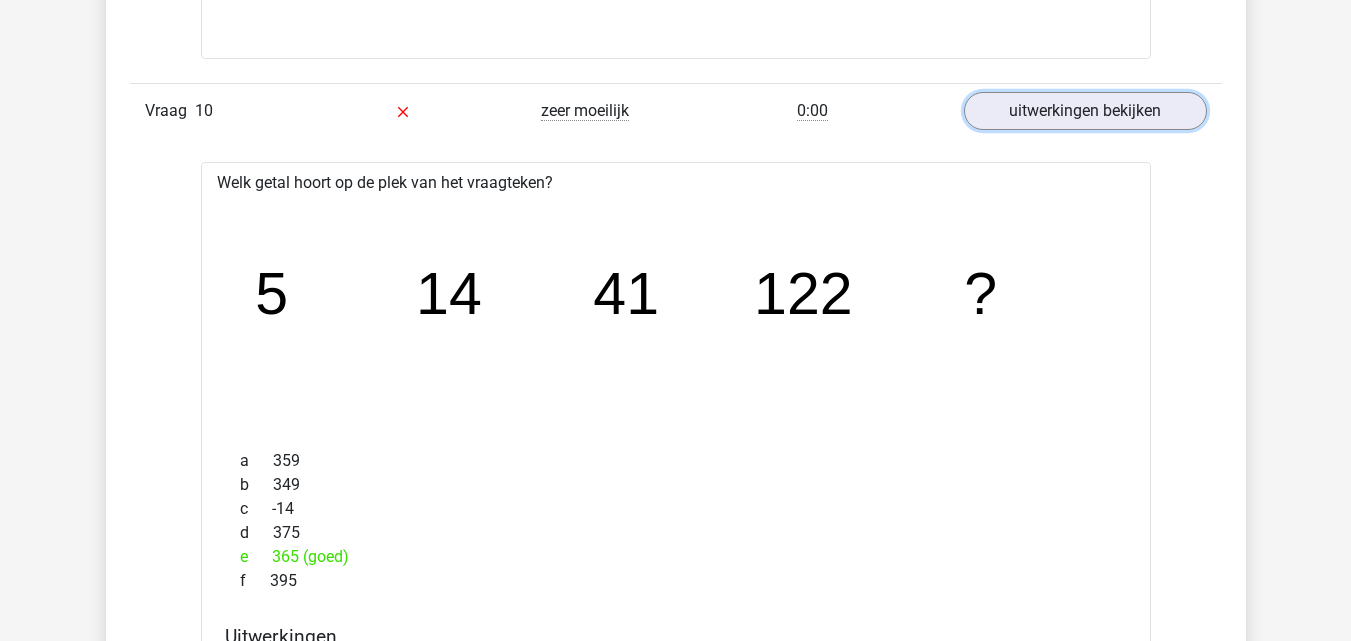 scroll, scrollTop: 9600, scrollLeft: 0, axis: vertical 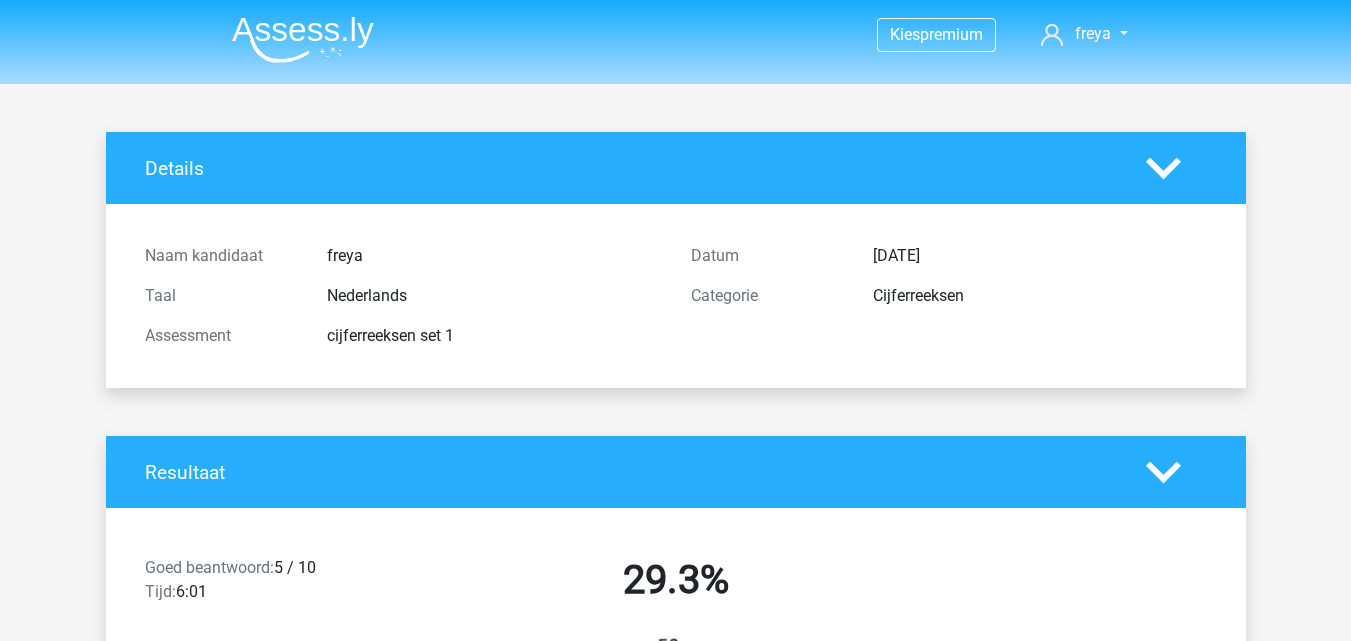 click at bounding box center [303, 39] 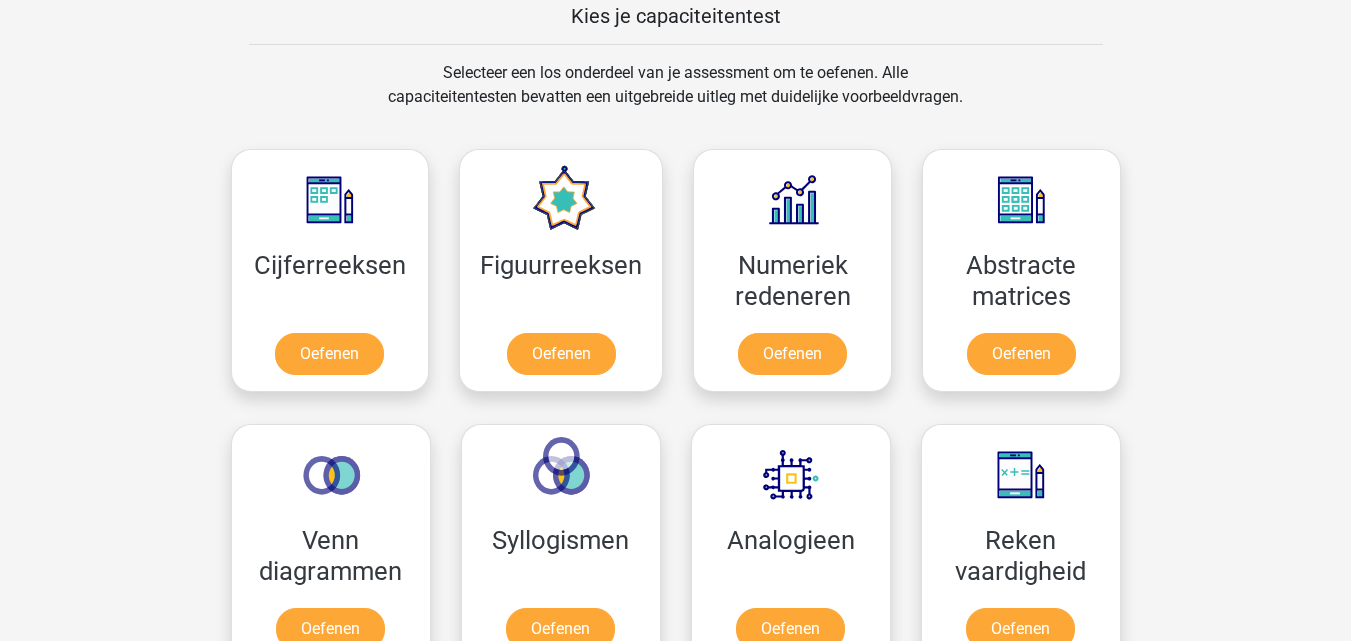 scroll, scrollTop: 800, scrollLeft: 0, axis: vertical 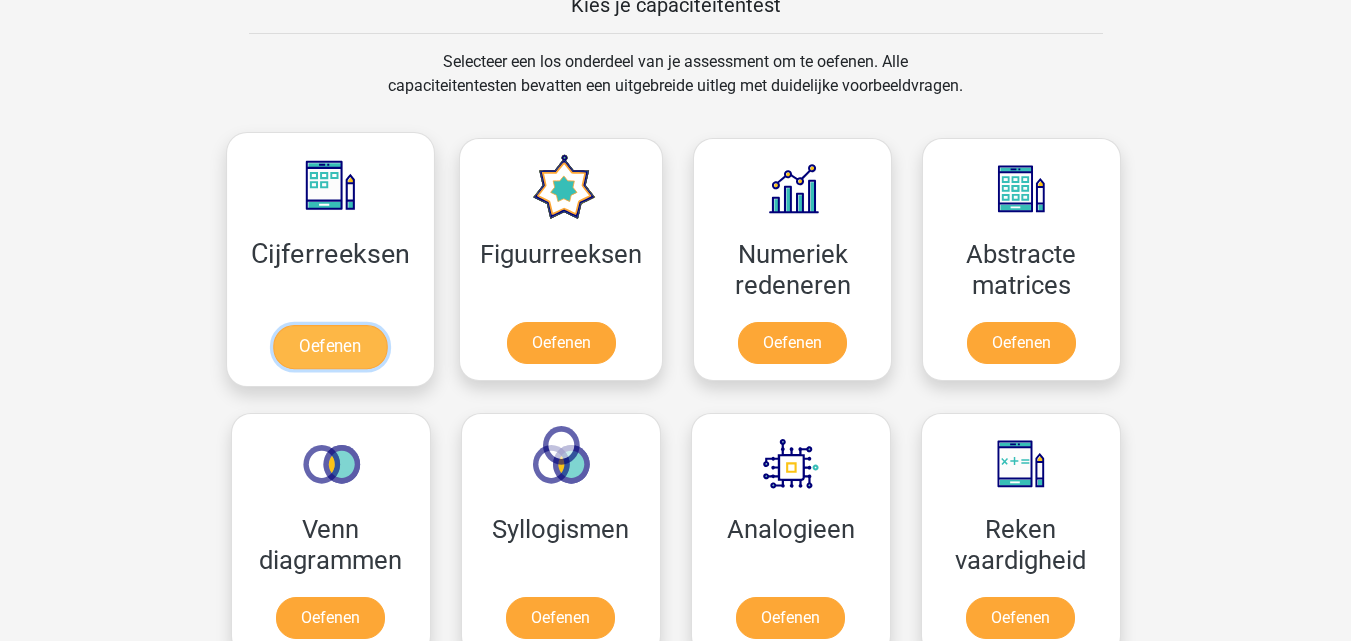 click on "Oefenen" at bounding box center [330, 347] 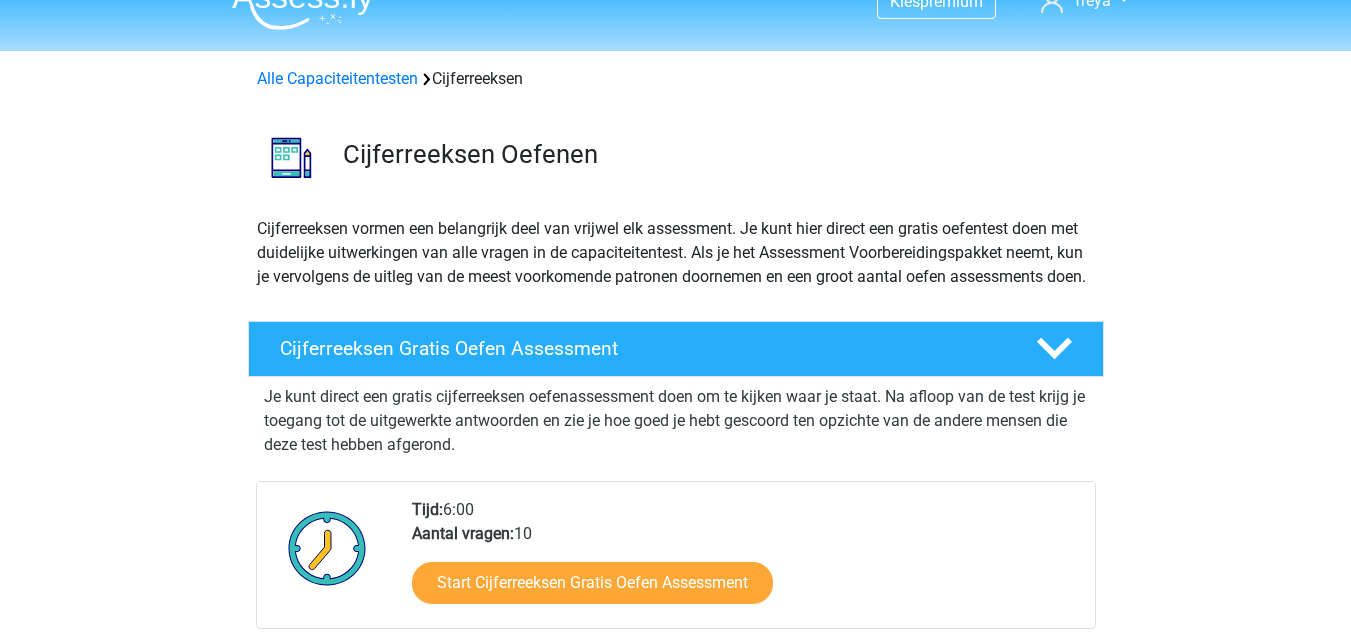 scroll, scrollTop: 0, scrollLeft: 0, axis: both 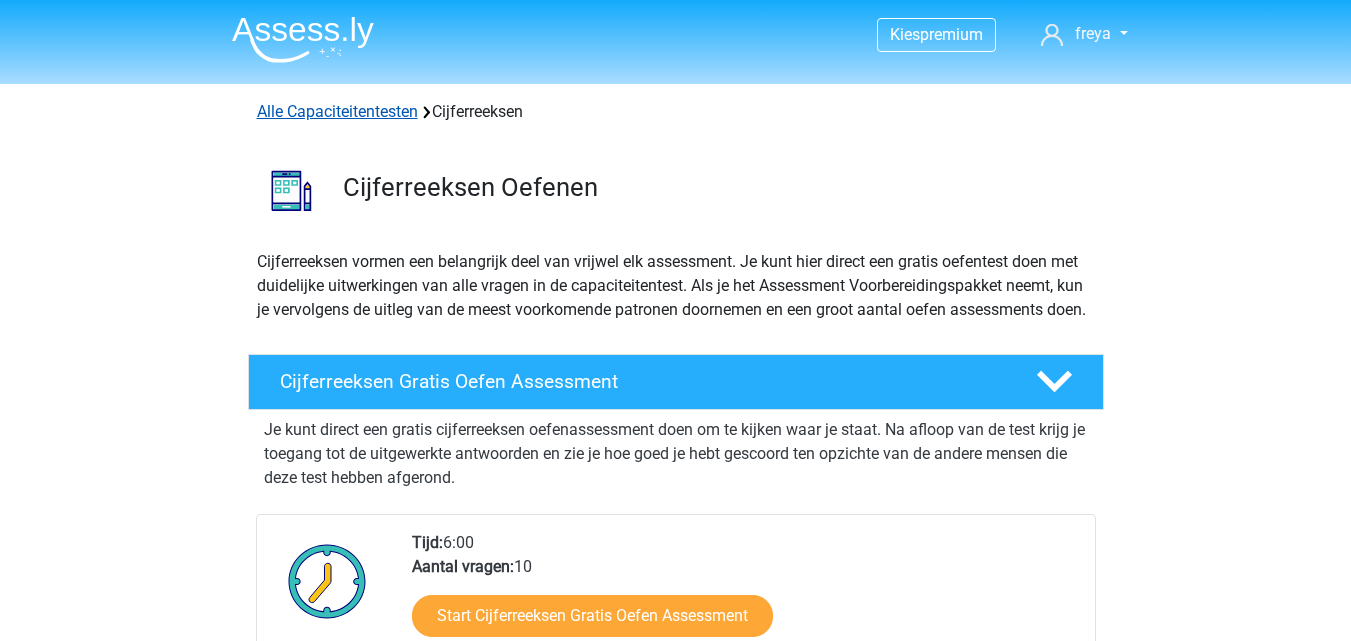 click on "Alle Capaciteitentesten" at bounding box center [337, 111] 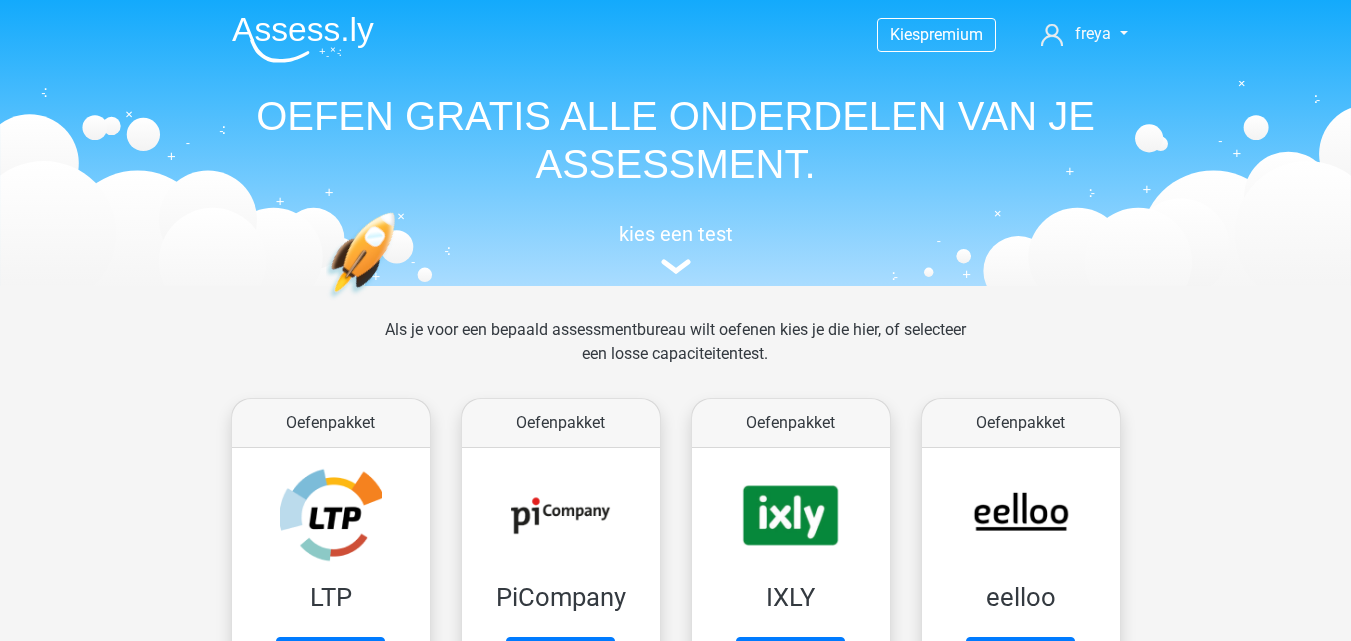 scroll, scrollTop: 850, scrollLeft: 0, axis: vertical 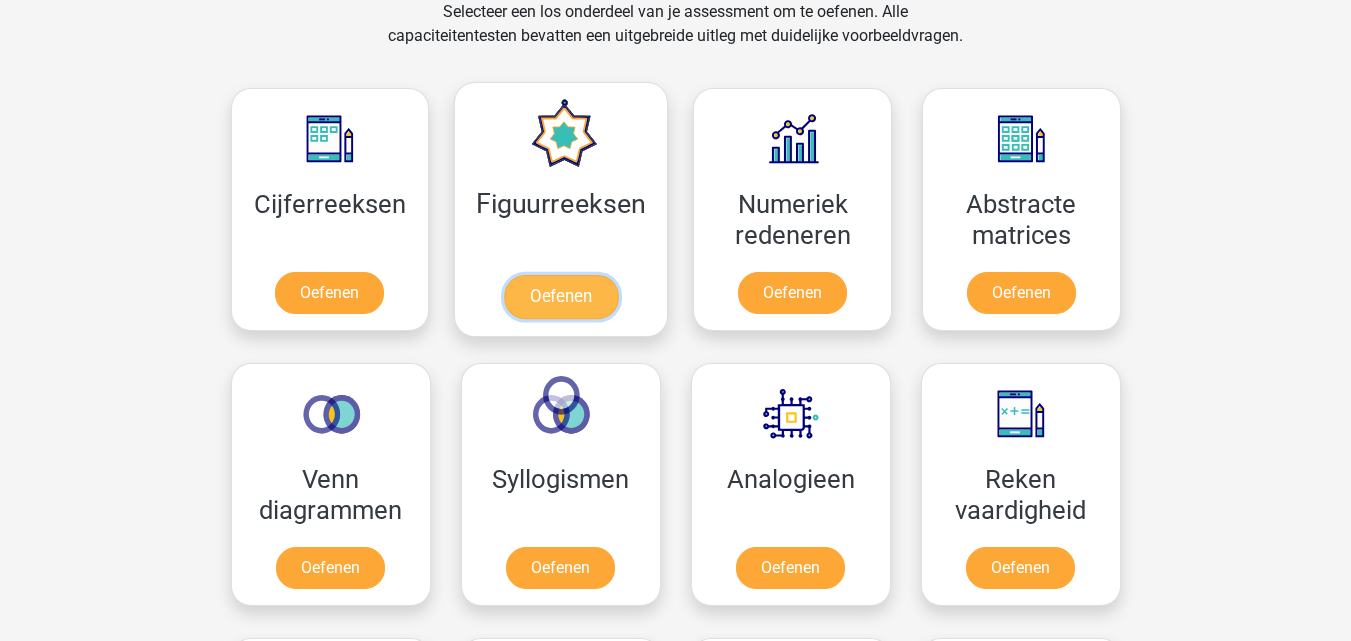 click on "Oefenen" at bounding box center [561, 297] 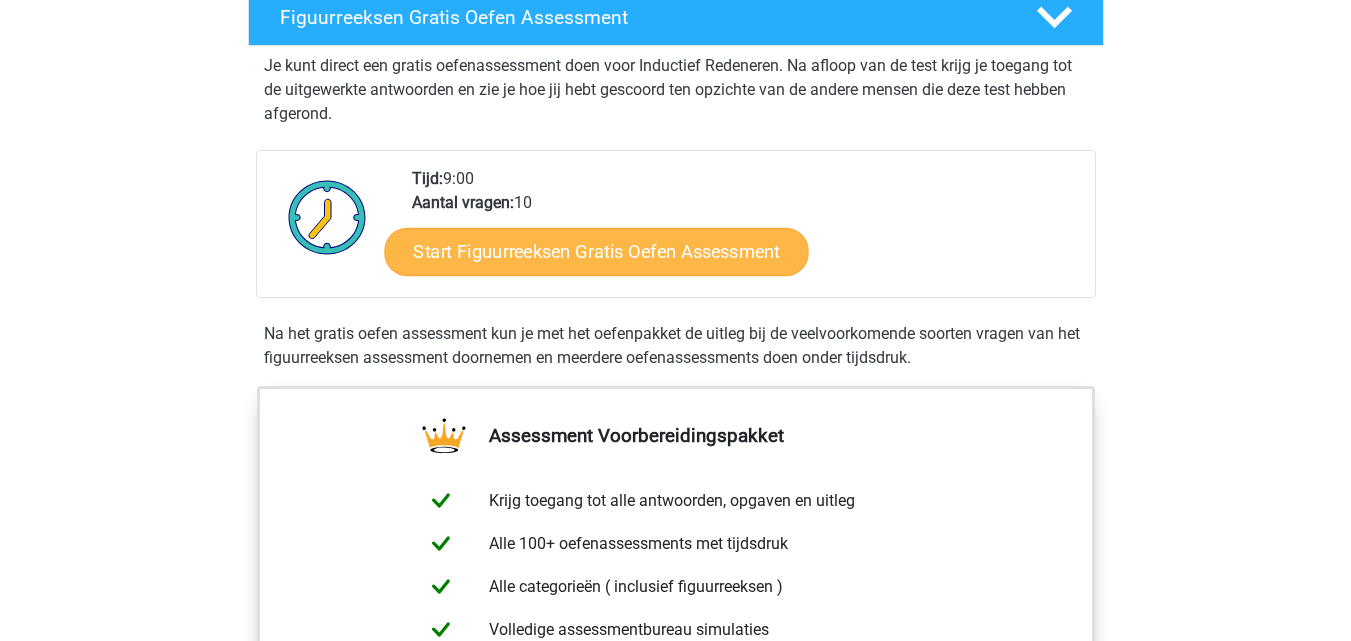 scroll, scrollTop: 400, scrollLeft: 0, axis: vertical 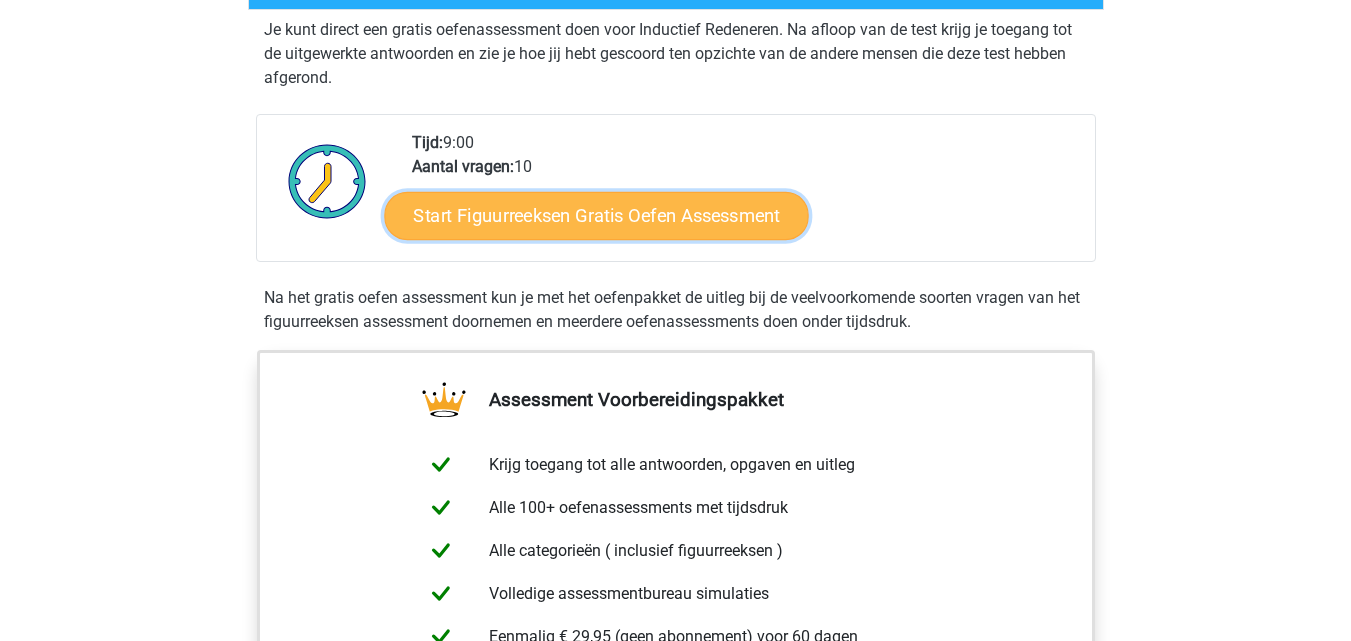 click on "Start Figuurreeksen
Gratis Oefen Assessment" at bounding box center (596, 215) 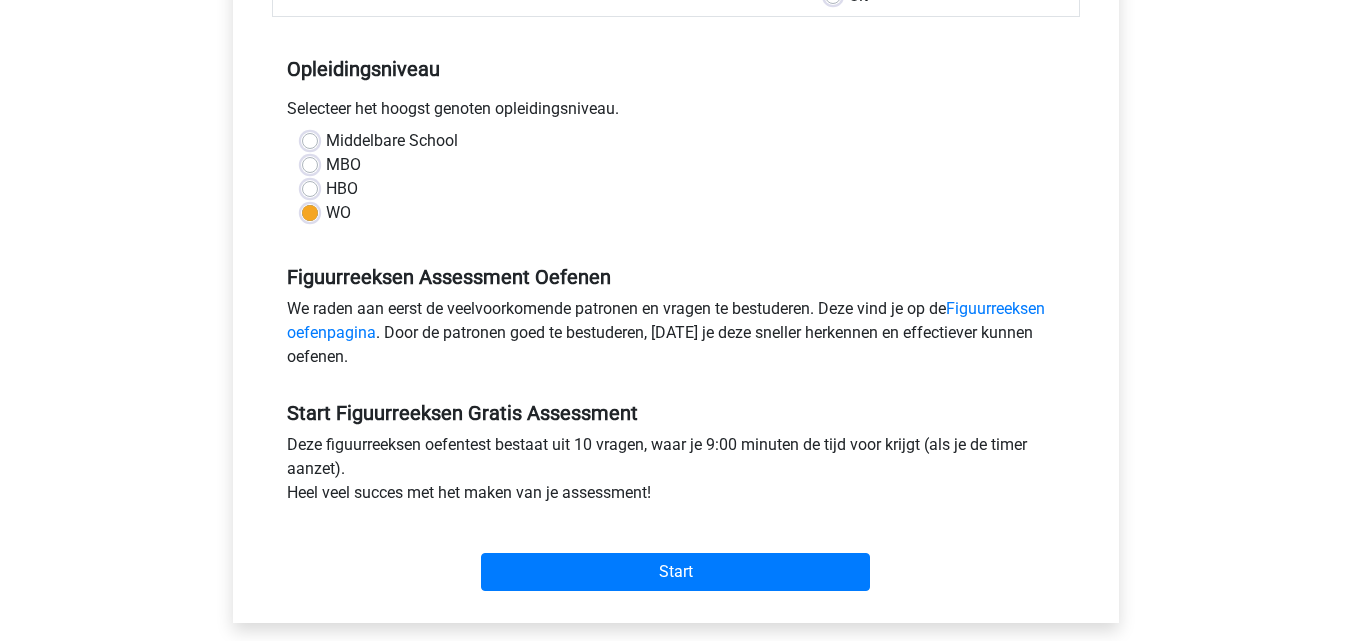 scroll, scrollTop: 500, scrollLeft: 0, axis: vertical 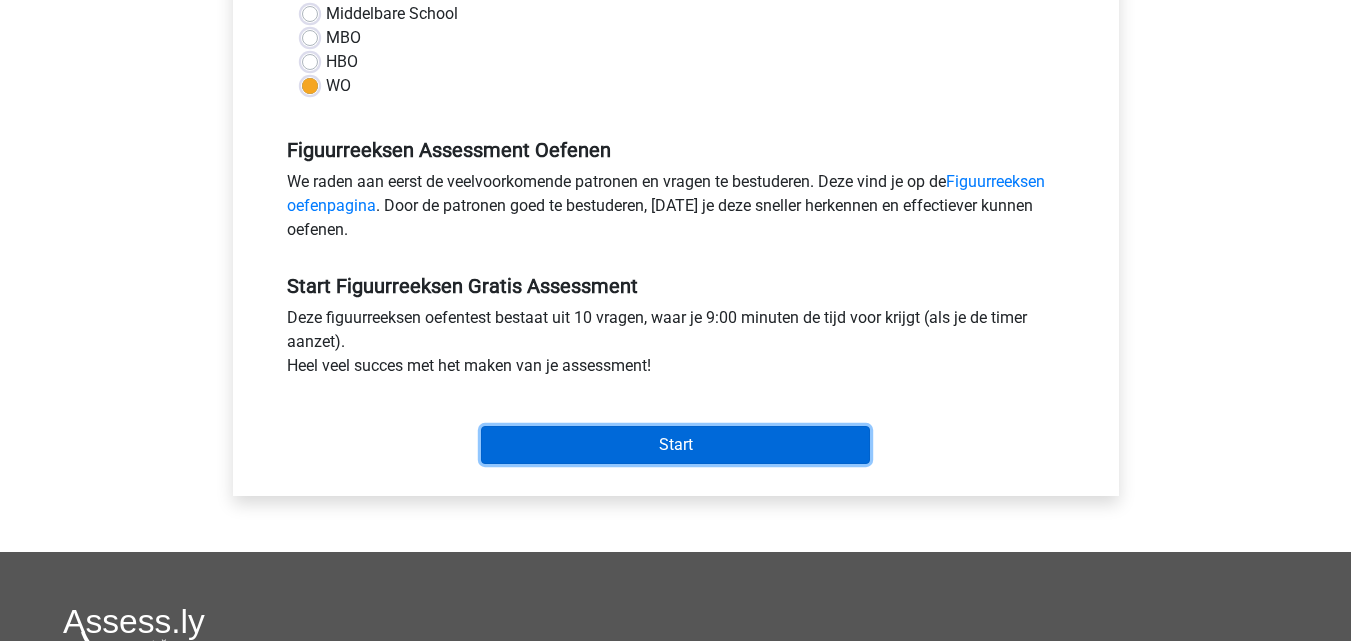 click on "Start" at bounding box center (675, 445) 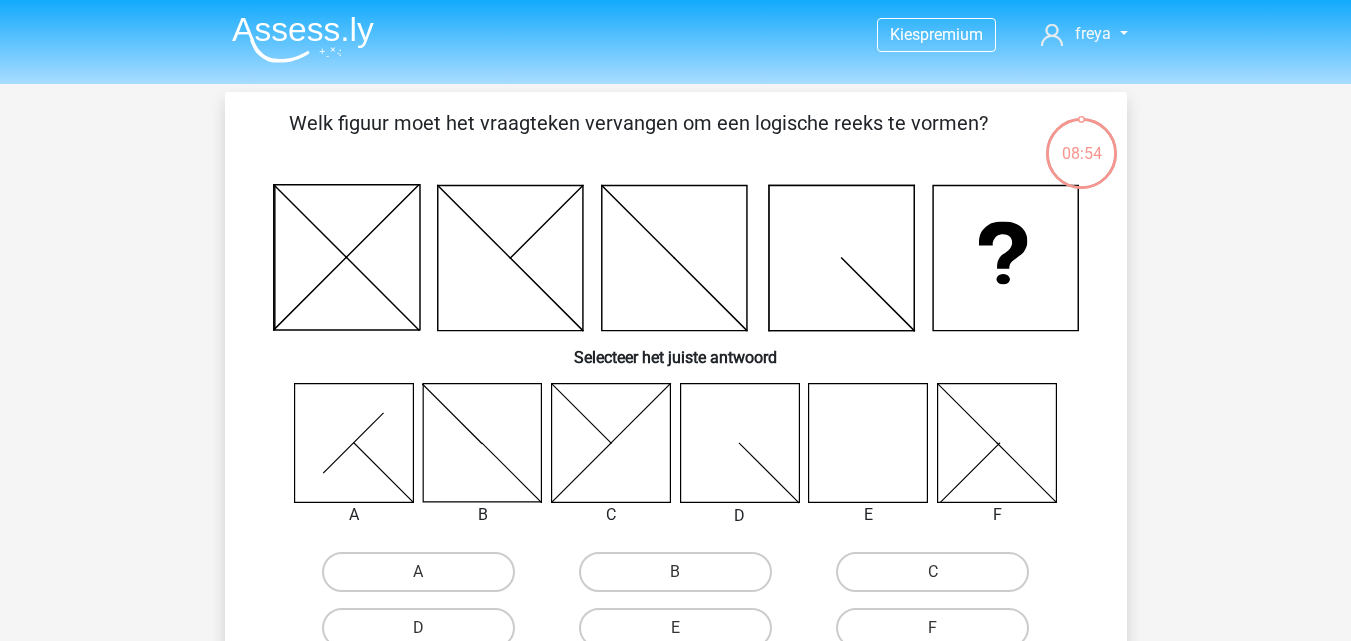scroll, scrollTop: 100, scrollLeft: 0, axis: vertical 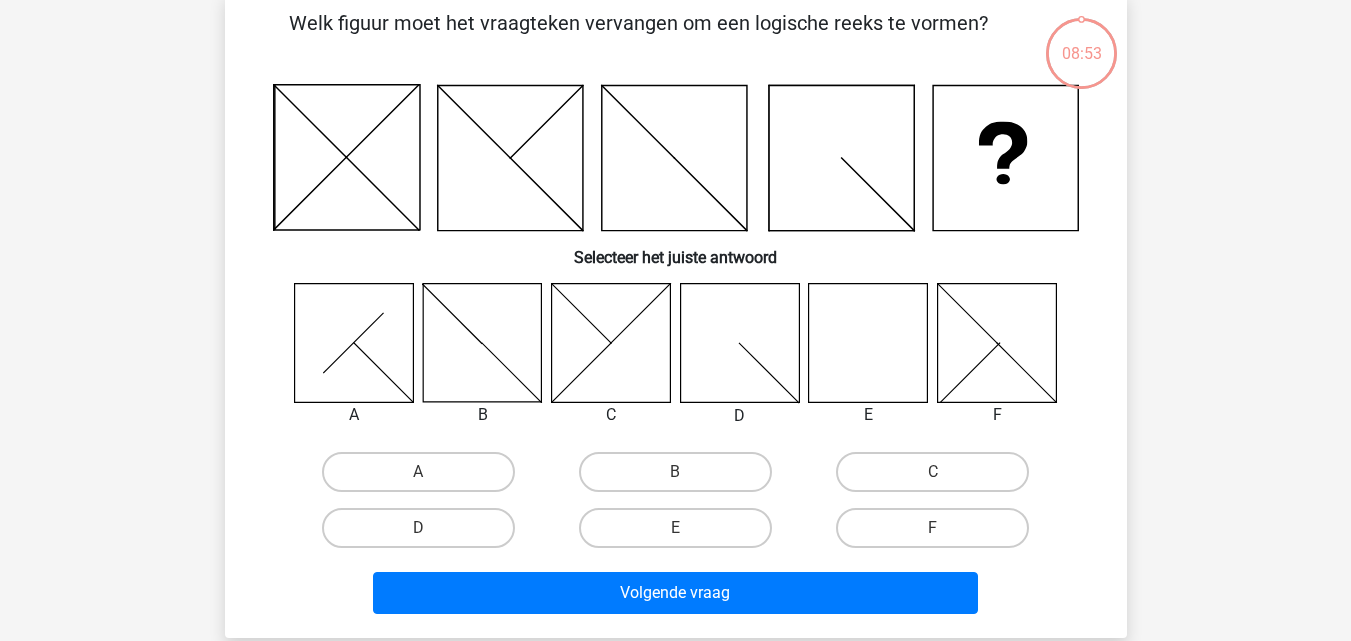 click 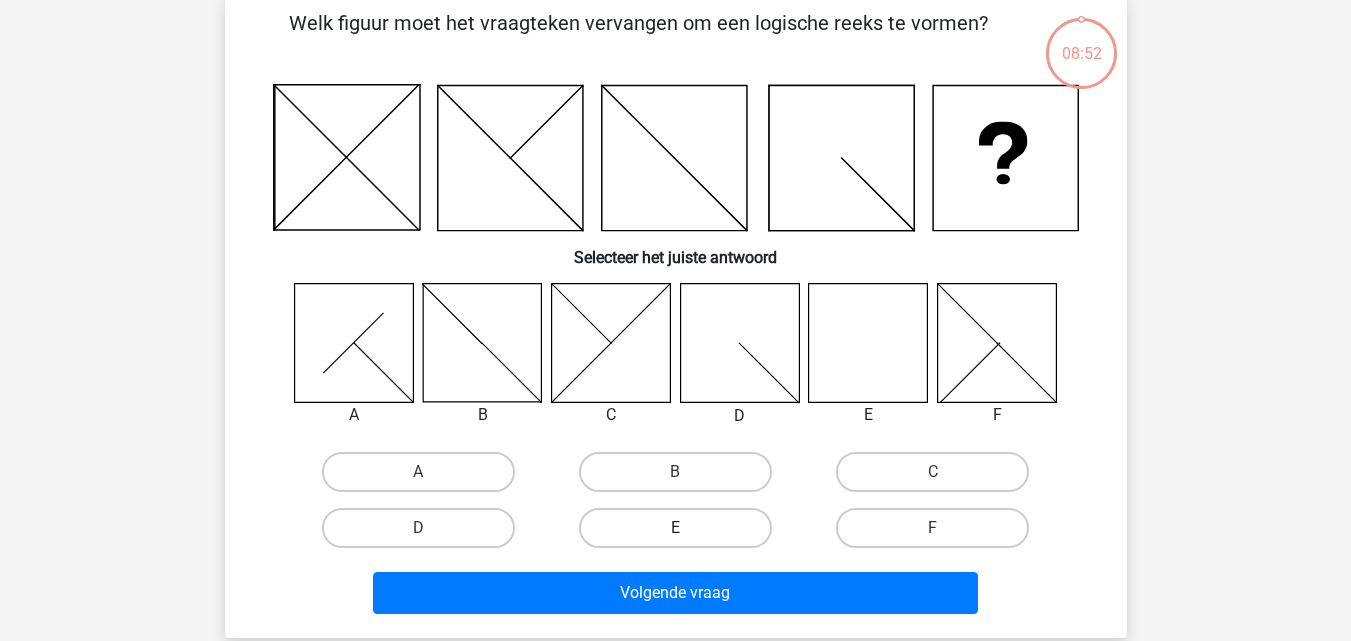 click on "E" at bounding box center (675, 528) 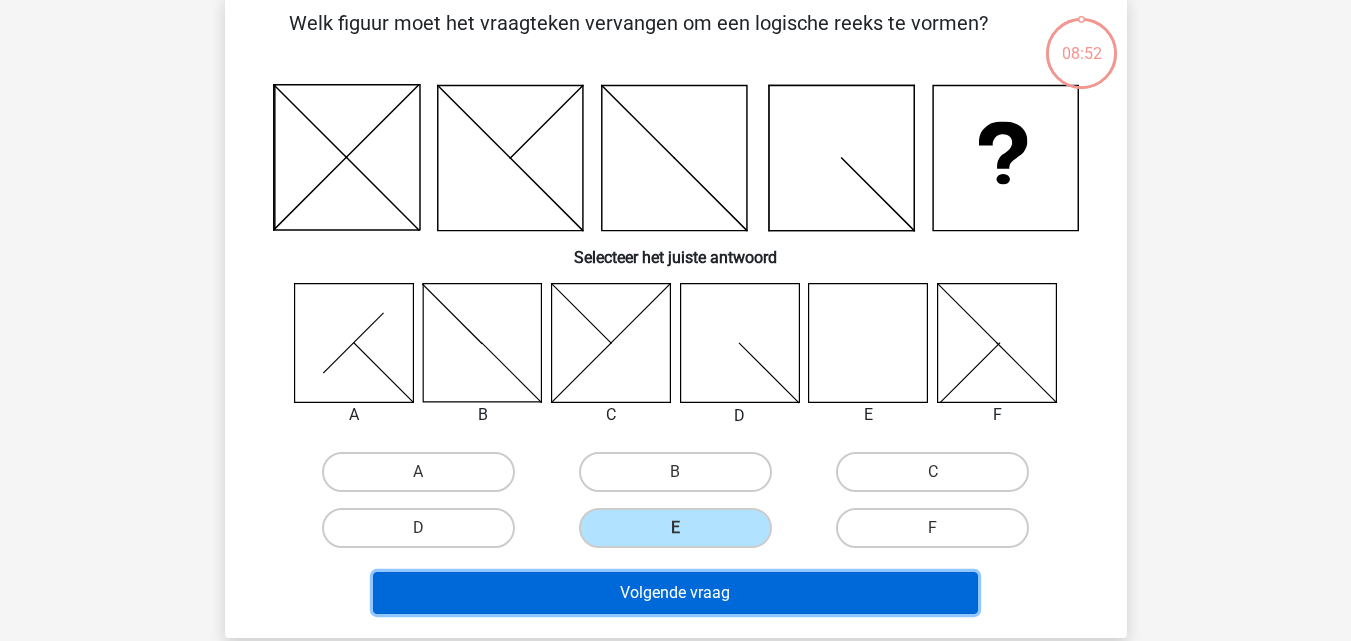 click on "Volgende vraag" at bounding box center (675, 593) 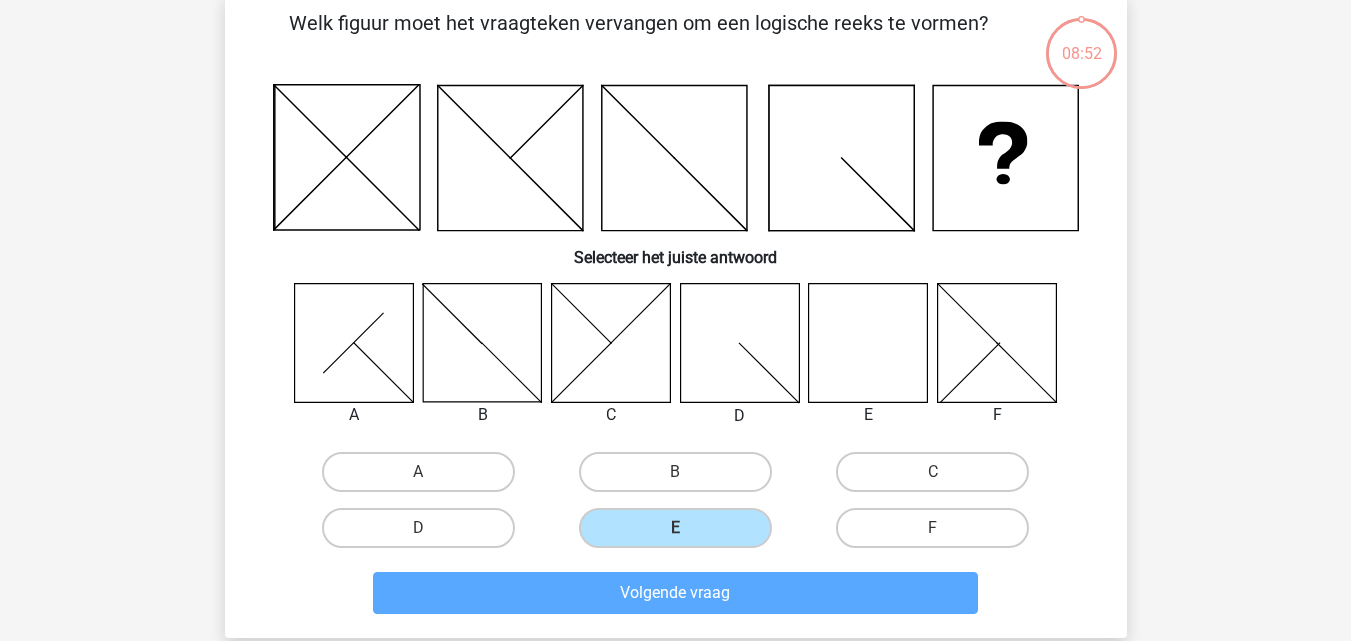 scroll, scrollTop: 92, scrollLeft: 0, axis: vertical 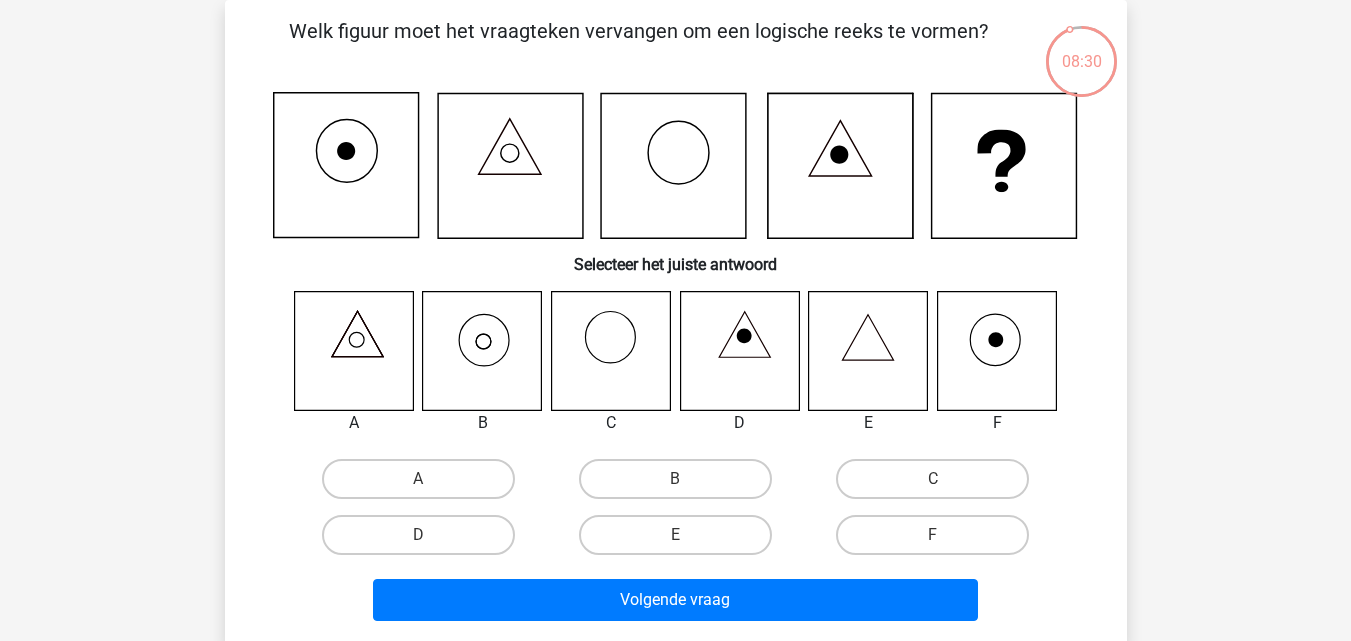 click 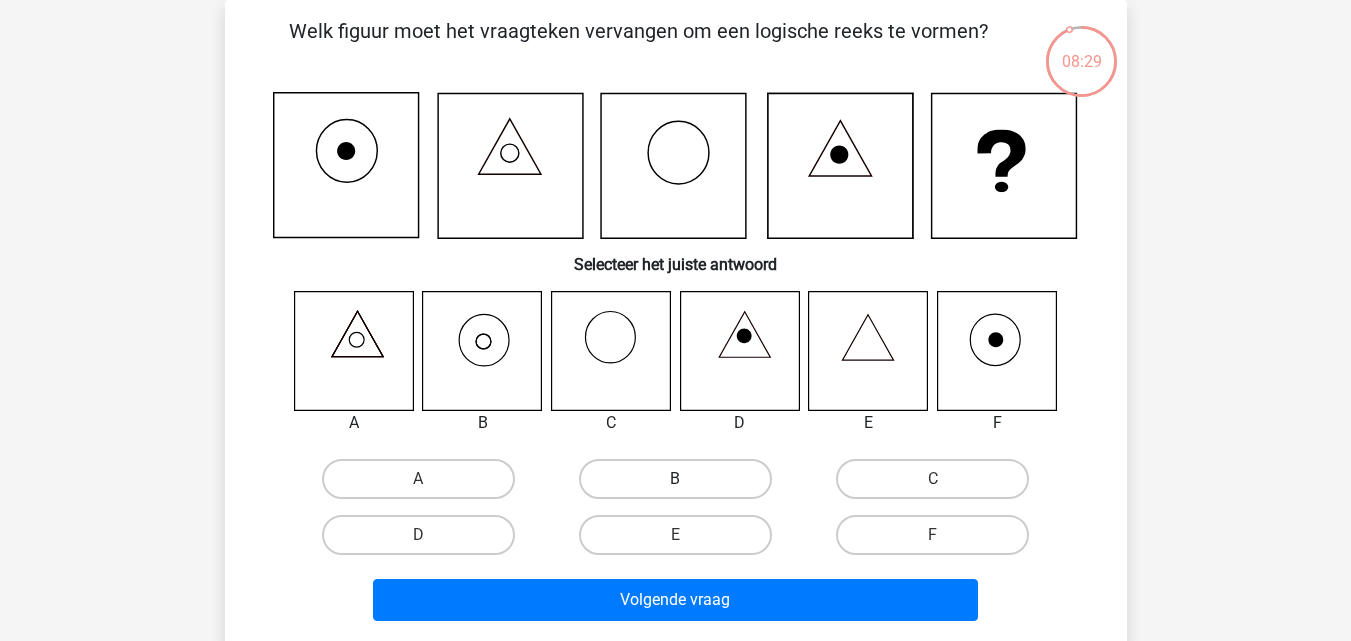 click on "B" at bounding box center [675, 479] 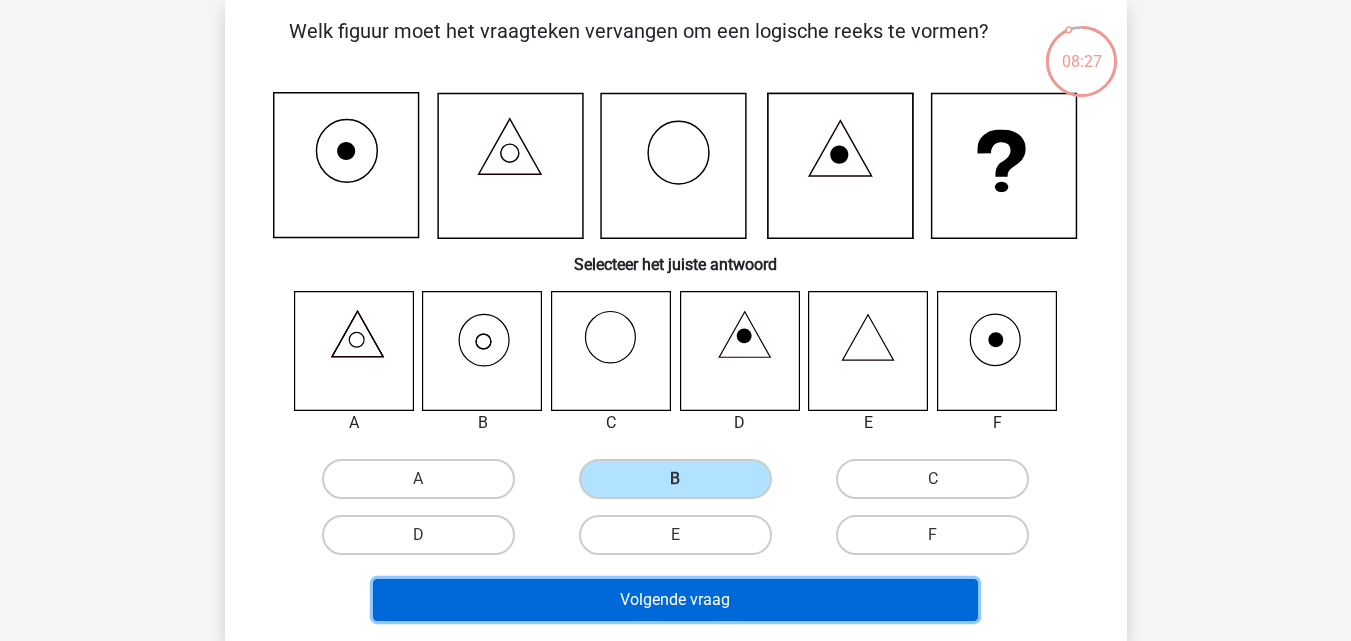 click on "Volgende vraag" at bounding box center (675, 600) 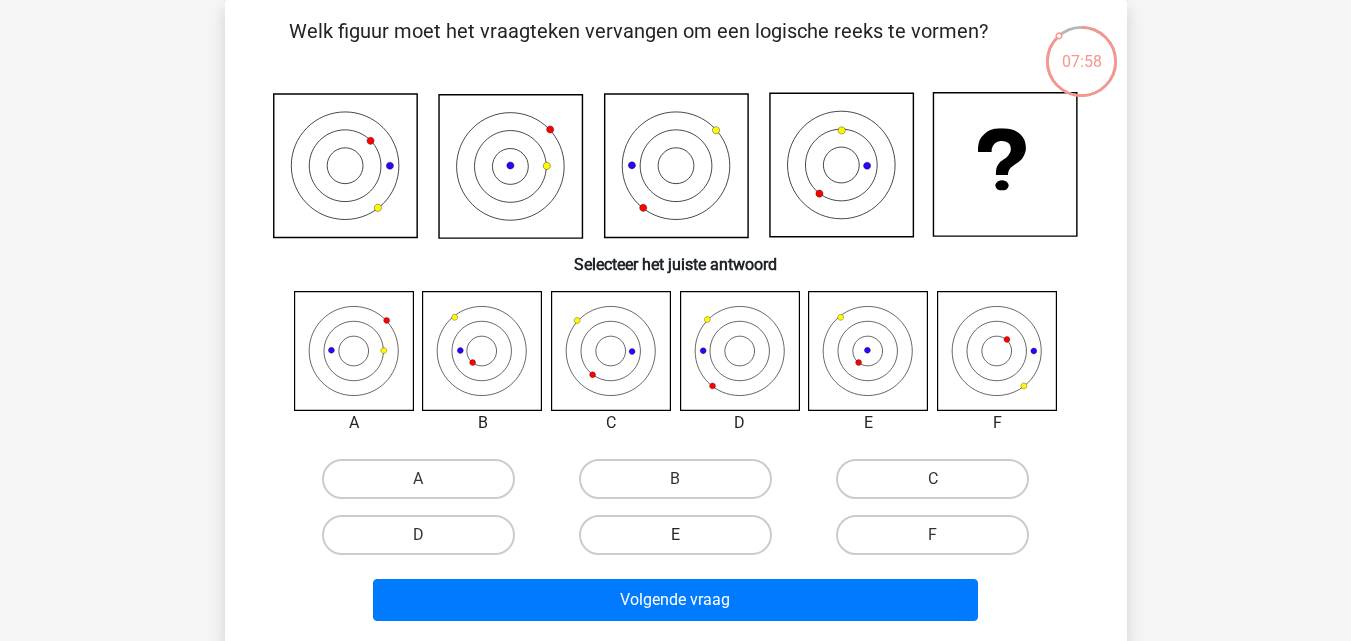 click on "E" at bounding box center (675, 535) 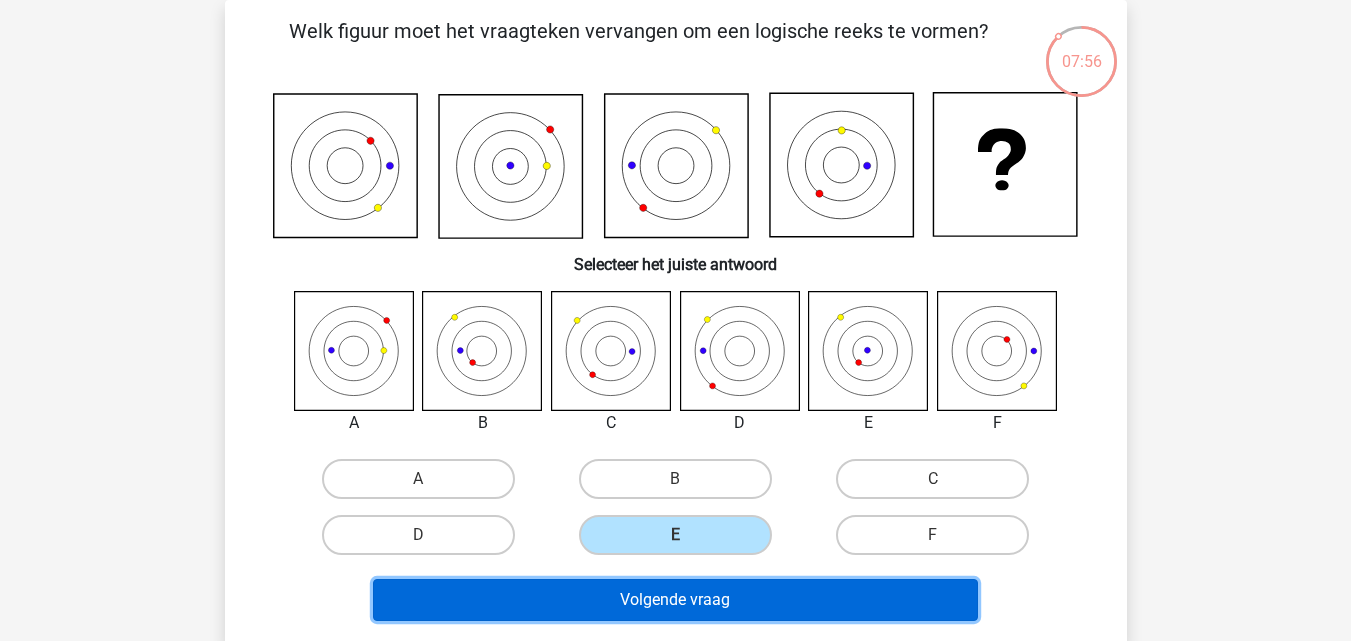 click on "Volgende vraag" at bounding box center (675, 600) 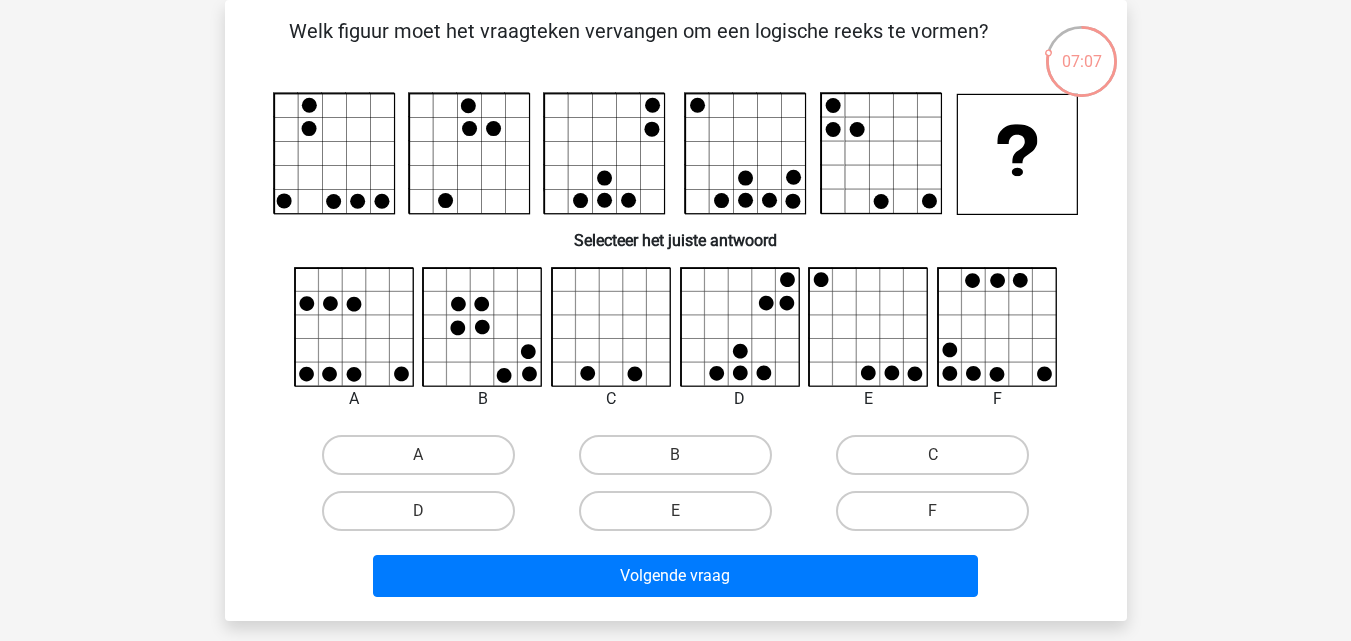 click on "F" at bounding box center [418, 455] 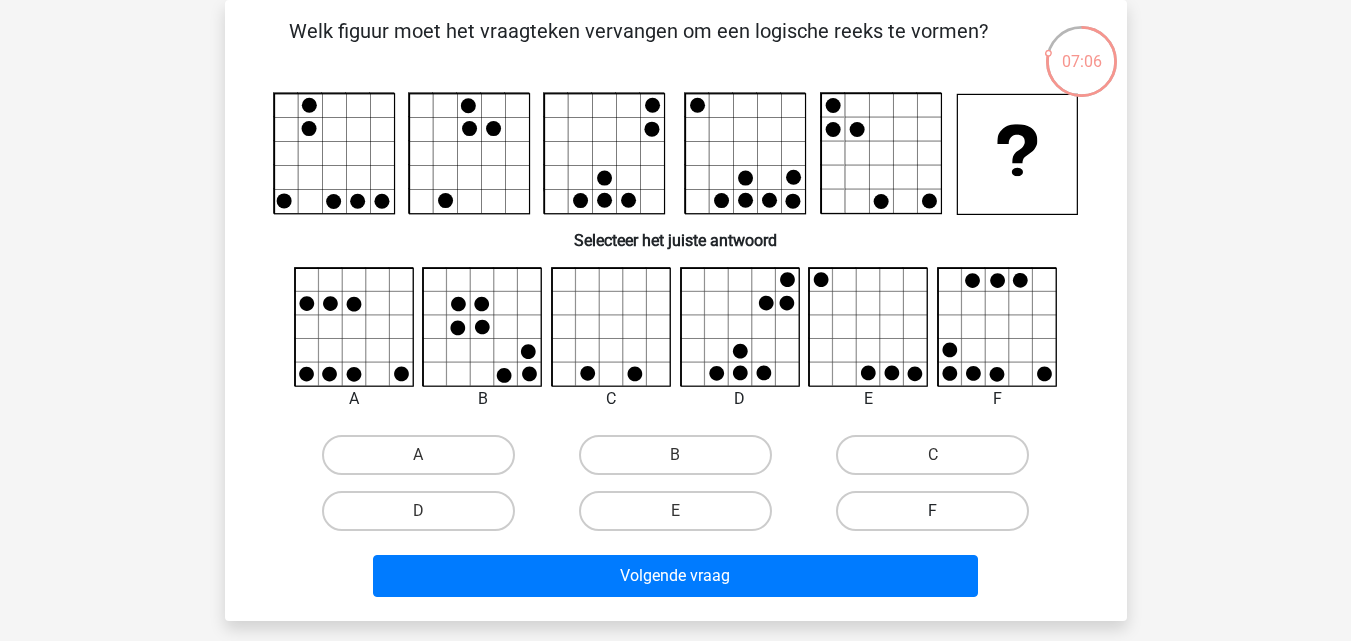 click on "F" at bounding box center (932, 511) 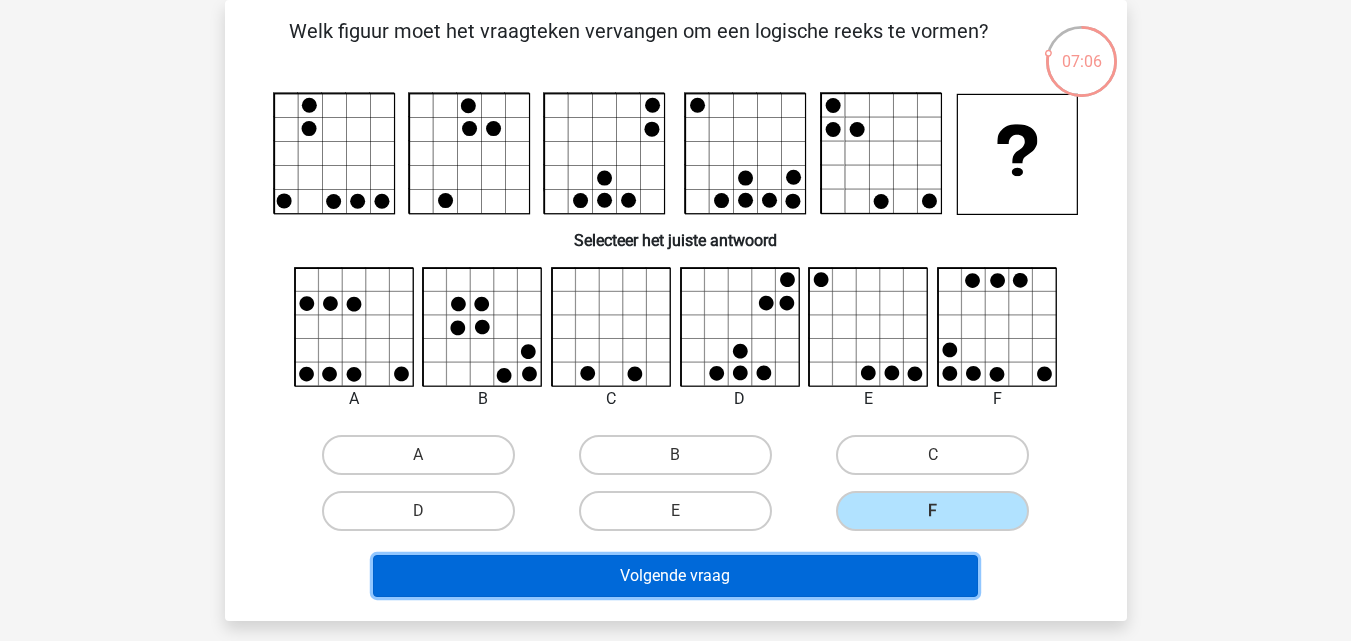 click on "Volgende vraag" at bounding box center [675, 576] 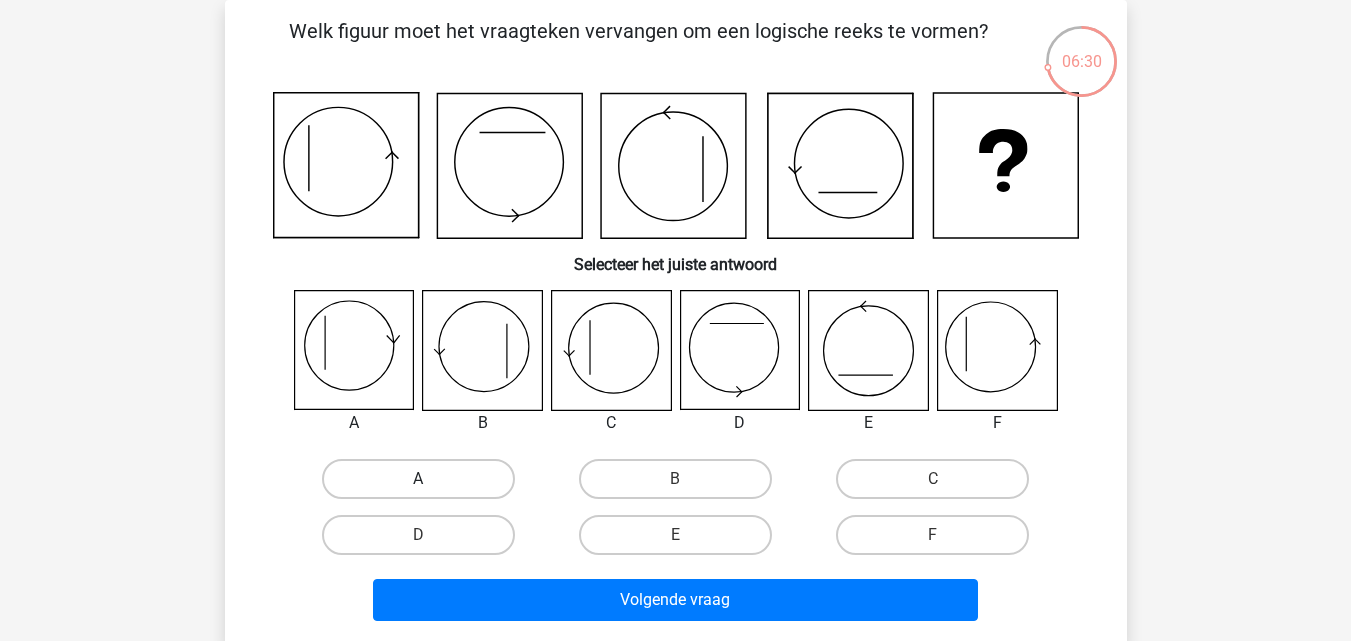 click on "A" at bounding box center [418, 479] 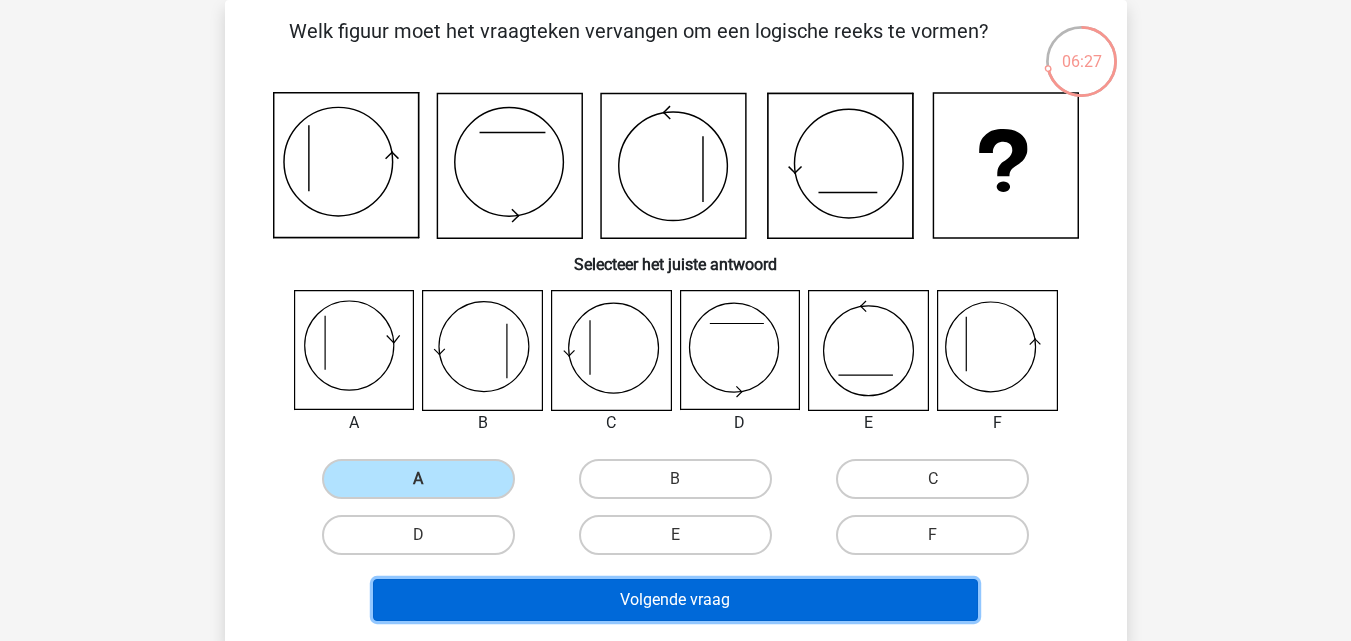 click on "Volgende vraag" at bounding box center [675, 600] 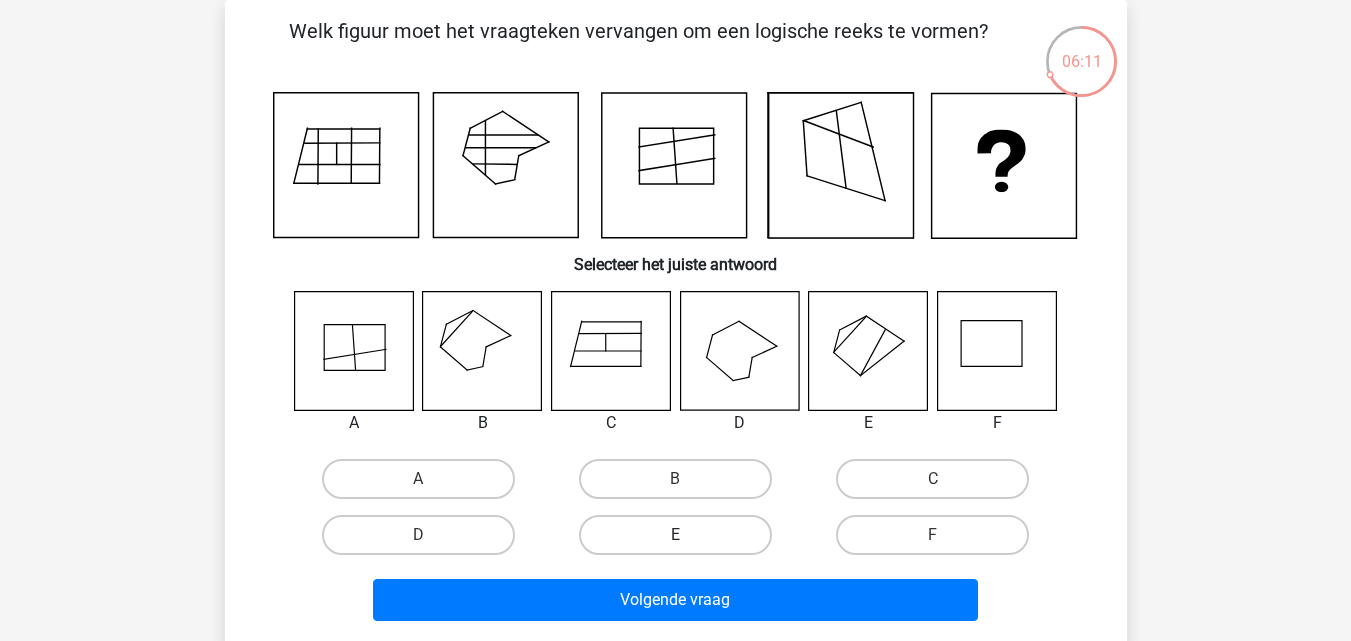 click on "E" at bounding box center (675, 535) 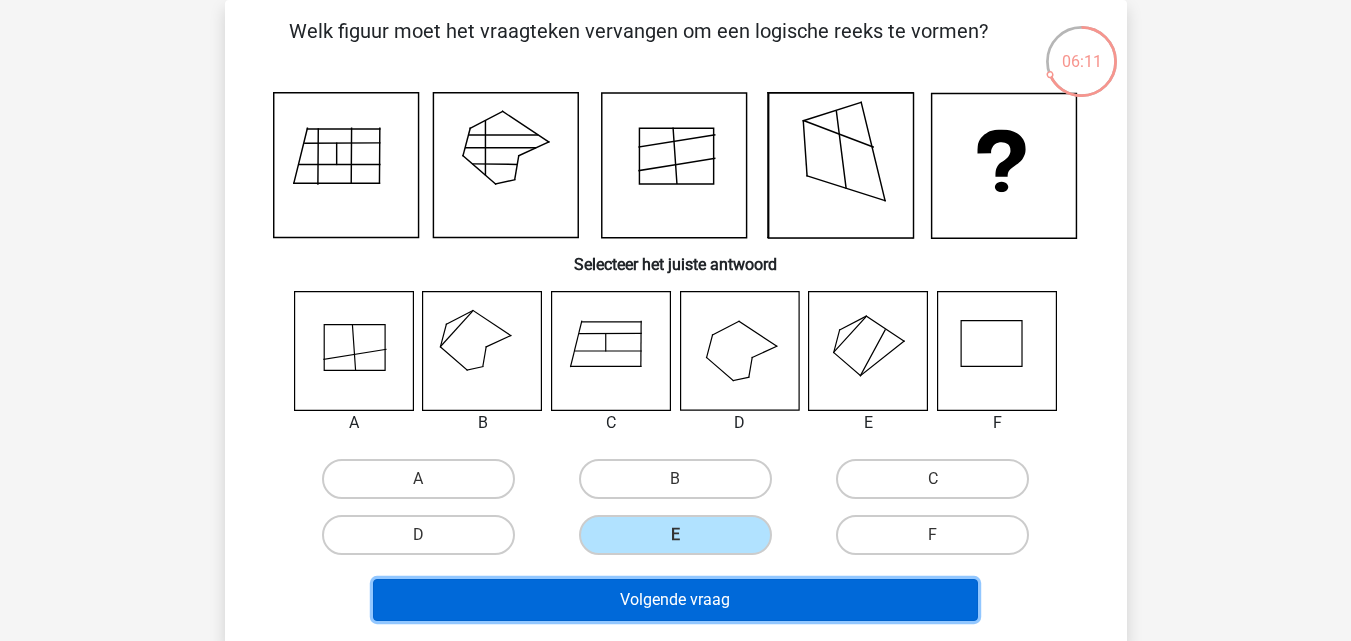 click on "Volgende vraag" at bounding box center (675, 600) 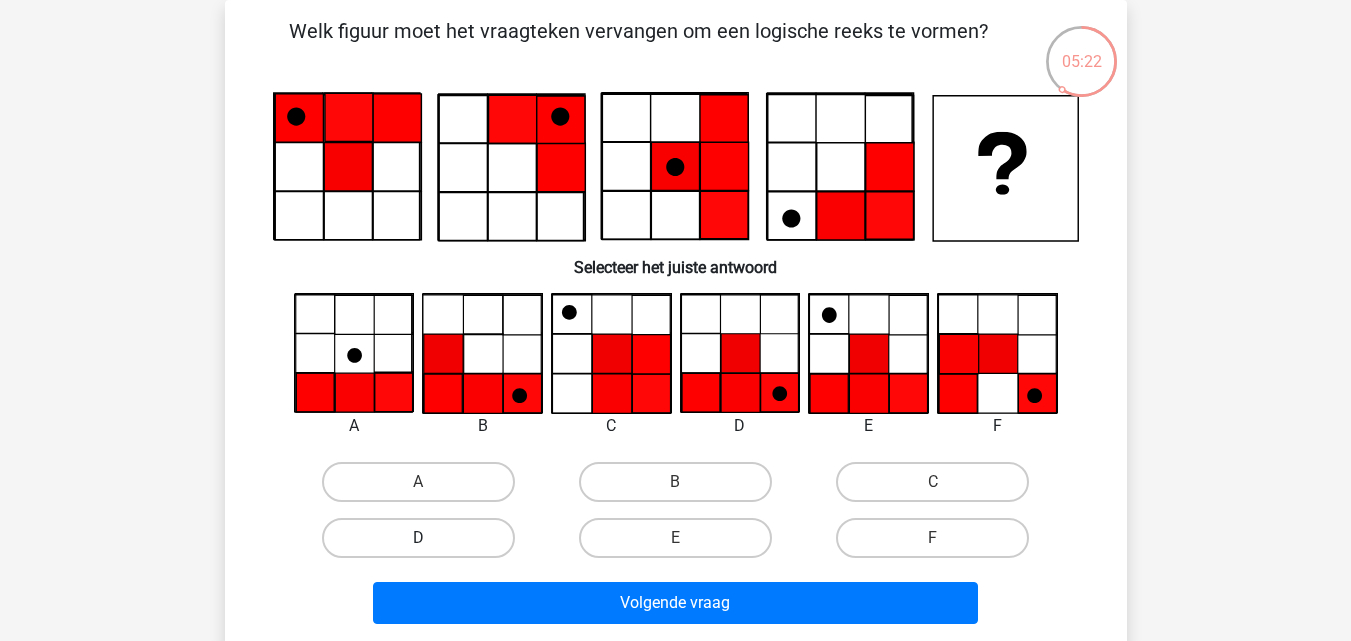 click on "D" at bounding box center (418, 538) 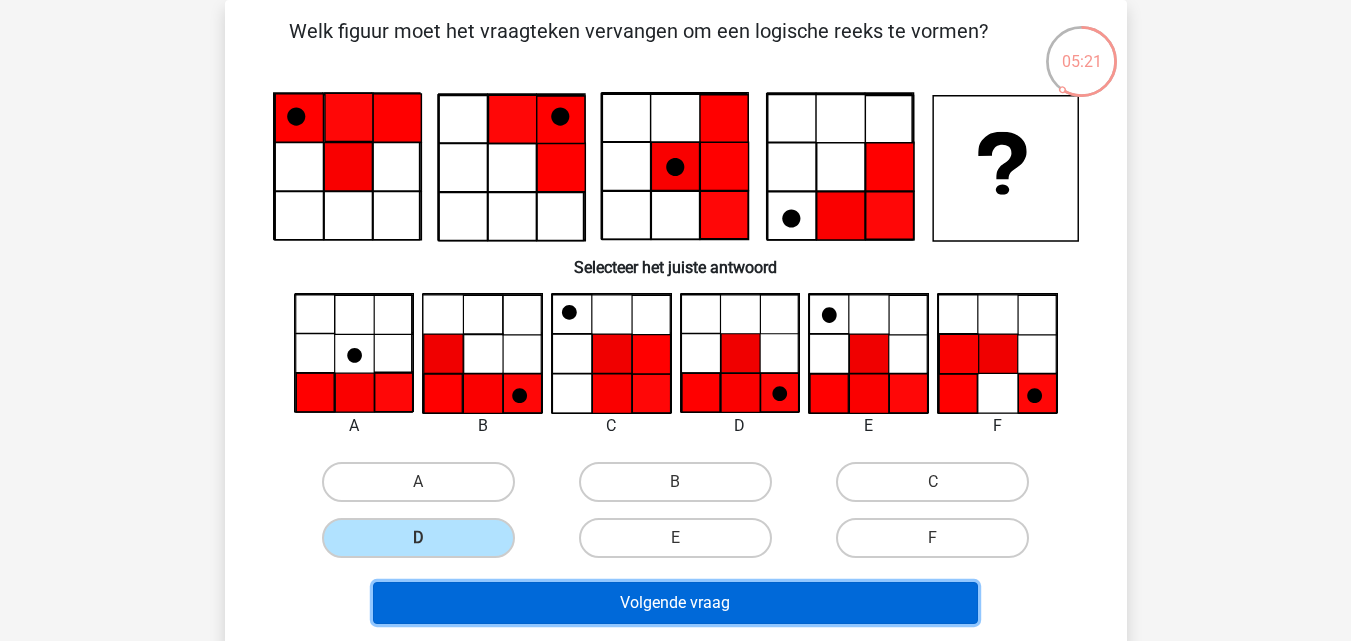 click on "Volgende vraag" at bounding box center (675, 603) 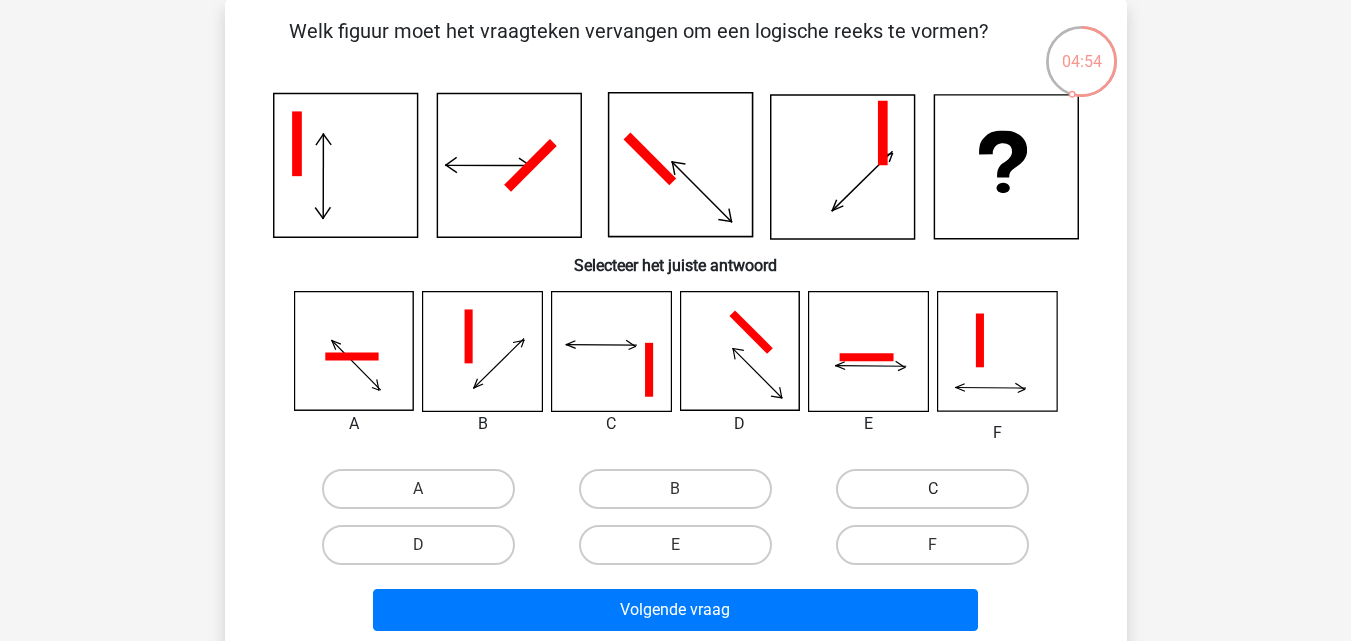 click on "C" at bounding box center [932, 489] 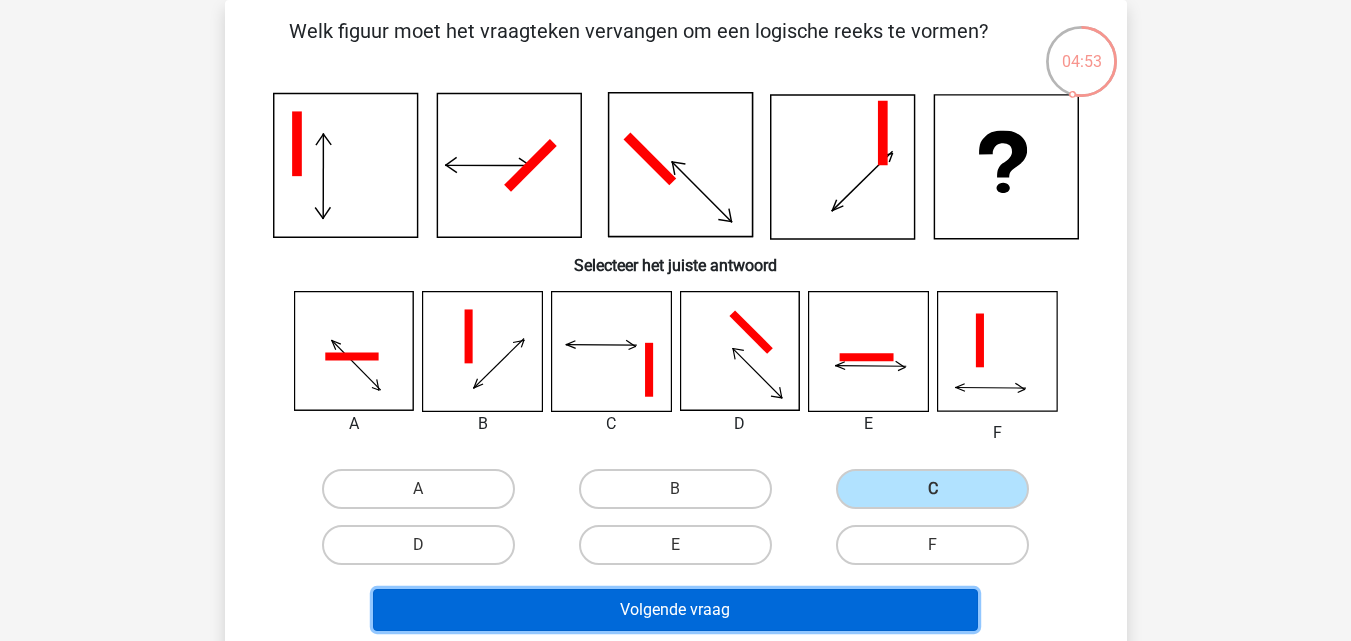 click on "Volgende vraag" at bounding box center (675, 610) 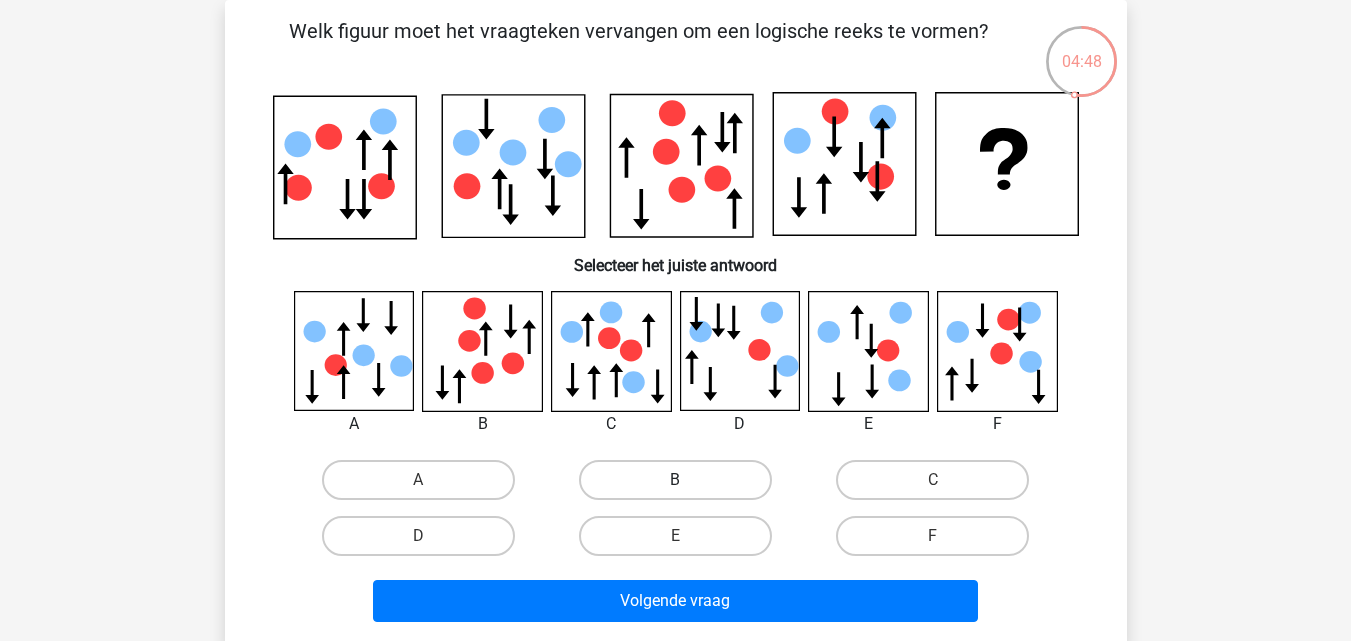 click on "B" at bounding box center (675, 480) 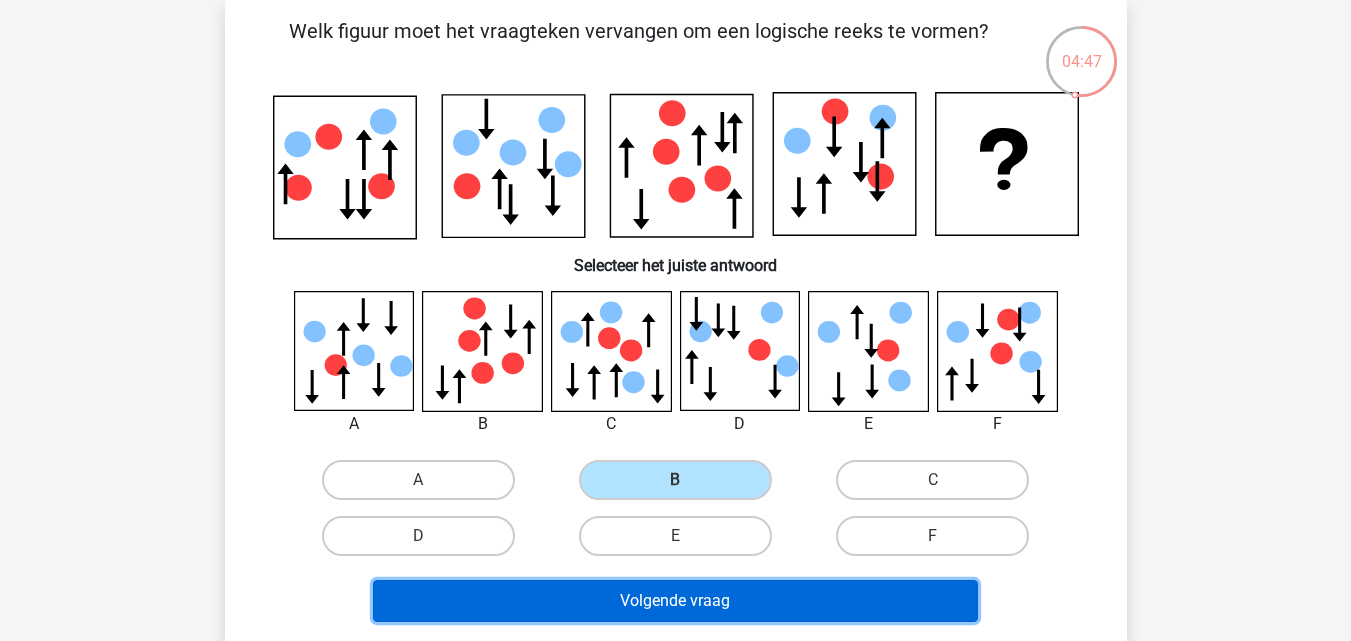 click on "Volgende vraag" at bounding box center (675, 601) 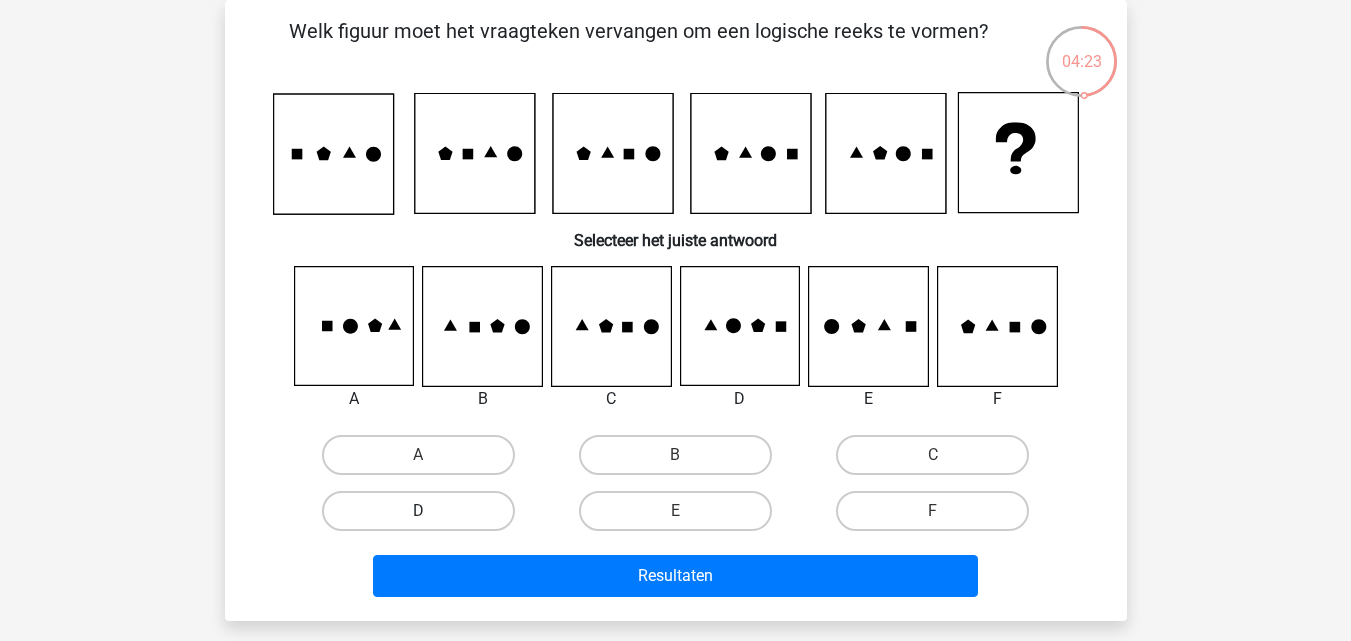 click on "D" at bounding box center (418, 511) 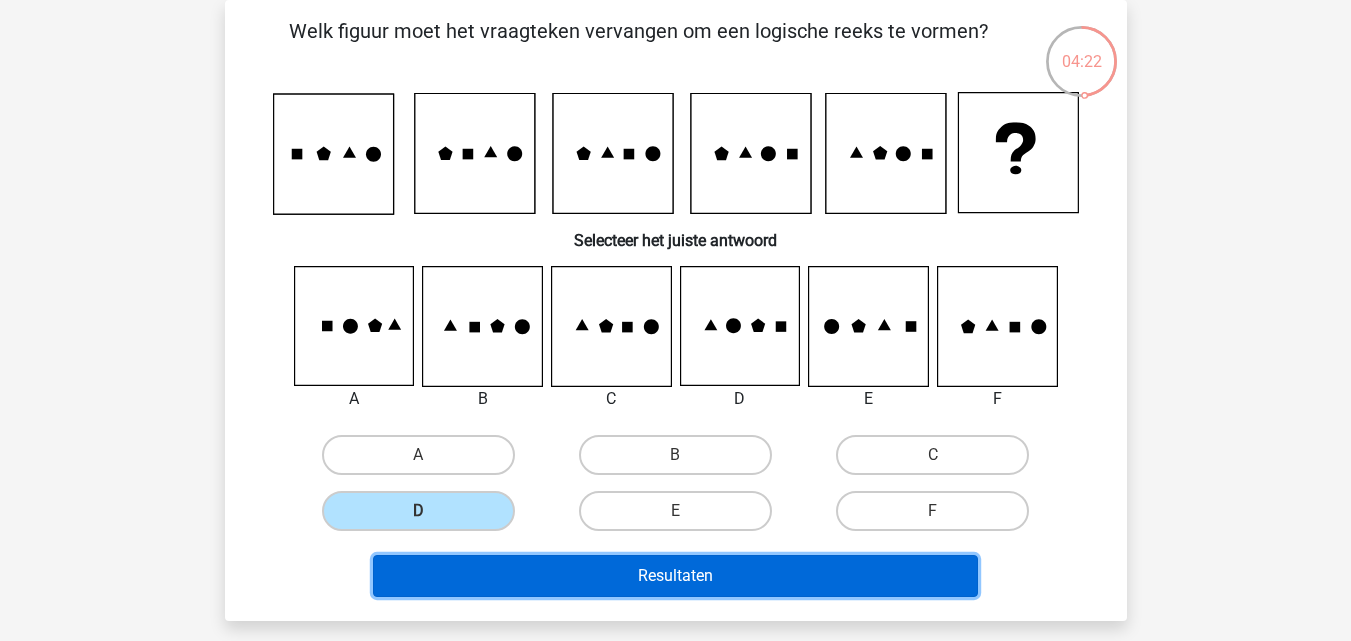 click on "Resultaten" at bounding box center [675, 576] 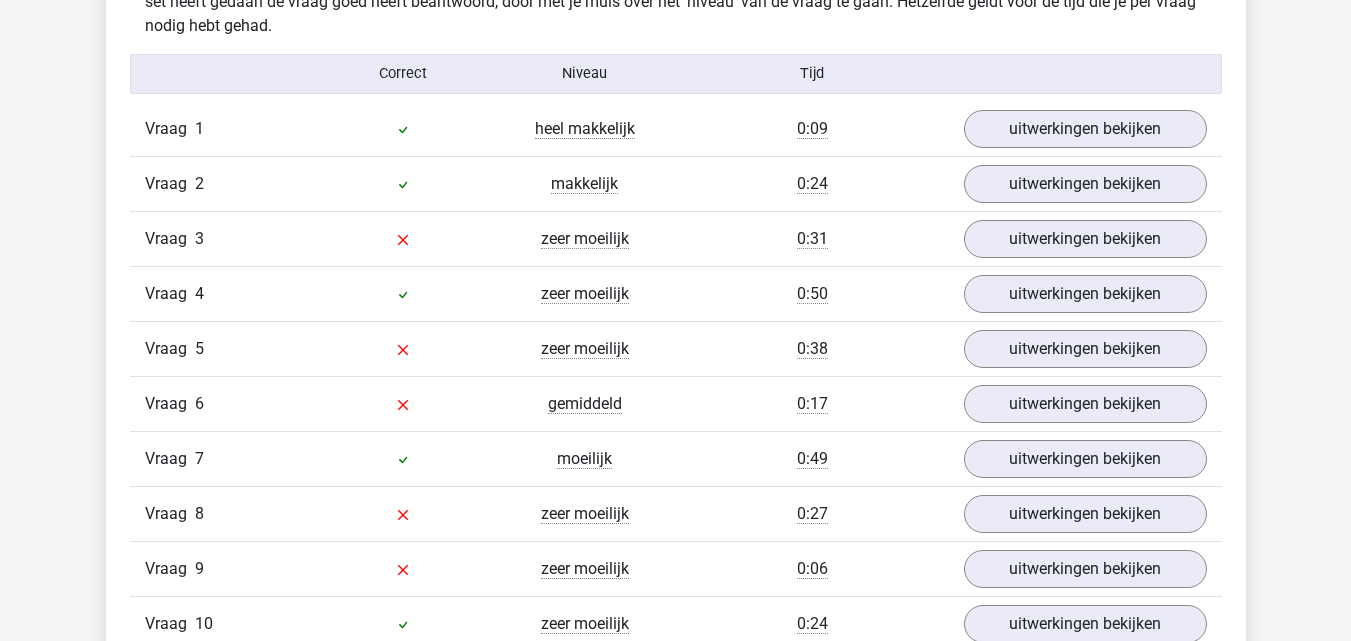 scroll, scrollTop: 1600, scrollLeft: 0, axis: vertical 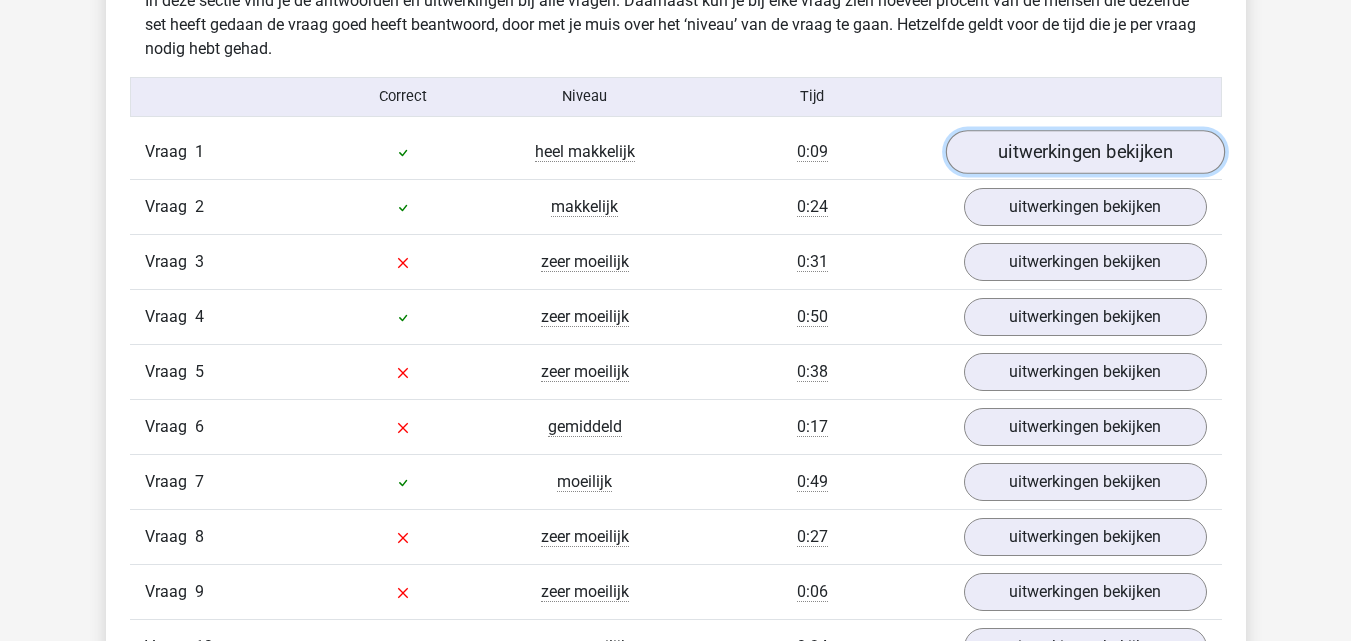 click on "uitwerkingen bekijken" at bounding box center [1084, 152] 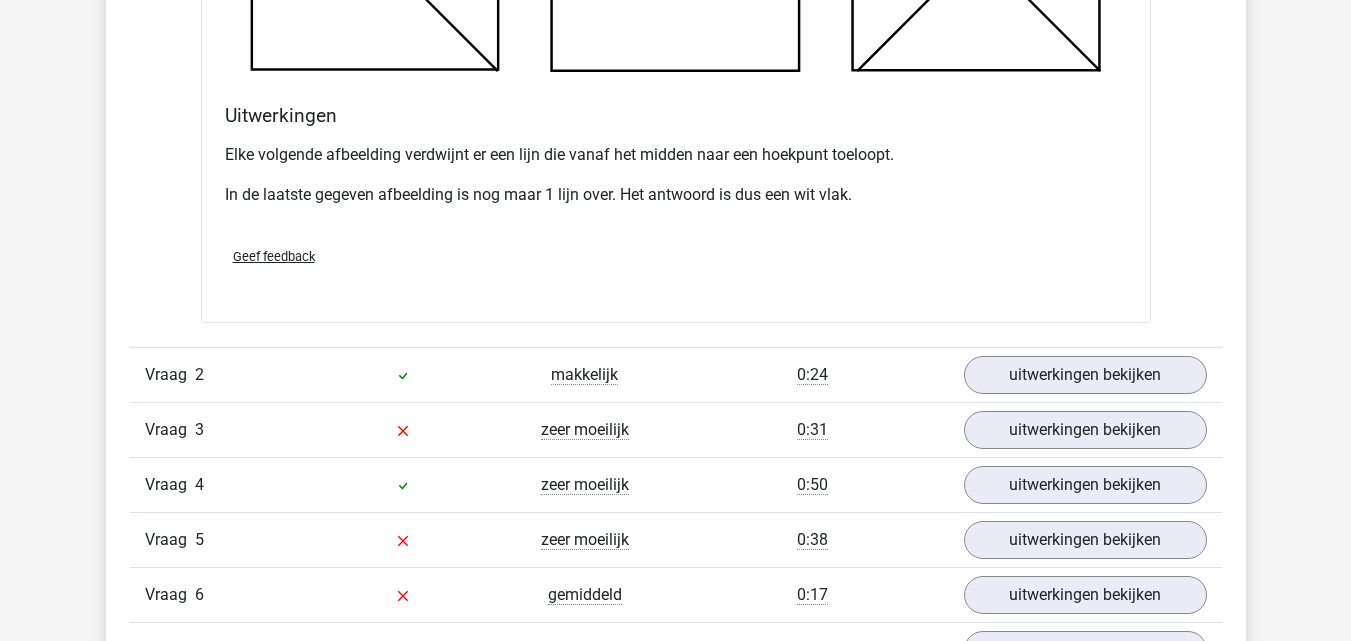 scroll, scrollTop: 2700, scrollLeft: 0, axis: vertical 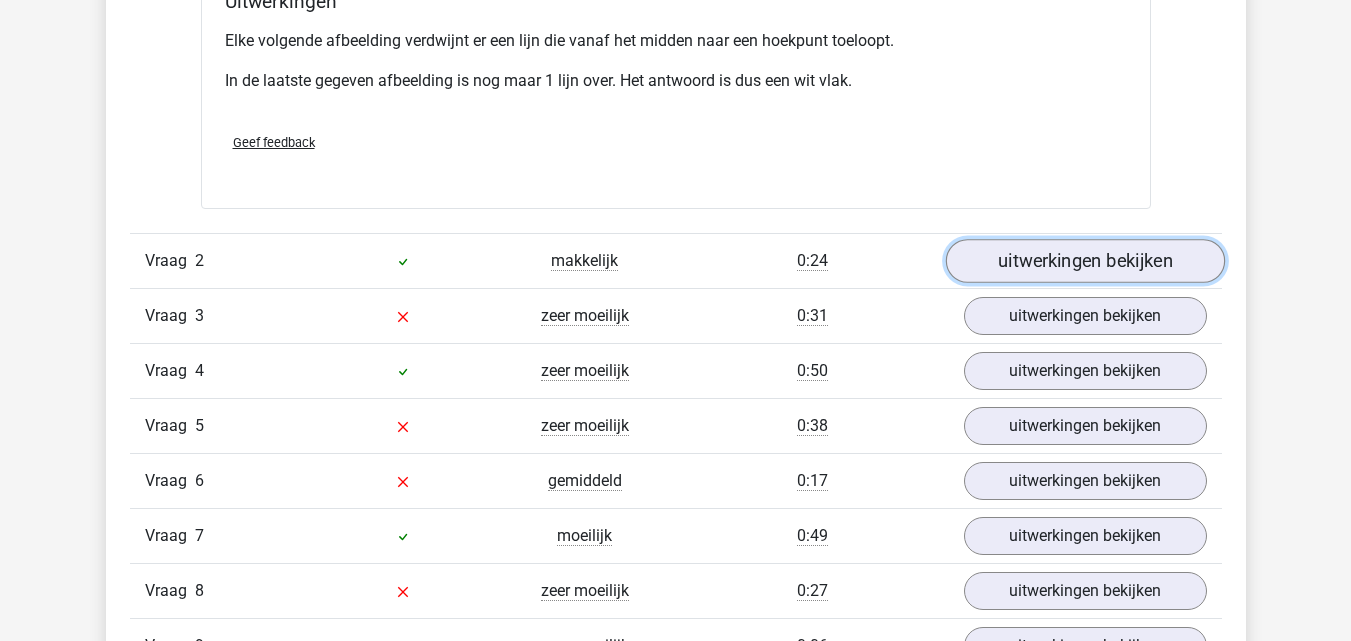 click on "uitwerkingen bekijken" at bounding box center (1084, 261) 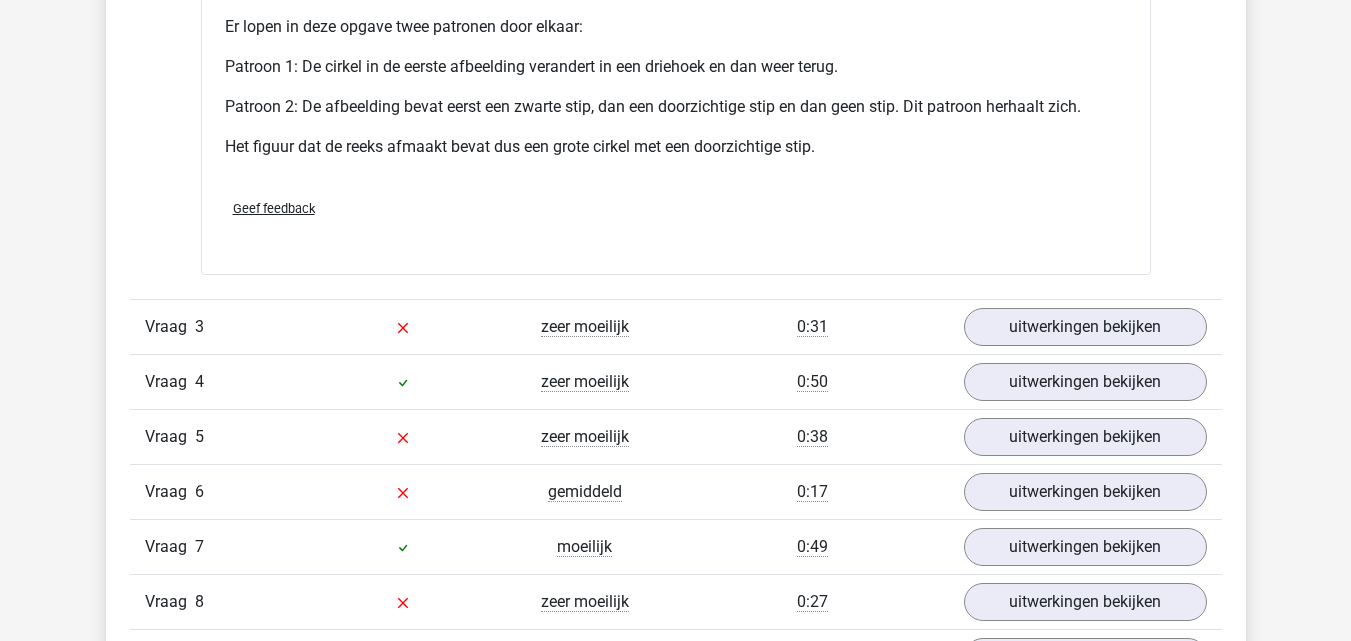 scroll, scrollTop: 4100, scrollLeft: 0, axis: vertical 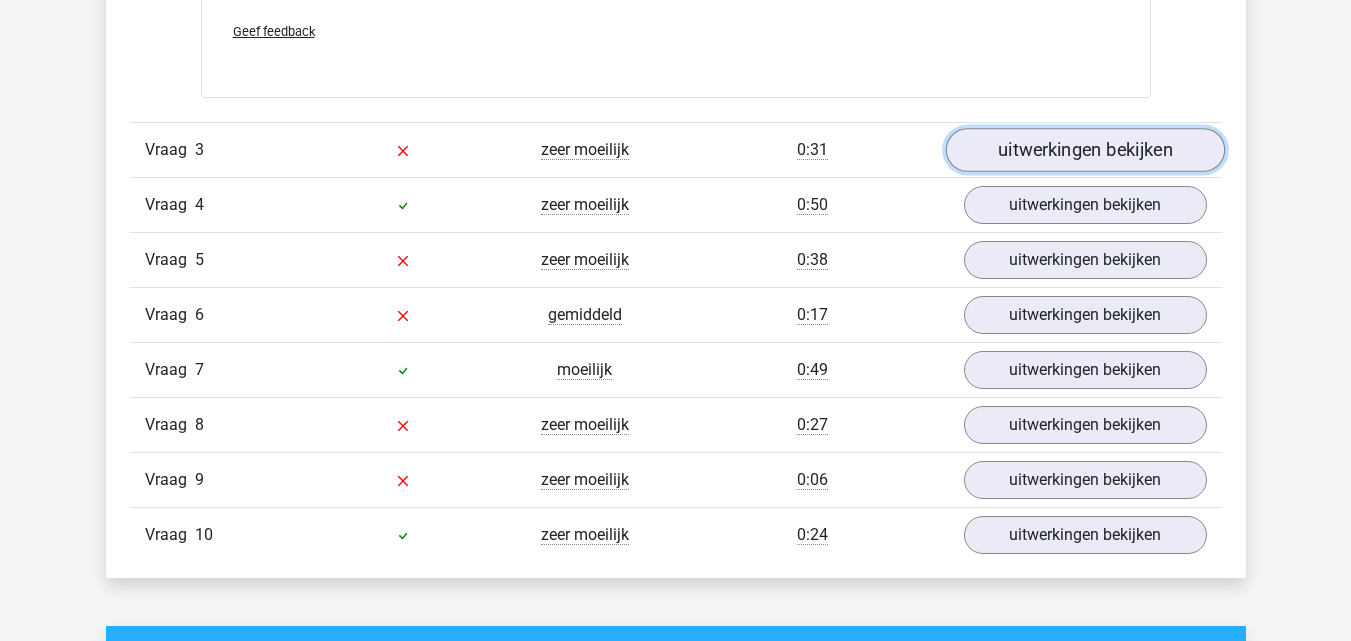 click on "uitwerkingen bekijken" at bounding box center (1084, 150) 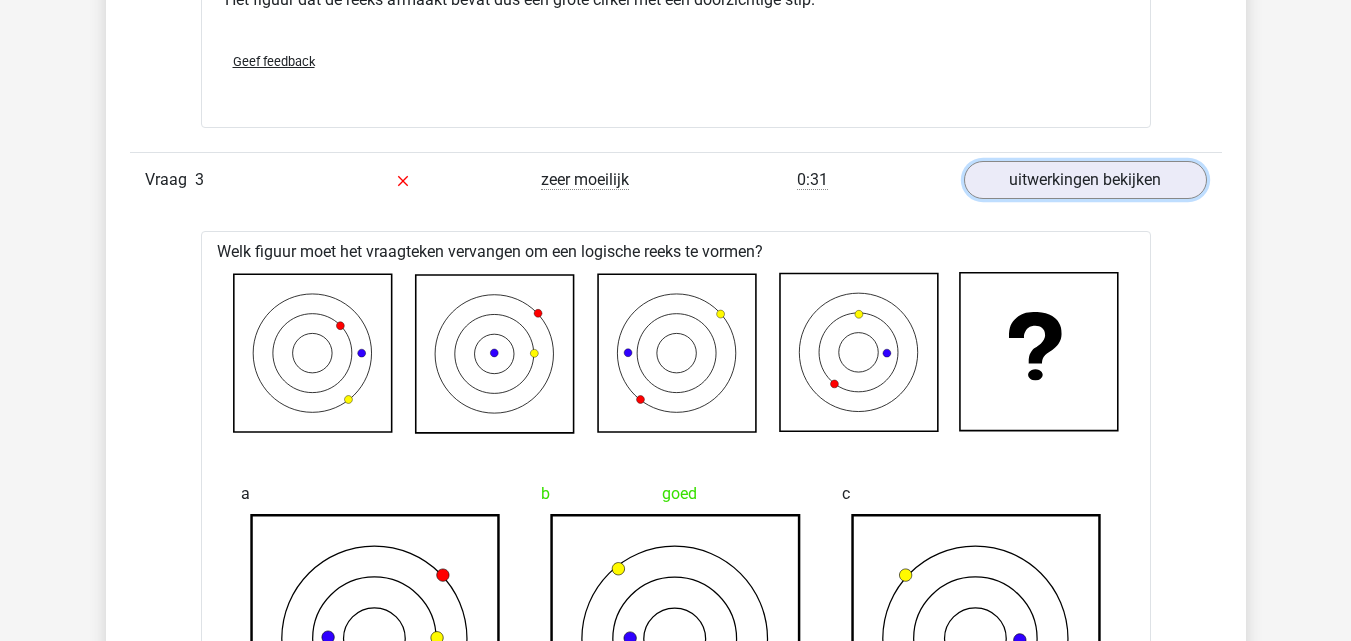 scroll, scrollTop: 4100, scrollLeft: 0, axis: vertical 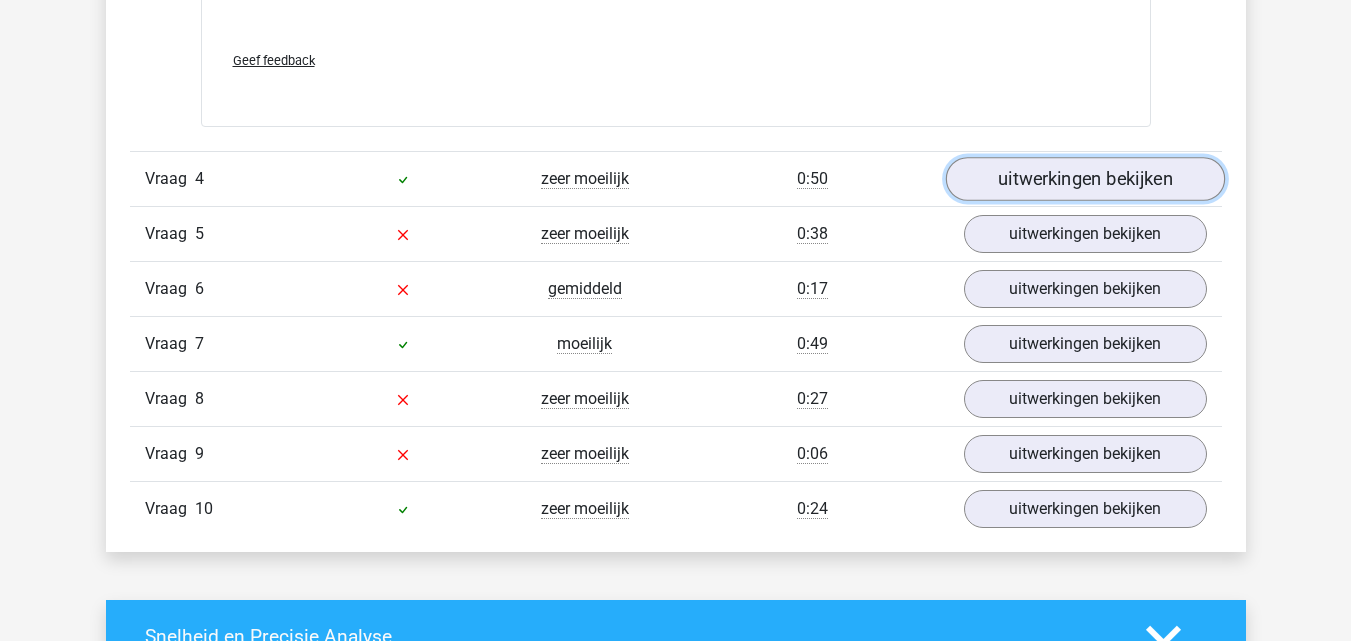 click on "uitwerkingen bekijken" at bounding box center [1084, 179] 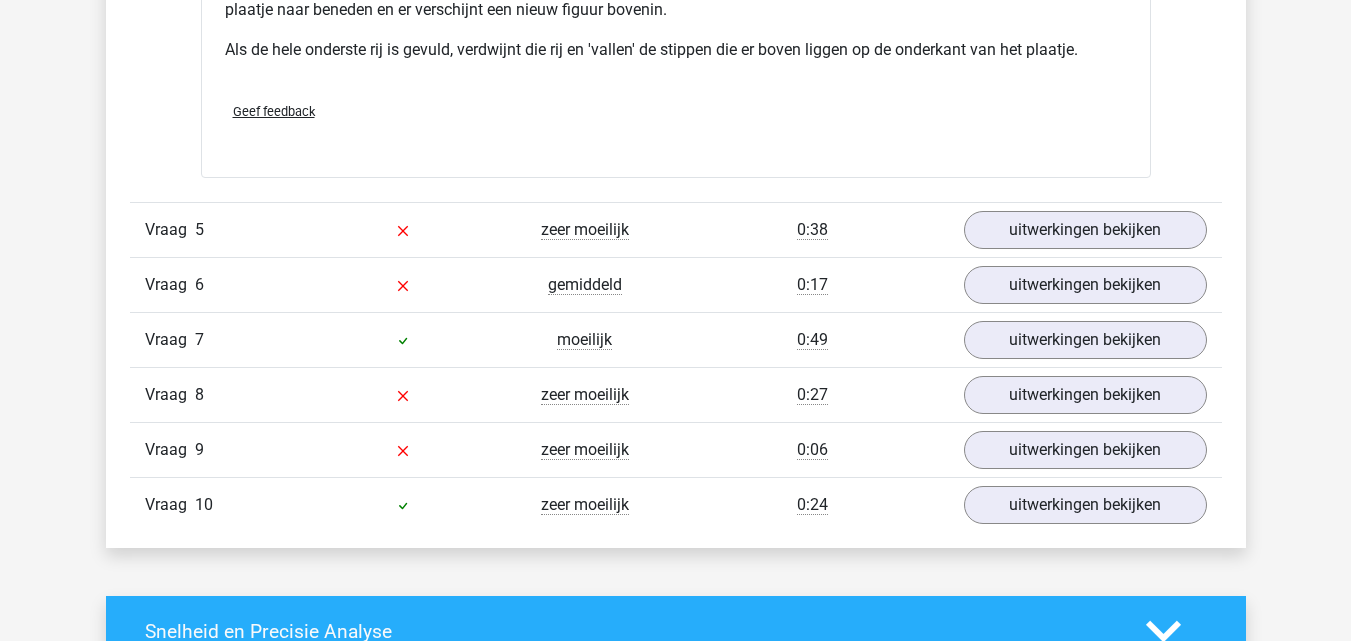 scroll, scrollTop: 7000, scrollLeft: 0, axis: vertical 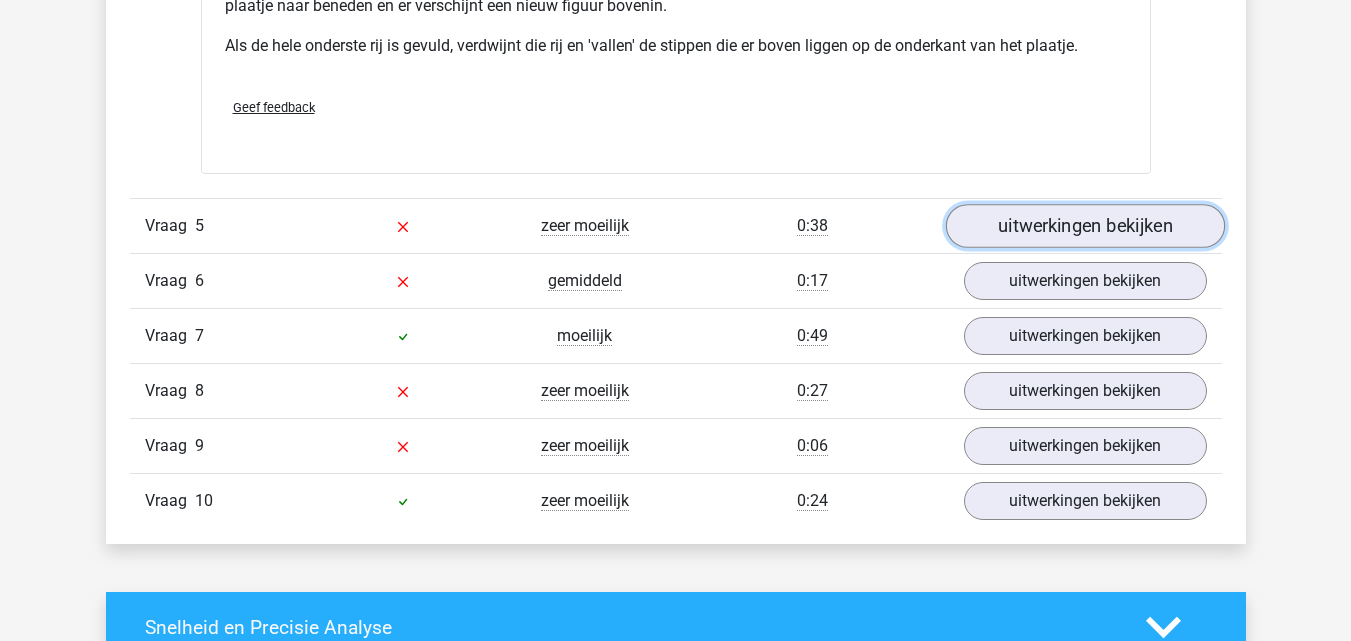 click on "uitwerkingen bekijken" at bounding box center (1084, 226) 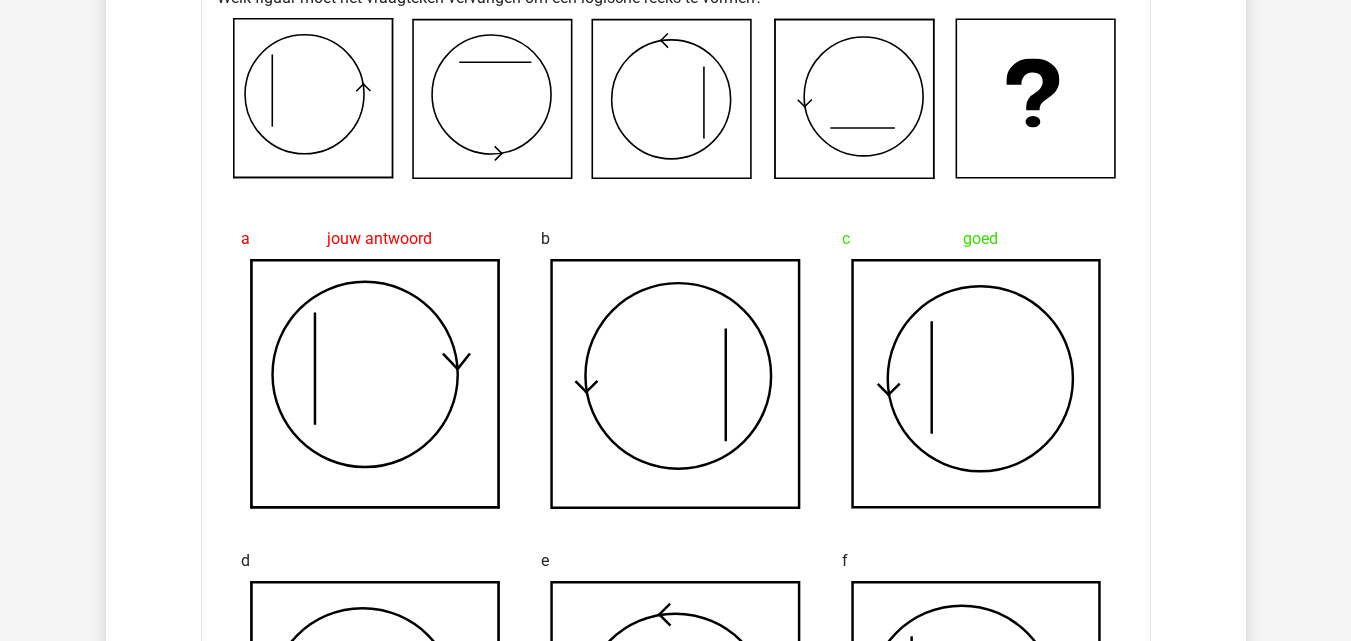 scroll, scrollTop: 7200, scrollLeft: 0, axis: vertical 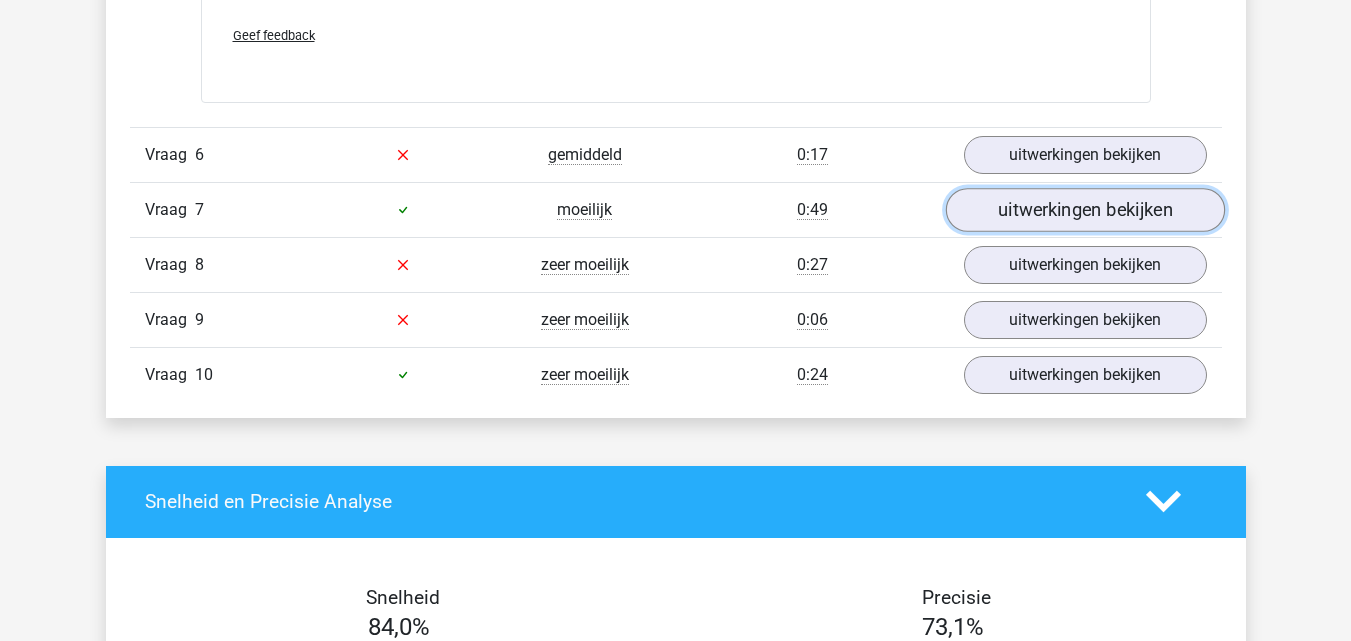 click on "uitwerkingen bekijken" at bounding box center [1084, 210] 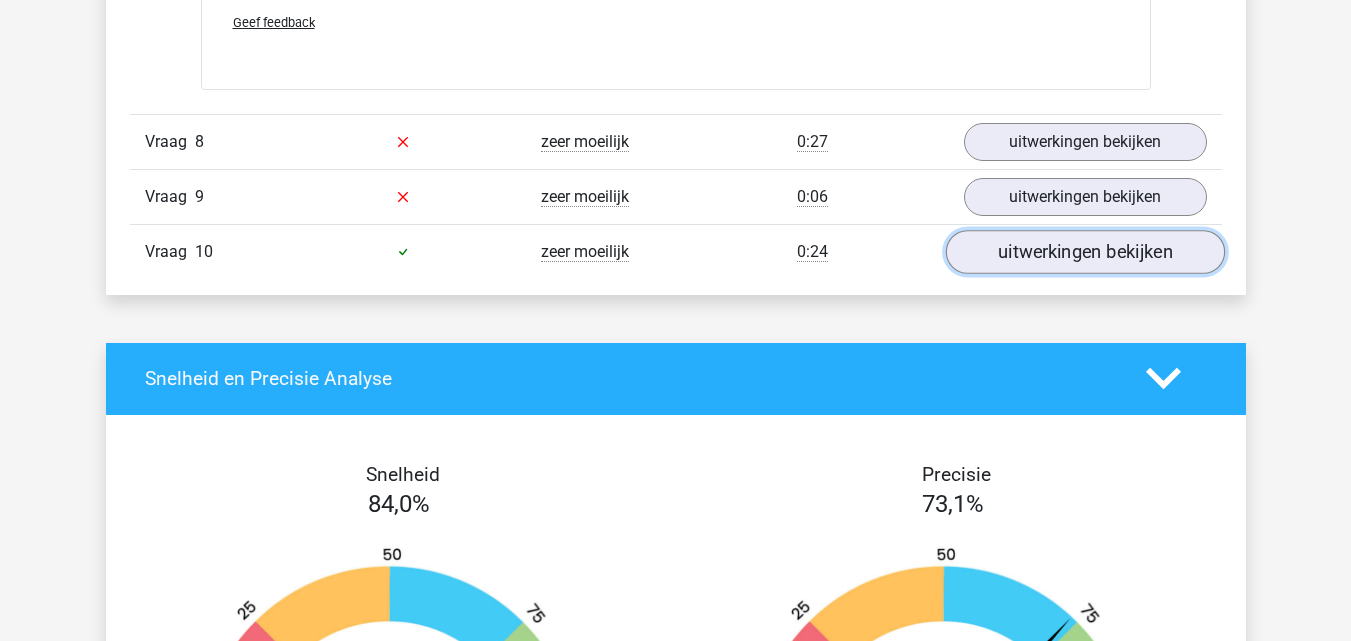 click on "uitwerkingen bekijken" at bounding box center (1084, 252) 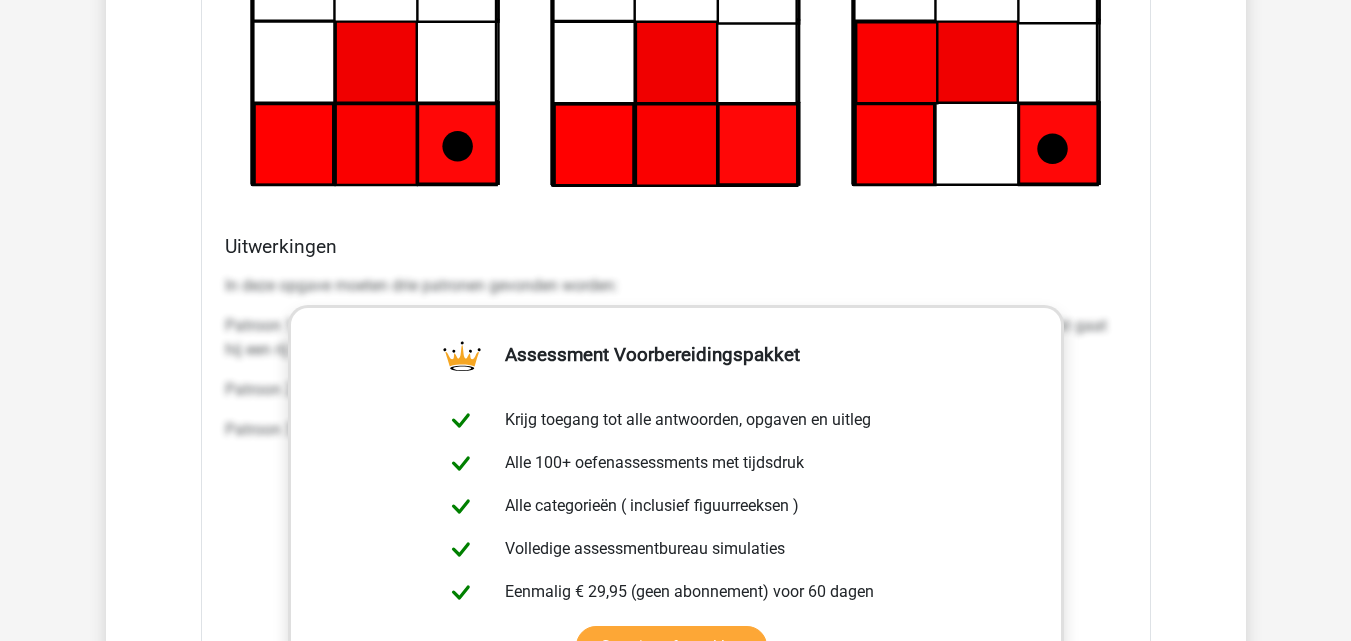 scroll, scrollTop: 9700, scrollLeft: 0, axis: vertical 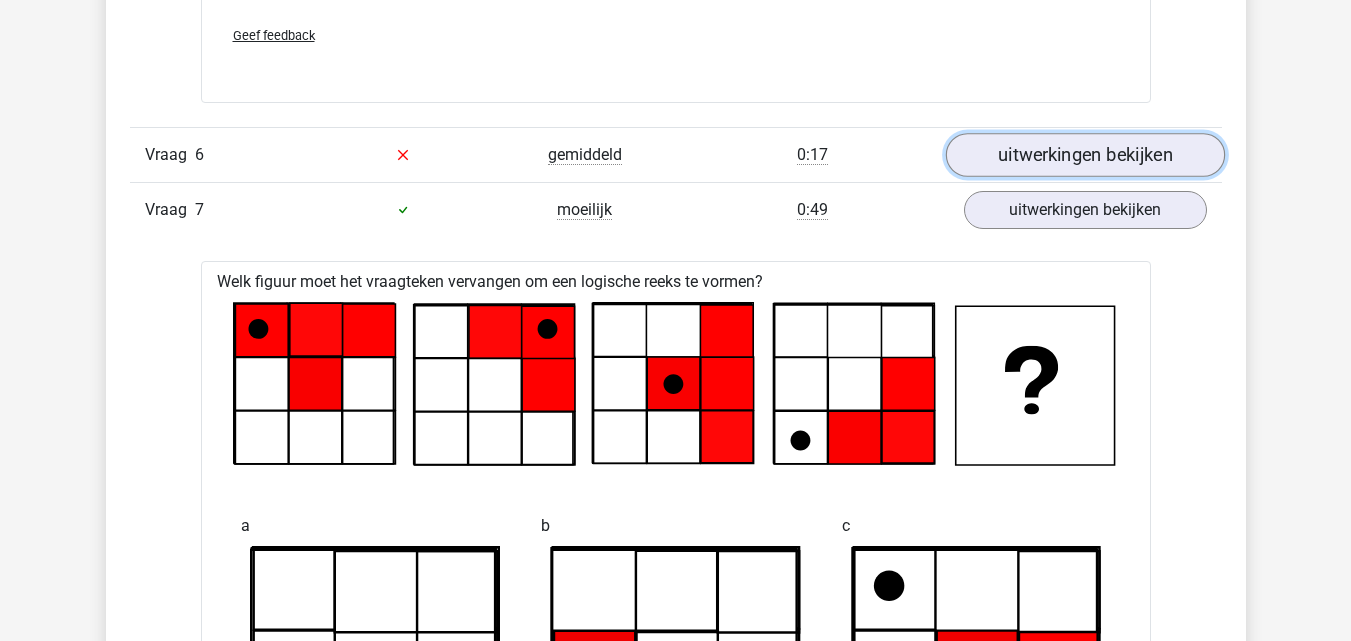 click on "uitwerkingen bekijken" at bounding box center (1084, 155) 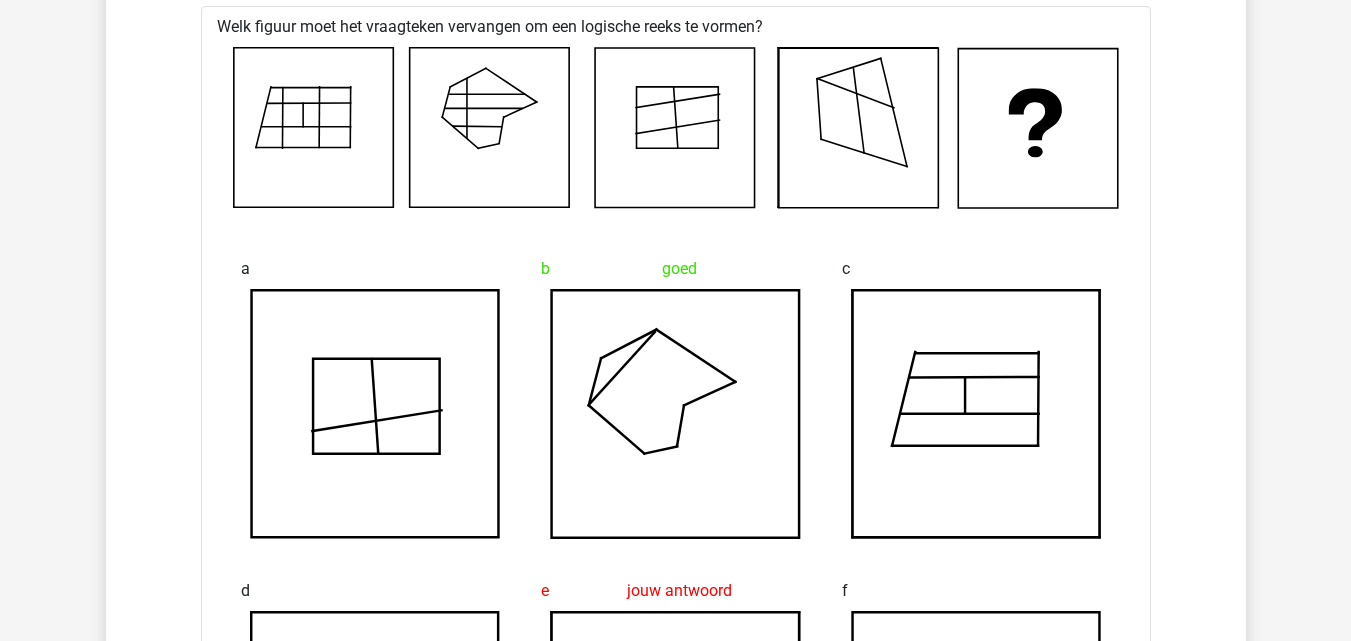 scroll, scrollTop: 8900, scrollLeft: 0, axis: vertical 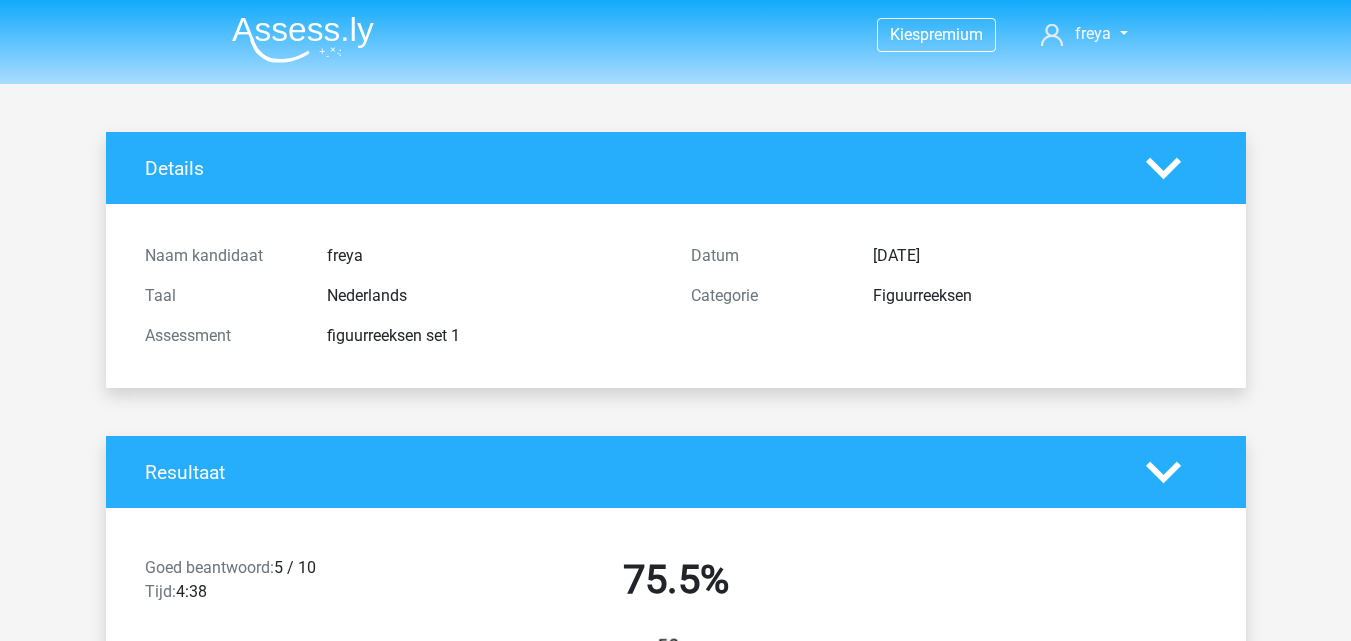 click at bounding box center [303, 39] 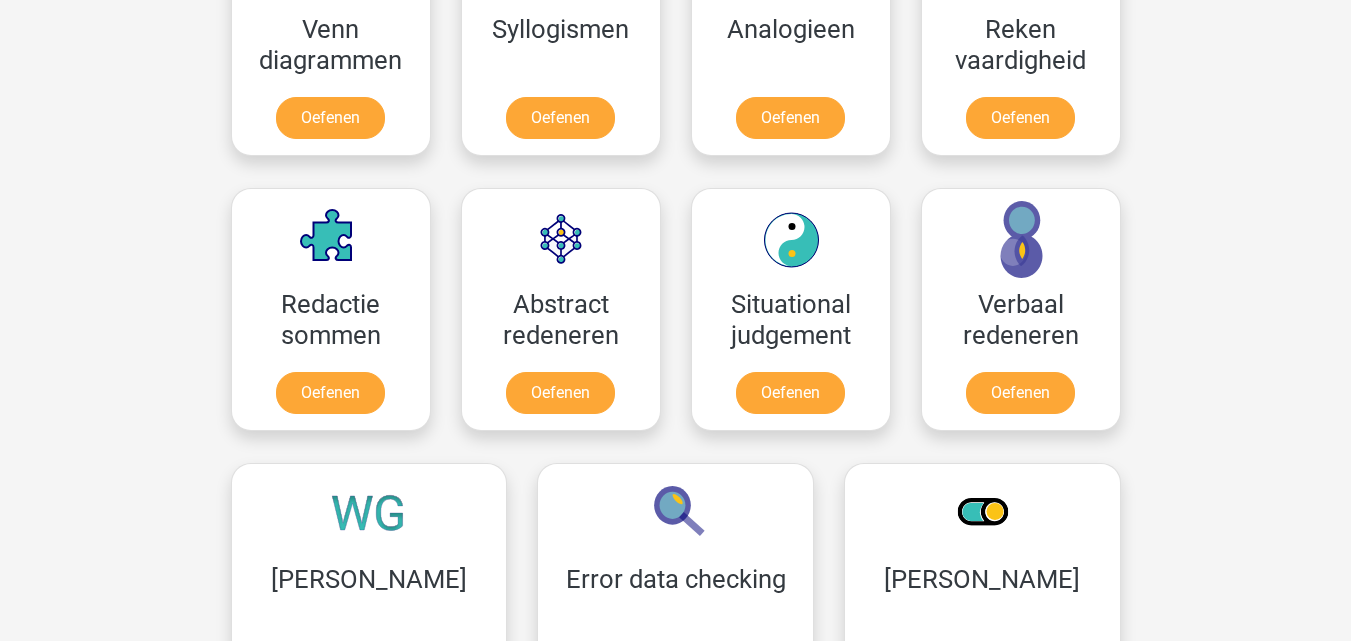 scroll, scrollTop: 1400, scrollLeft: 0, axis: vertical 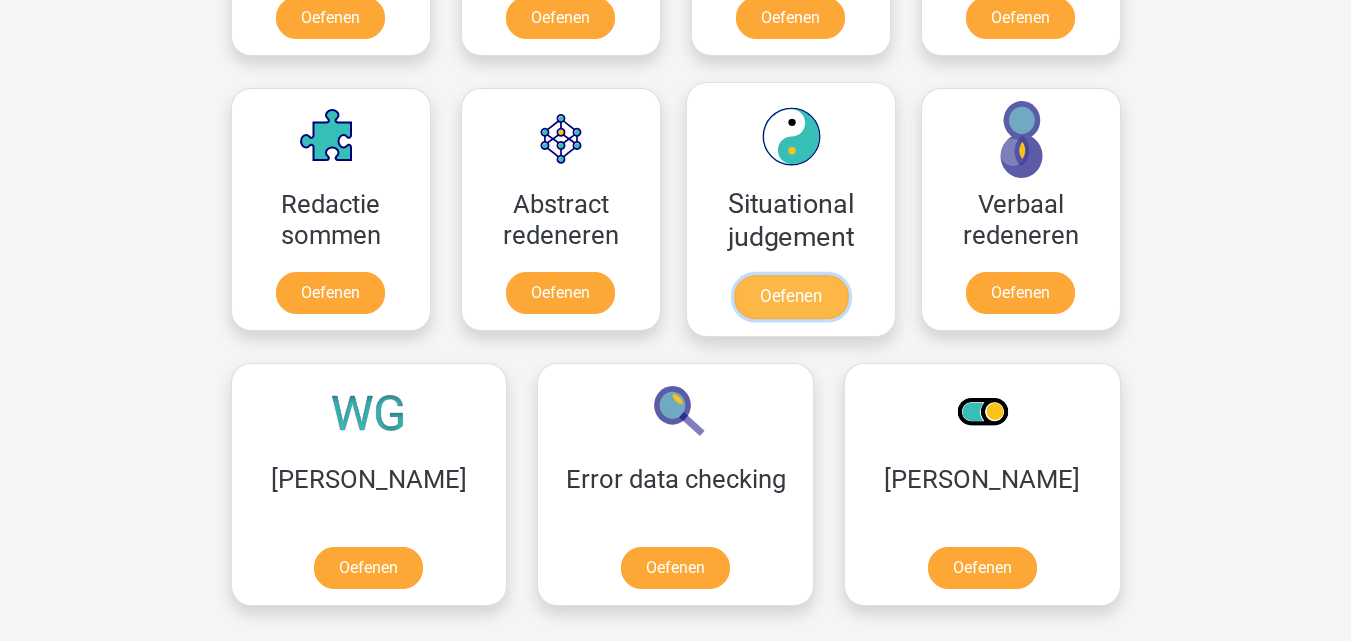 click on "Oefenen" at bounding box center (790, 297) 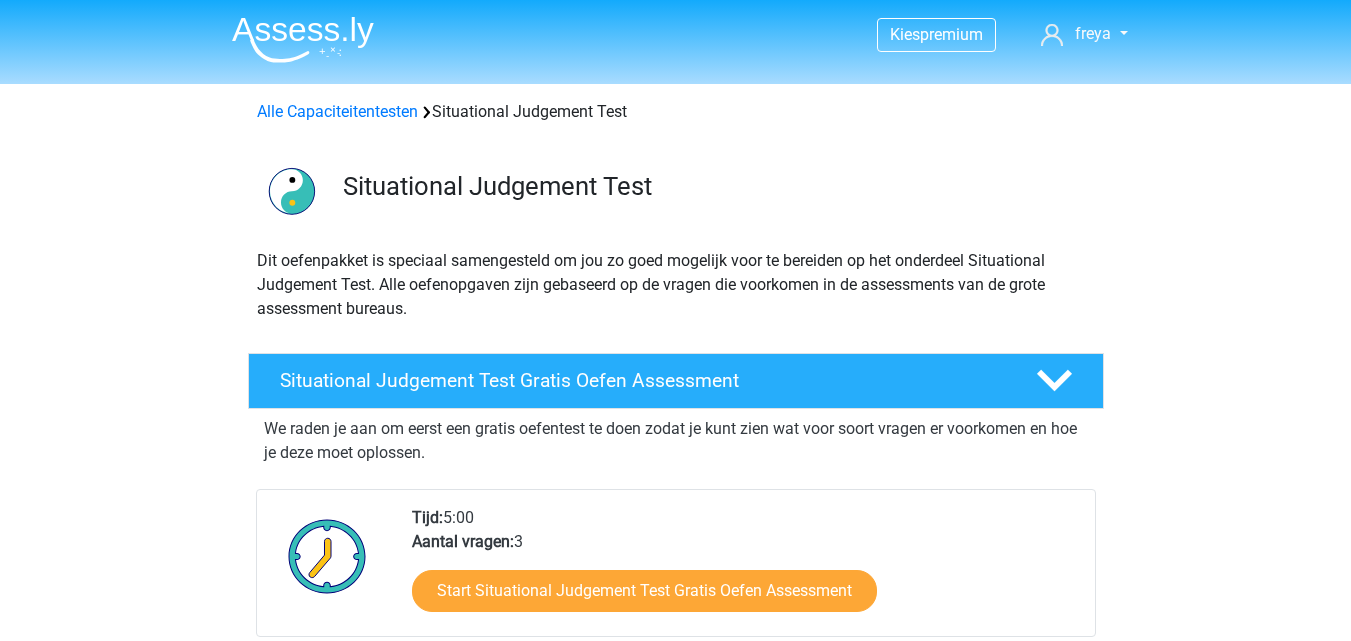 scroll, scrollTop: 0, scrollLeft: 0, axis: both 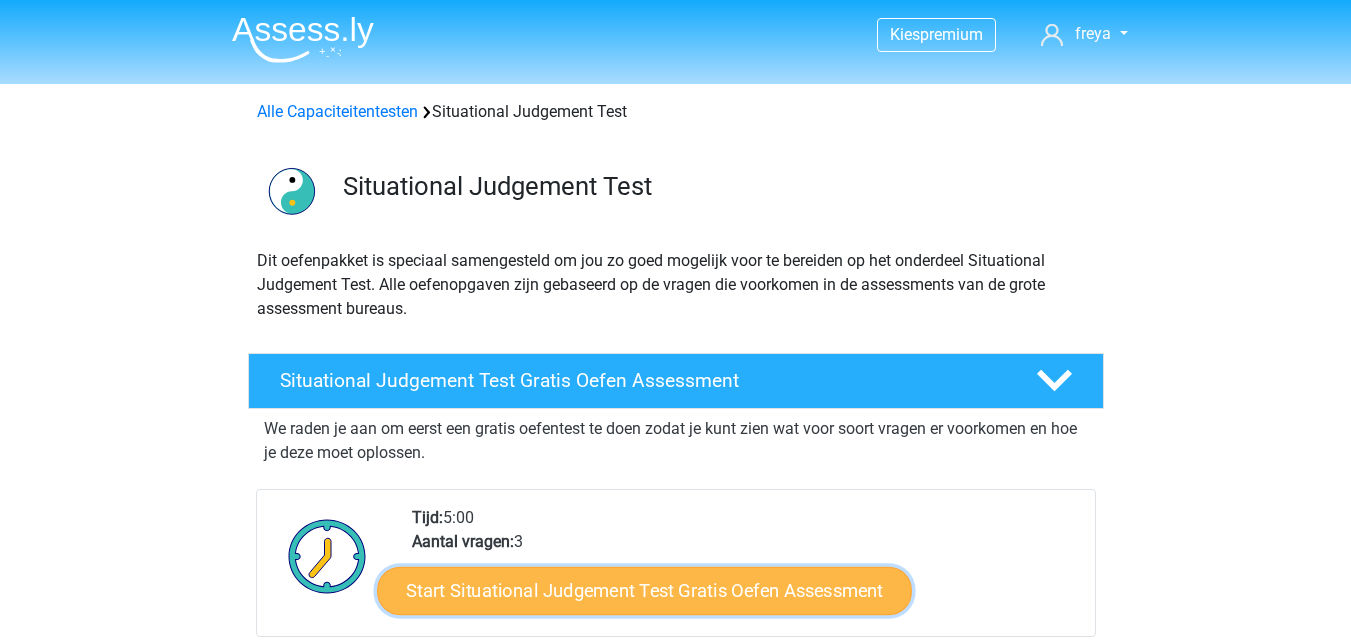 click on "Start Situational Judgement Test
Gratis Oefen Assessment" at bounding box center (644, 591) 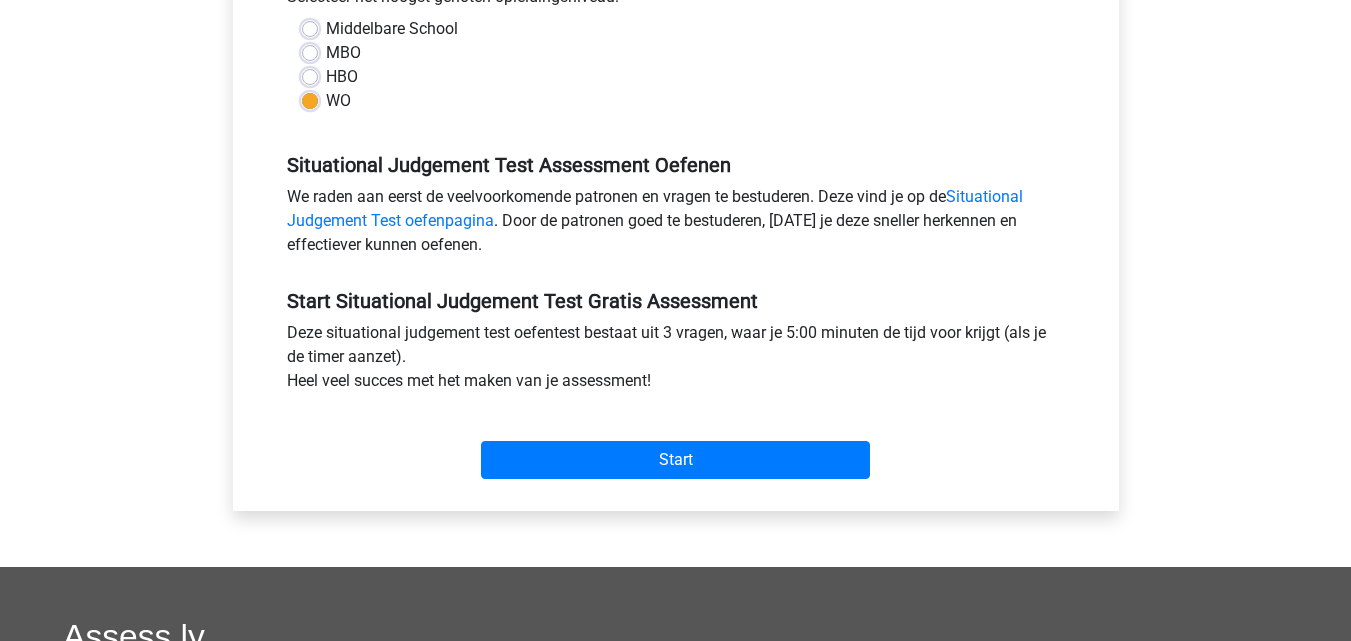 scroll, scrollTop: 500, scrollLeft: 0, axis: vertical 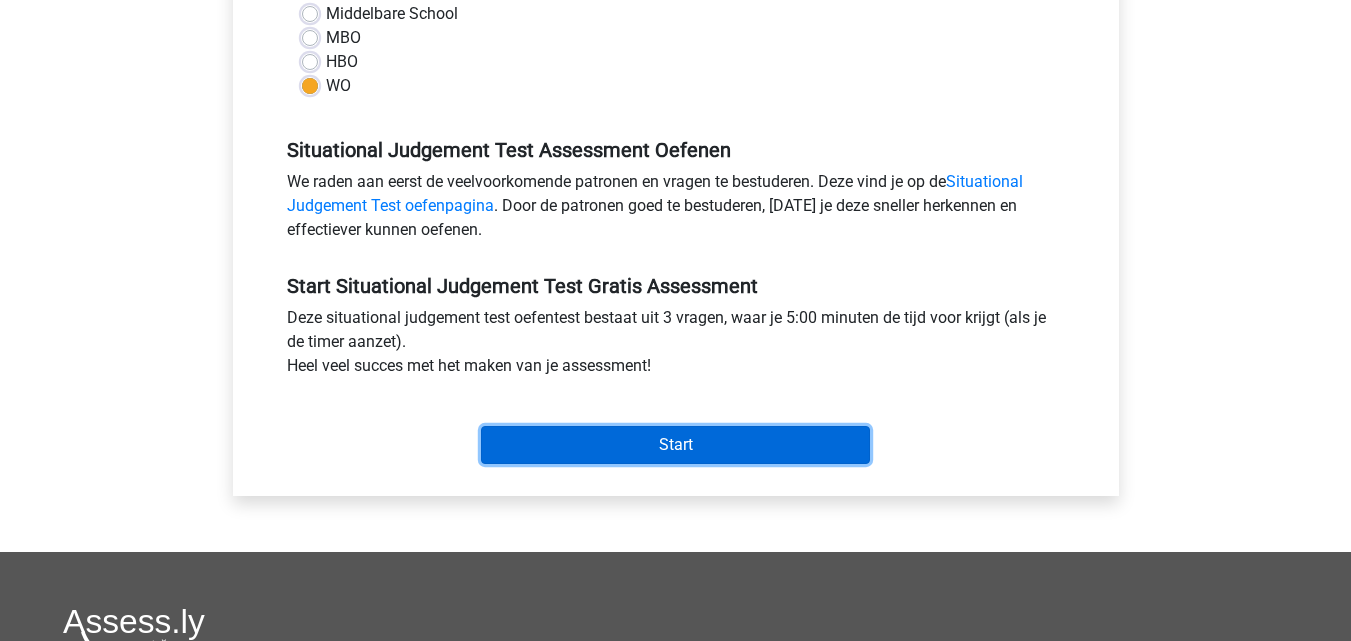 click on "Start" at bounding box center (675, 445) 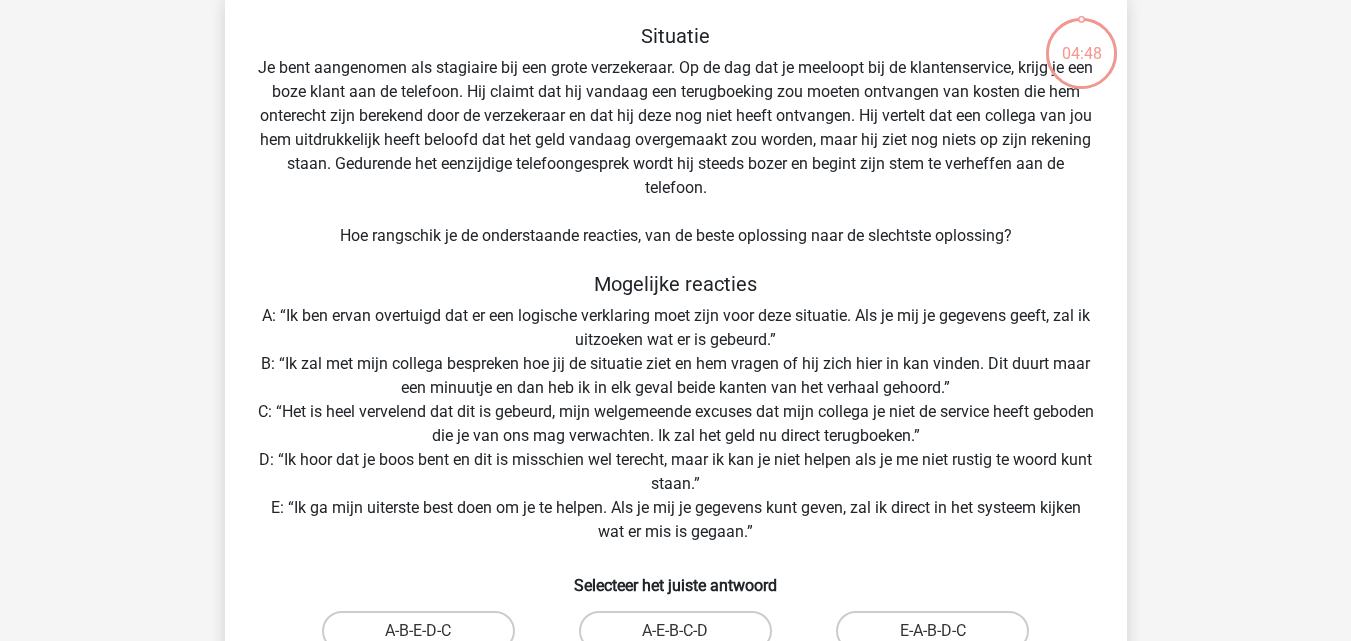 scroll, scrollTop: 200, scrollLeft: 0, axis: vertical 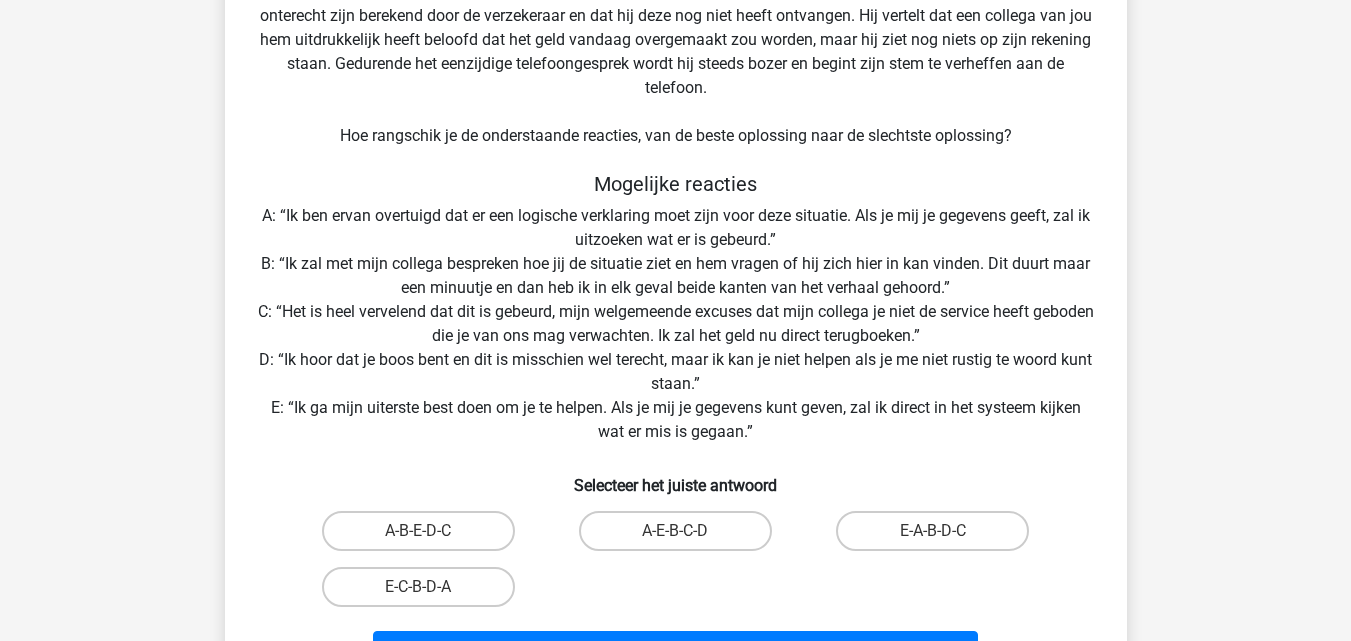 click on "E-A-B-D-C" at bounding box center (939, 537) 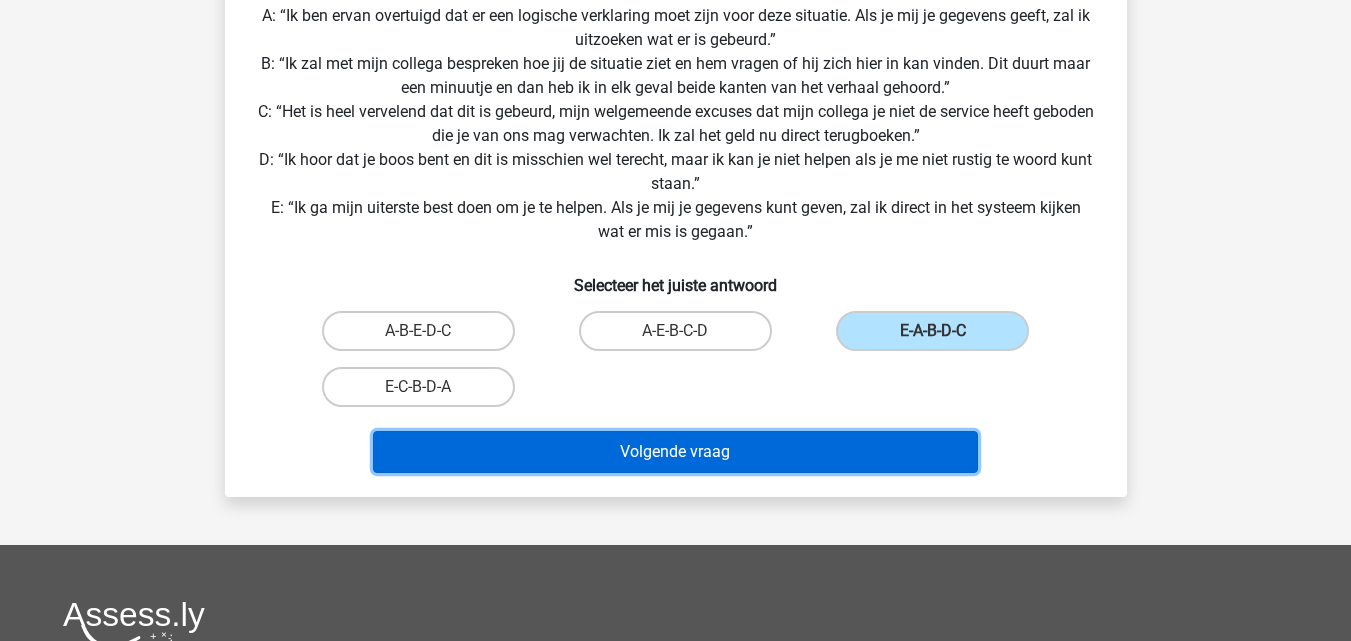 click on "Volgende vraag" at bounding box center [675, 452] 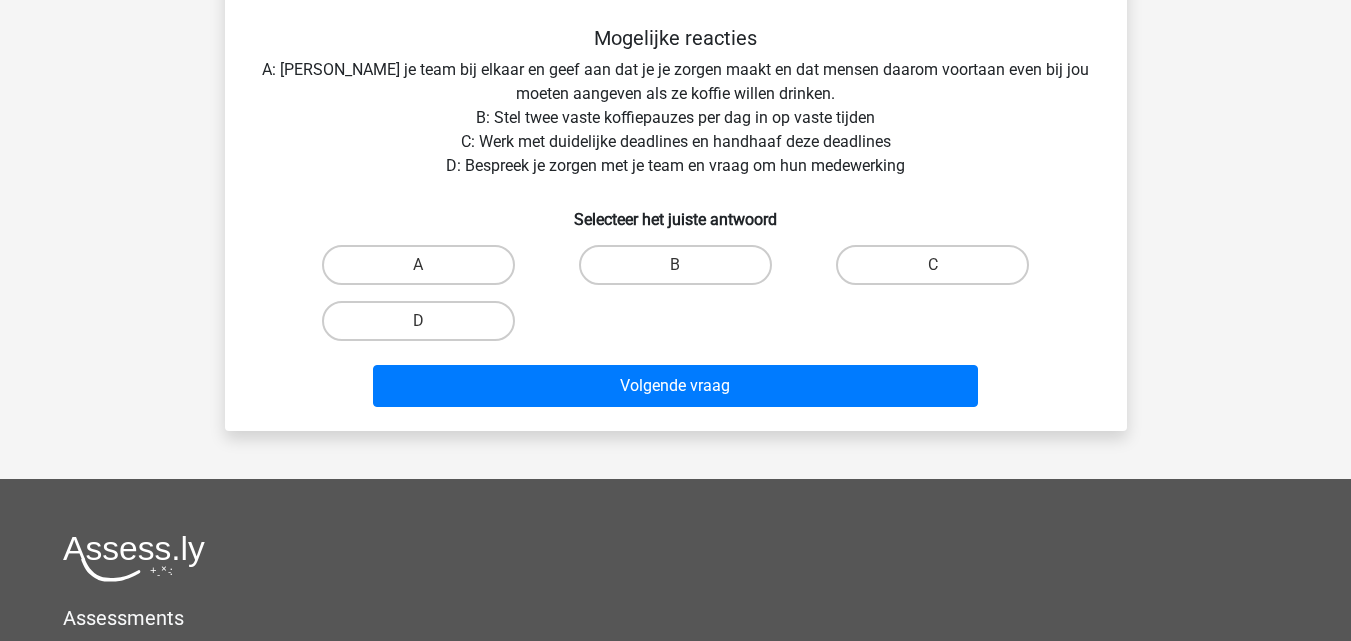 scroll, scrollTop: 92, scrollLeft: 0, axis: vertical 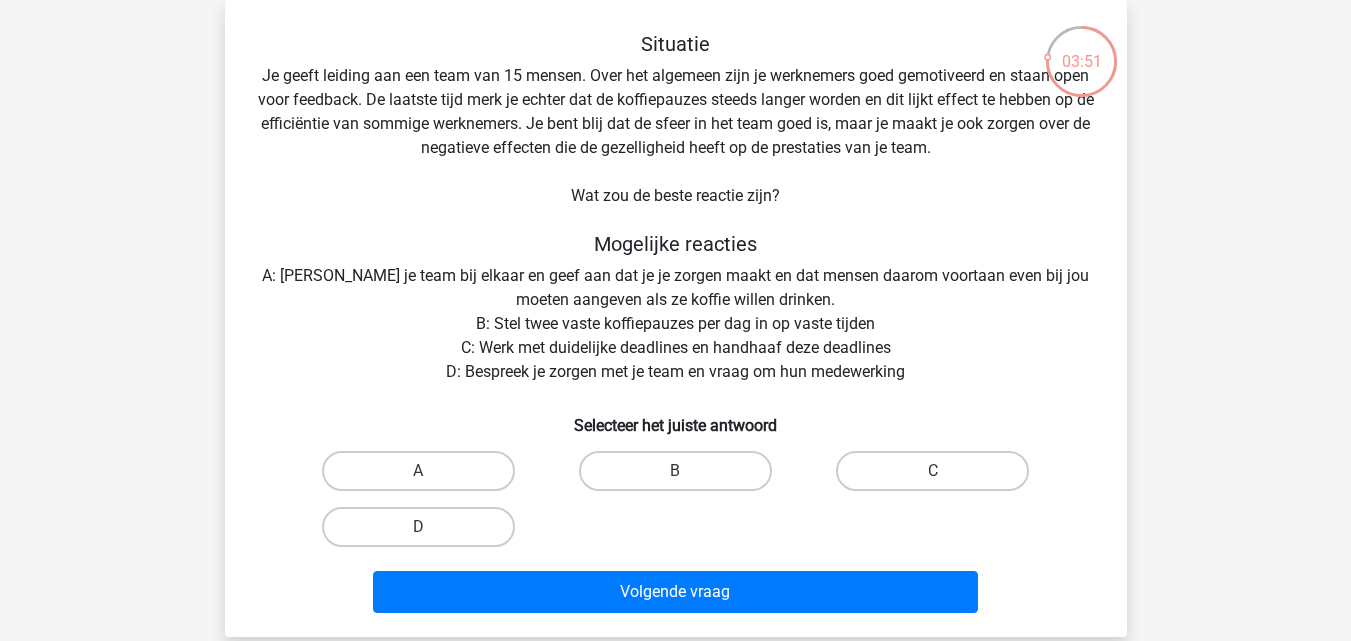 click on "Selecteer het juiste antwoord" at bounding box center (676, 417) 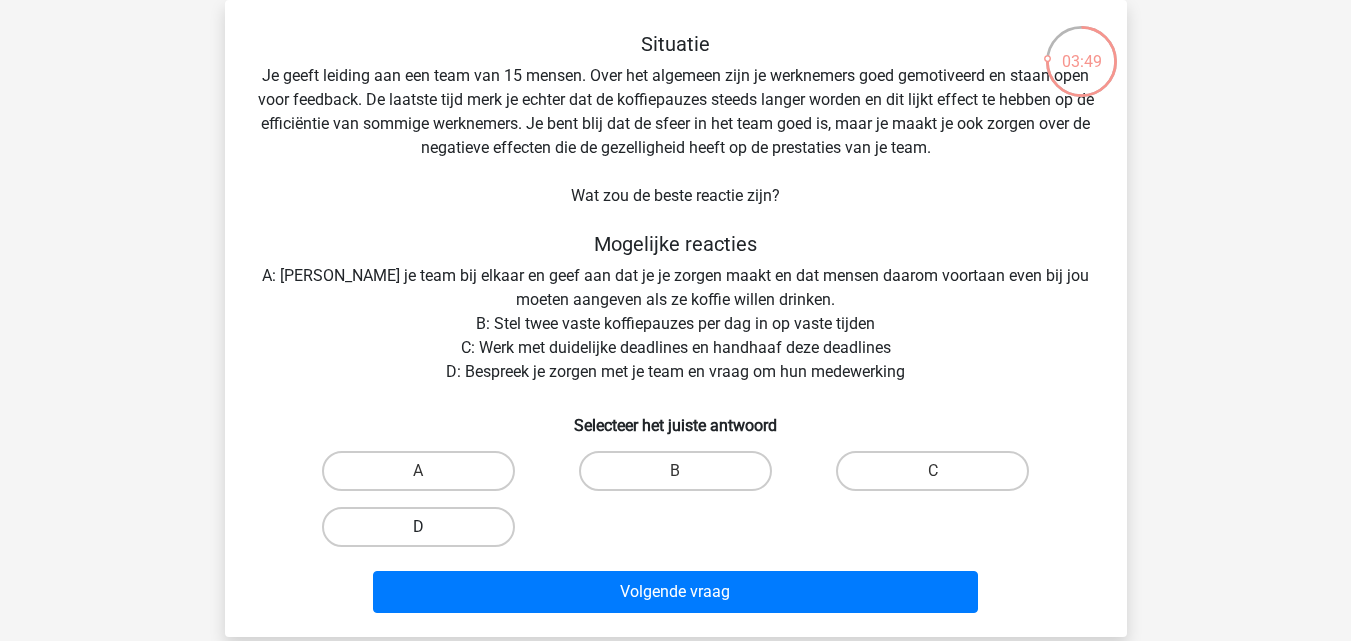 click on "D" at bounding box center (418, 527) 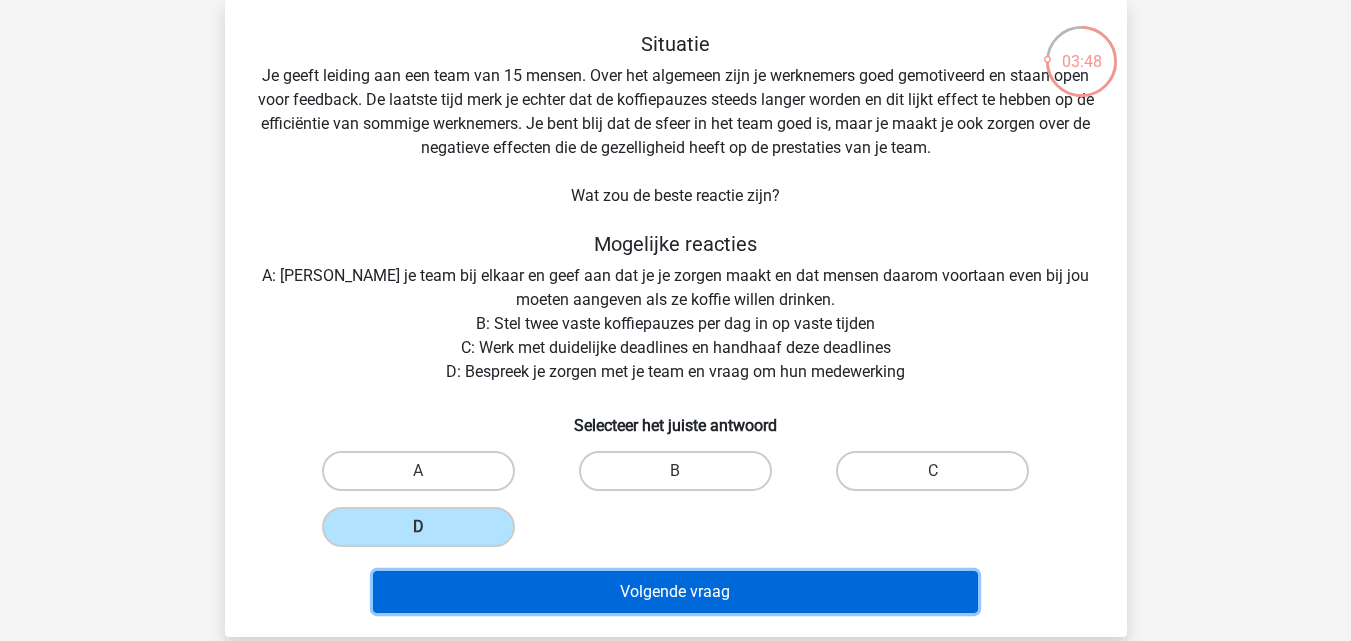 click on "Volgende vraag" at bounding box center [675, 592] 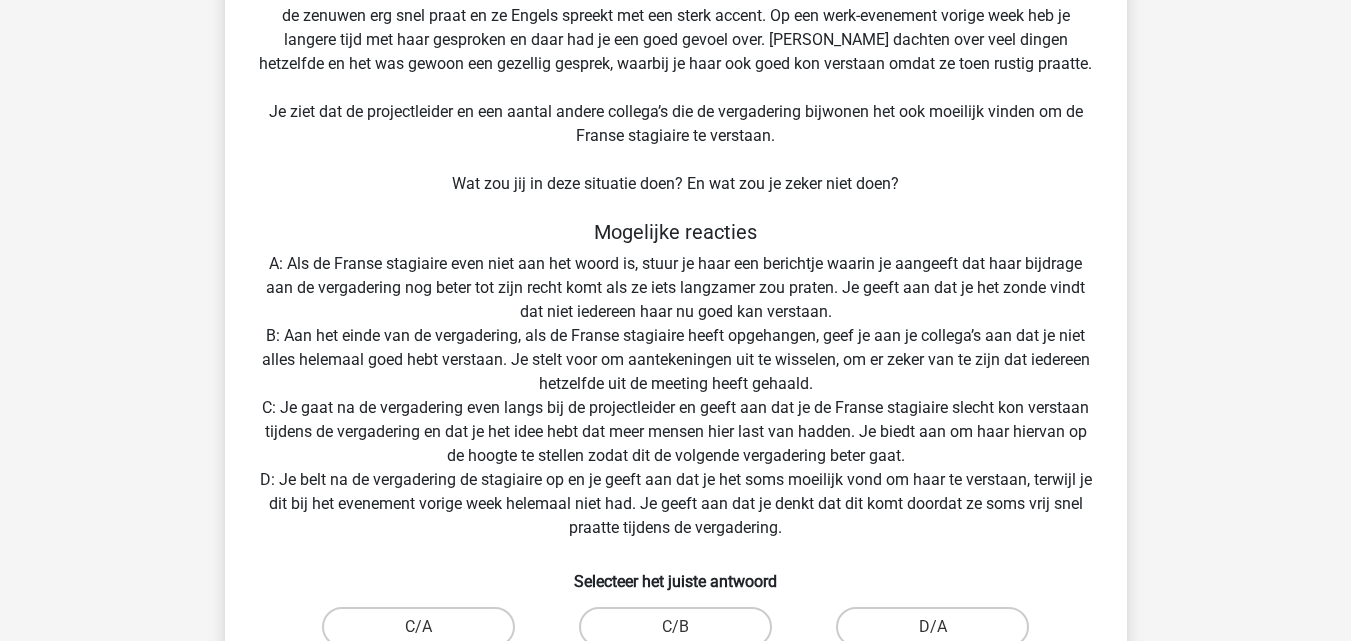scroll, scrollTop: 300, scrollLeft: 0, axis: vertical 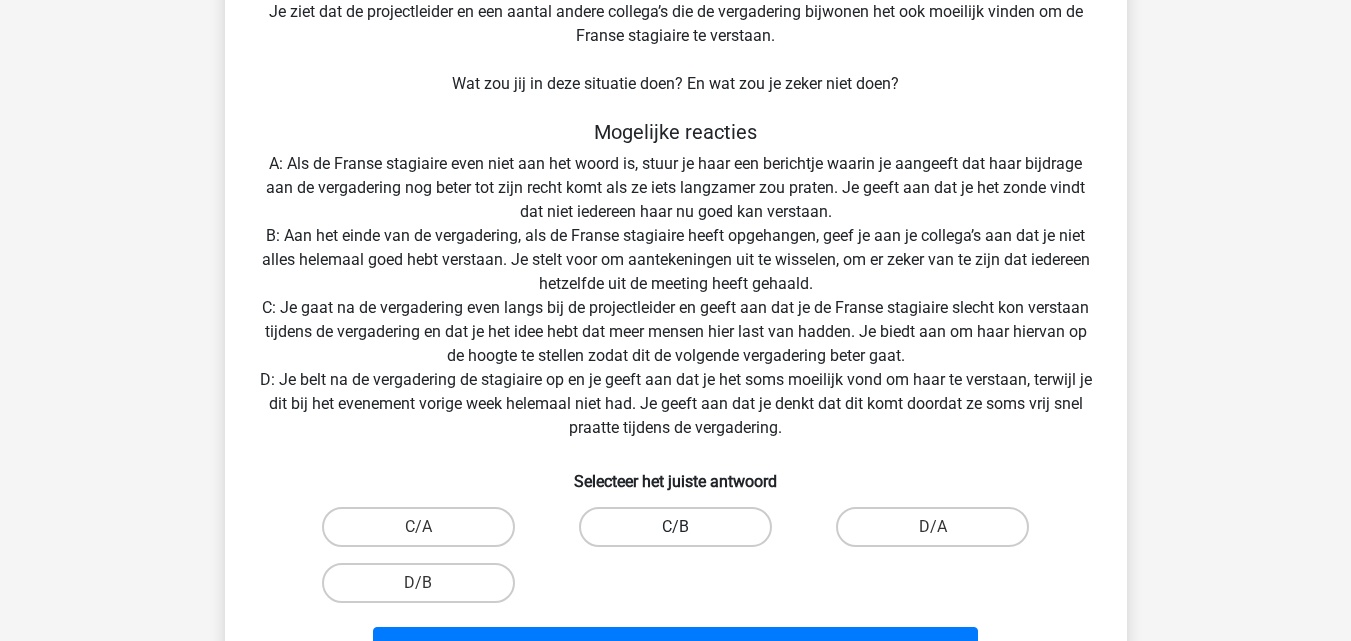 click on "C/B" at bounding box center (675, 527) 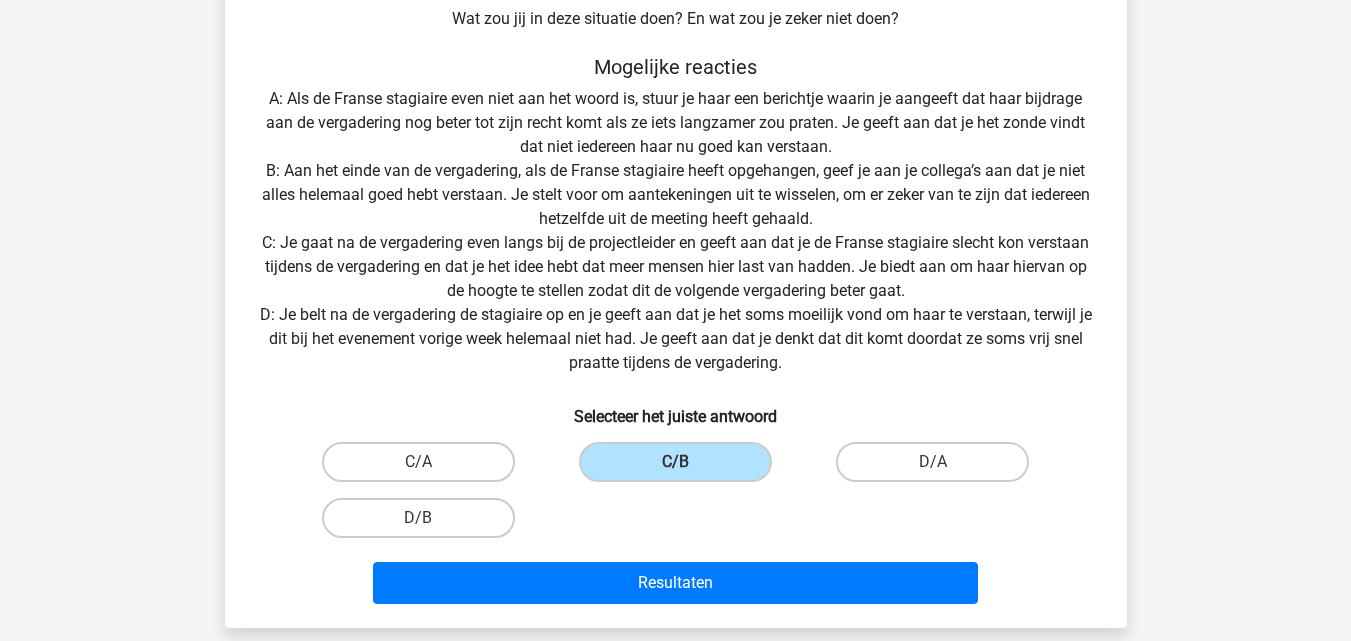 scroll, scrollTop: 400, scrollLeft: 0, axis: vertical 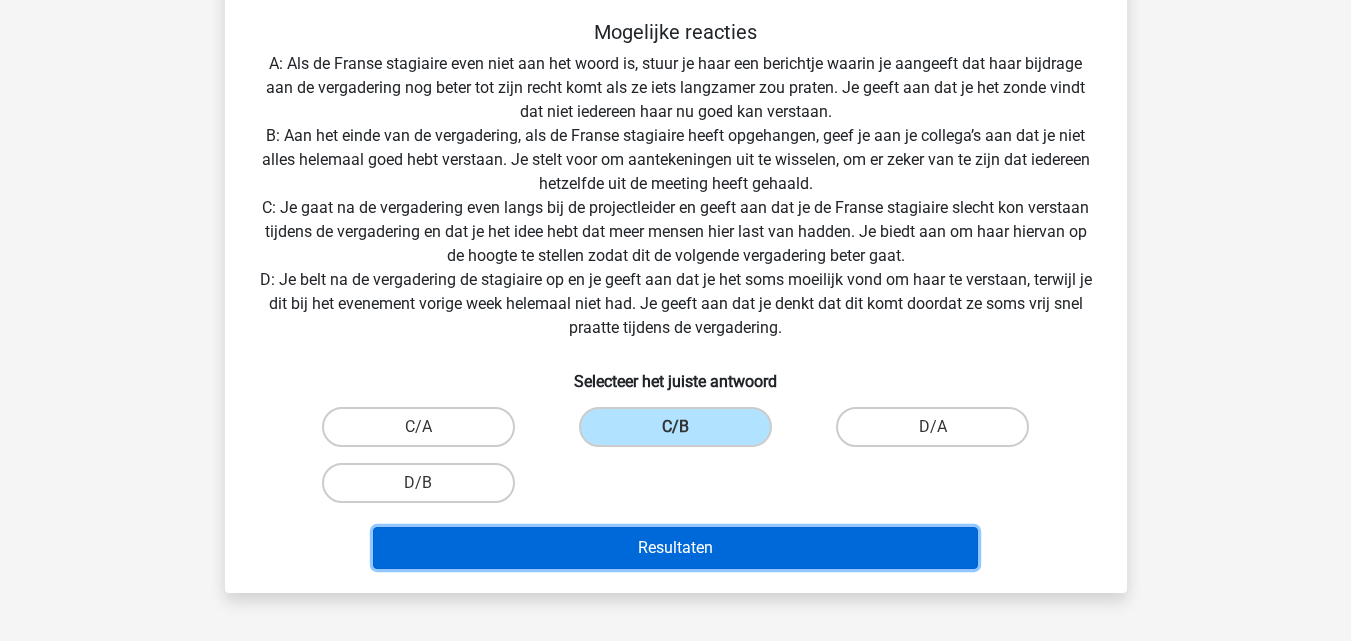 click on "Resultaten" at bounding box center [675, 548] 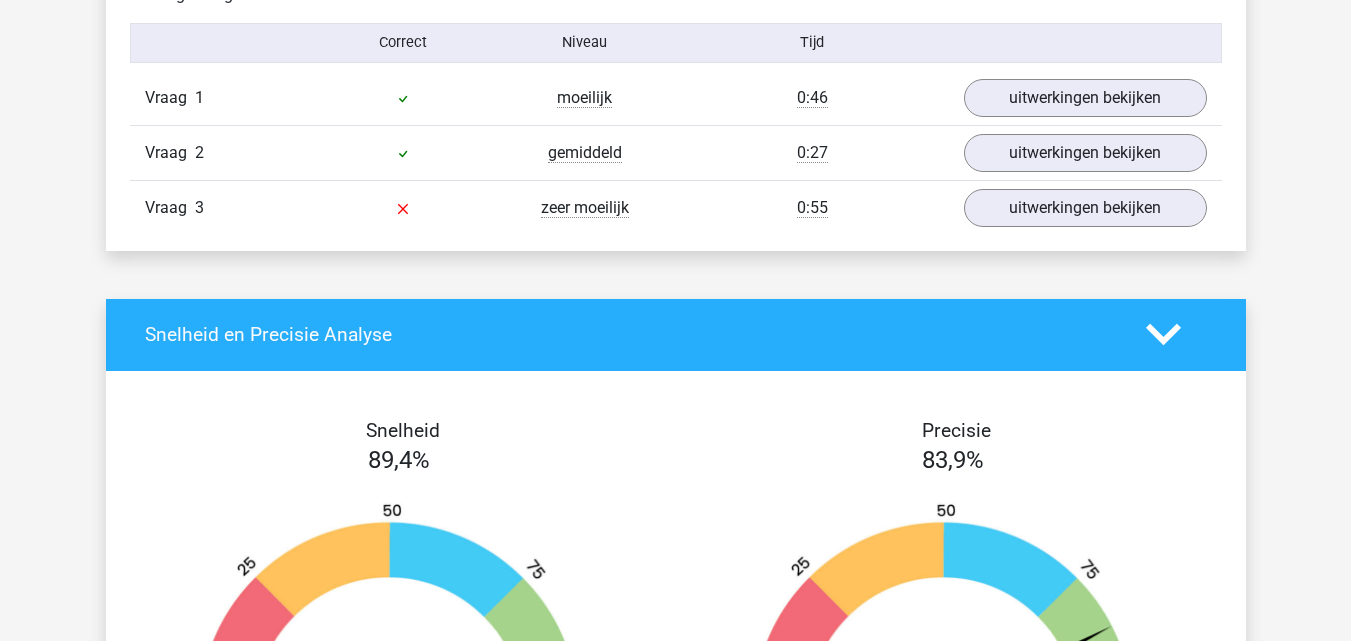 scroll, scrollTop: 1700, scrollLeft: 0, axis: vertical 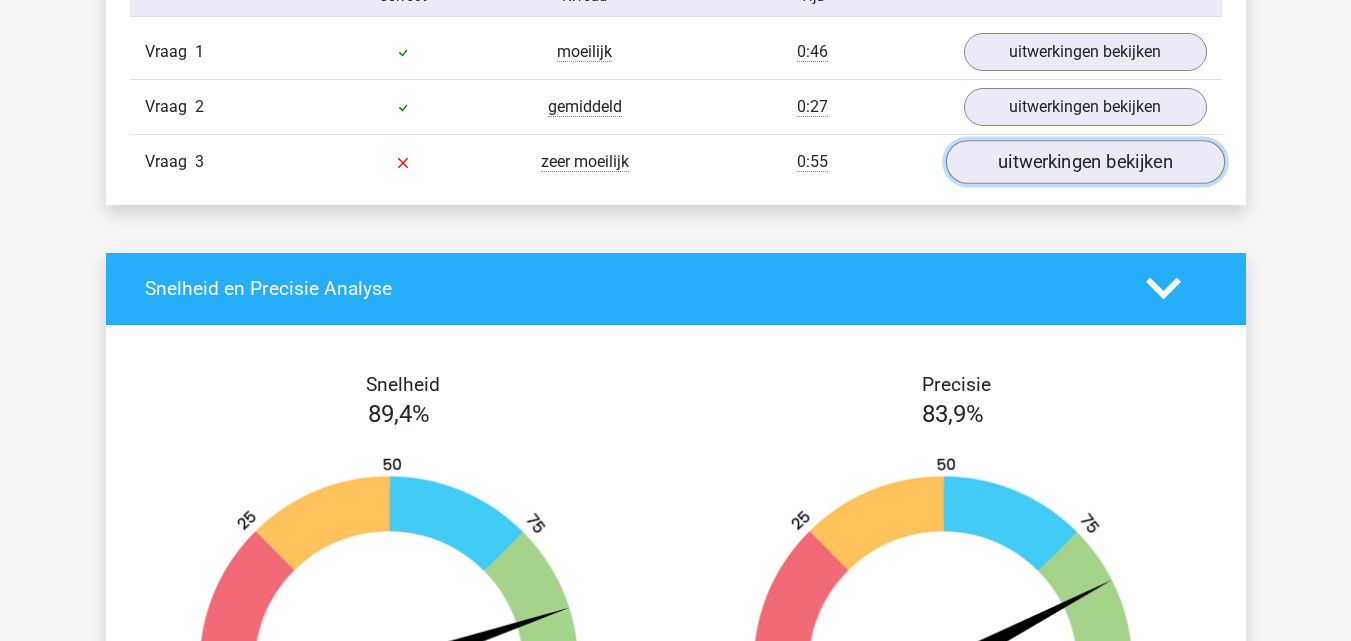 click on "uitwerkingen bekijken" at bounding box center (1084, 162) 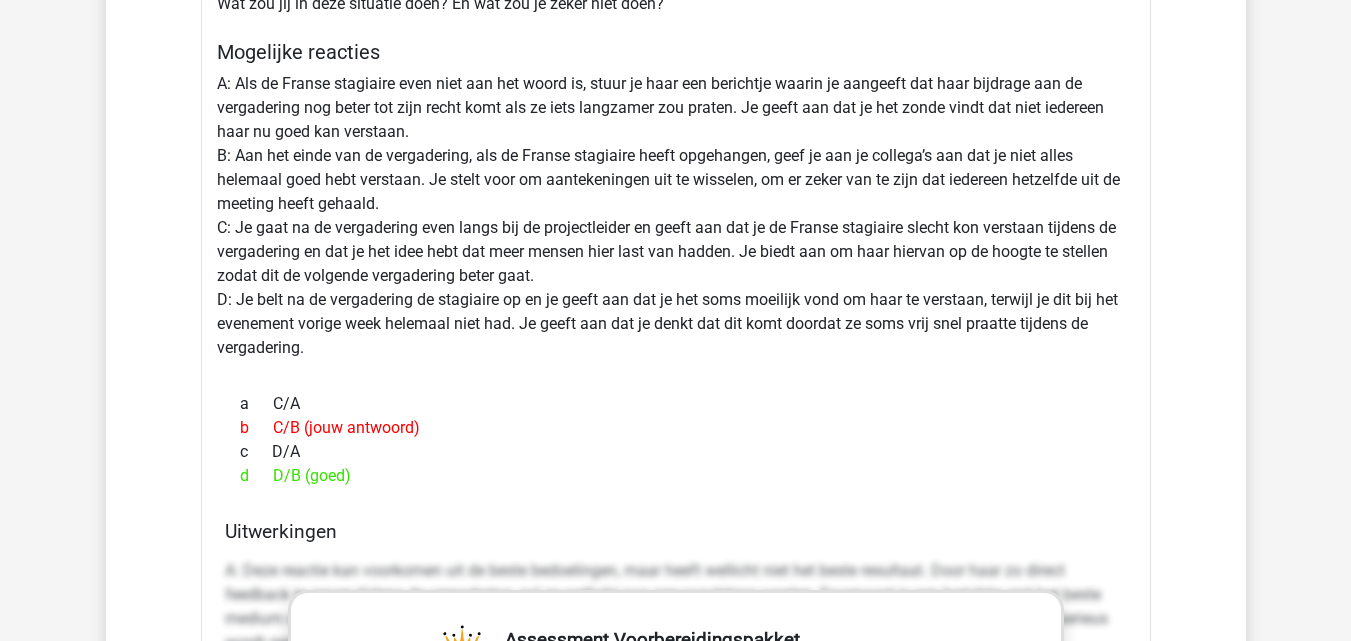 scroll, scrollTop: 2200, scrollLeft: 0, axis: vertical 